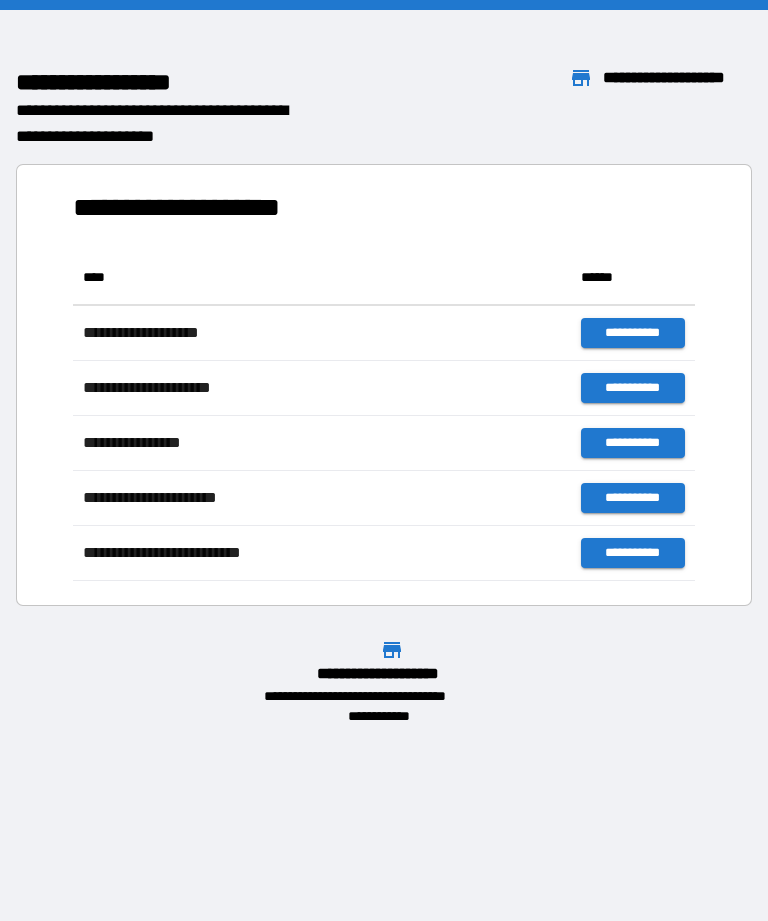 scroll, scrollTop: 0, scrollLeft: 0, axis: both 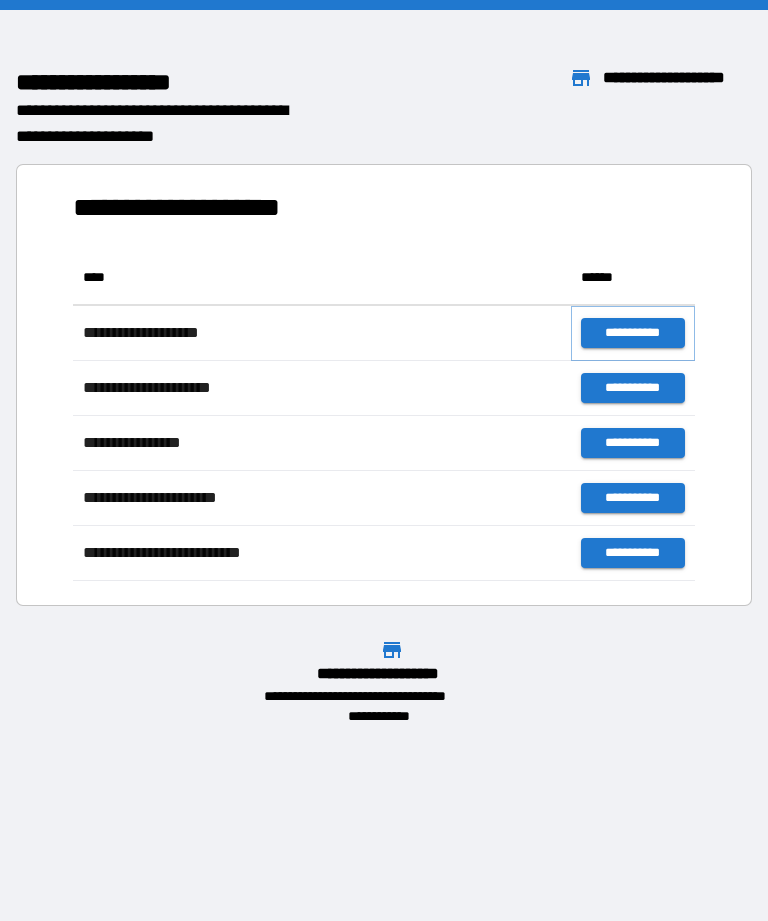 click on "**********" at bounding box center (633, 333) 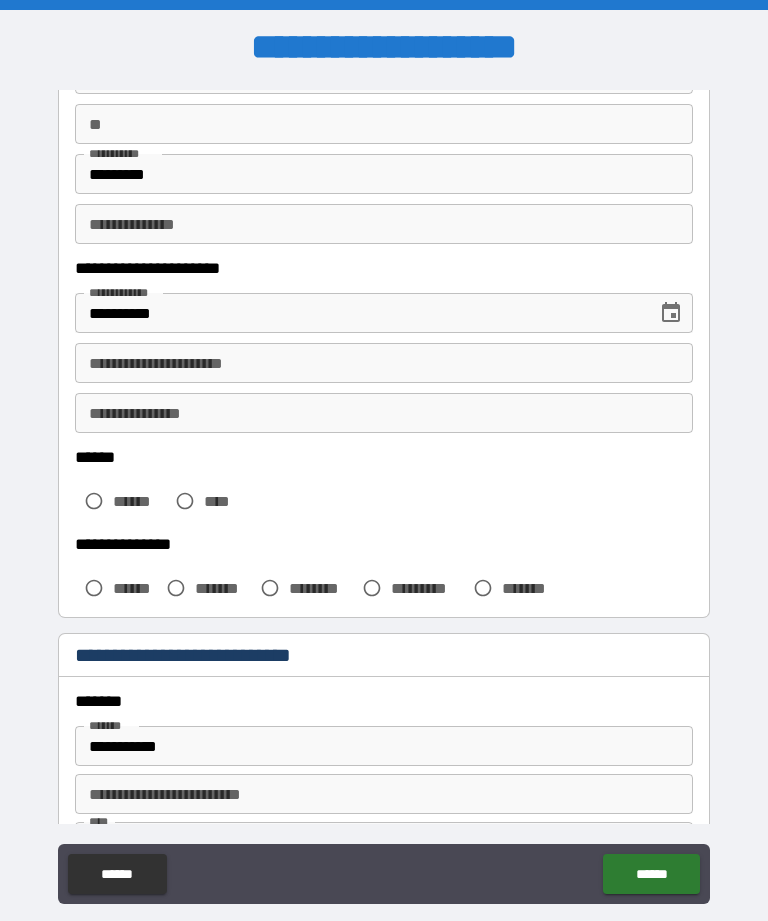 scroll, scrollTop: 267, scrollLeft: 0, axis: vertical 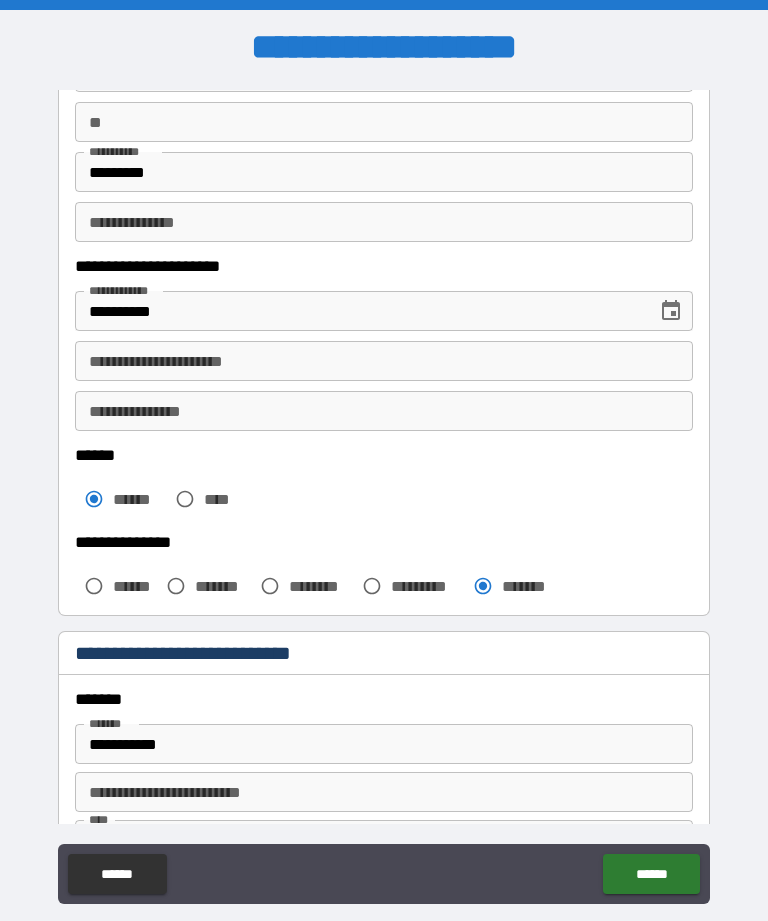 type on "*" 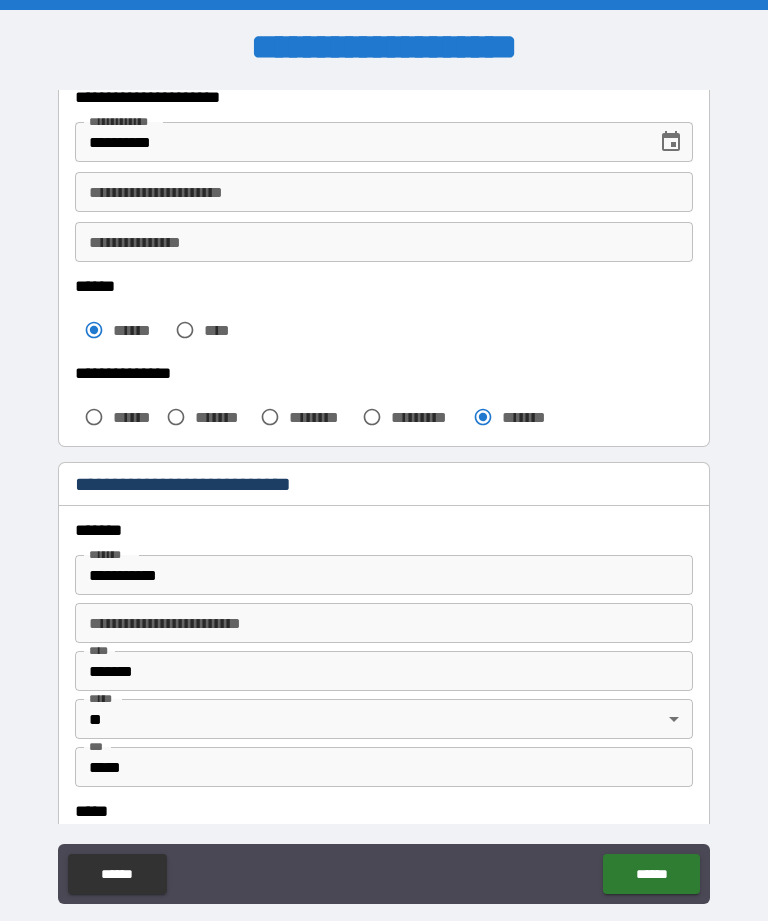 scroll, scrollTop: 460, scrollLeft: 0, axis: vertical 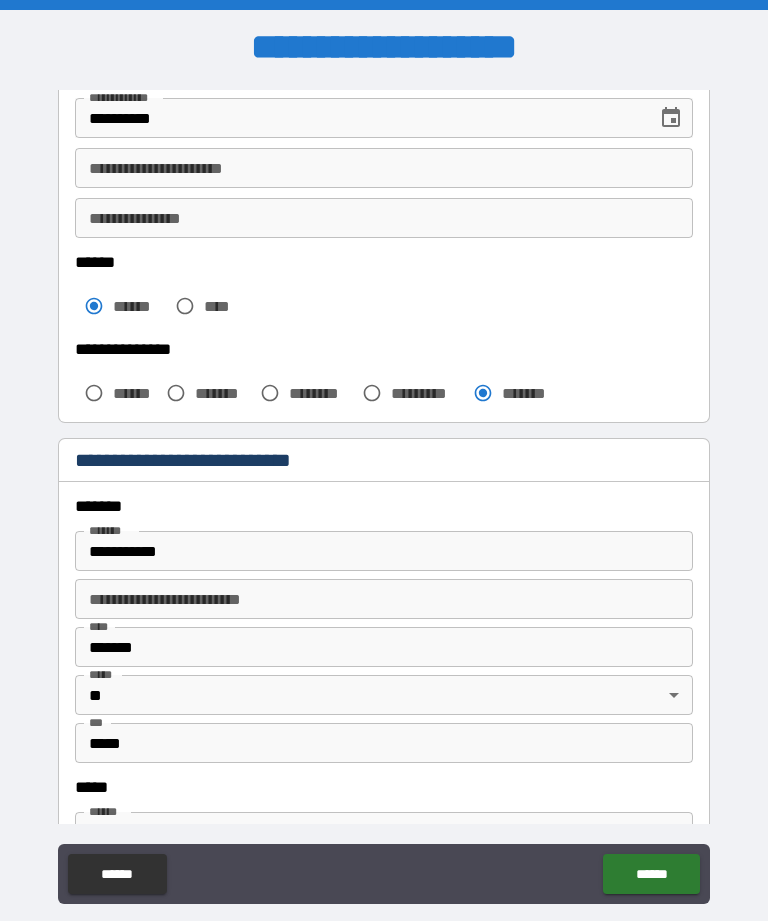 click on "**********" at bounding box center (384, 551) 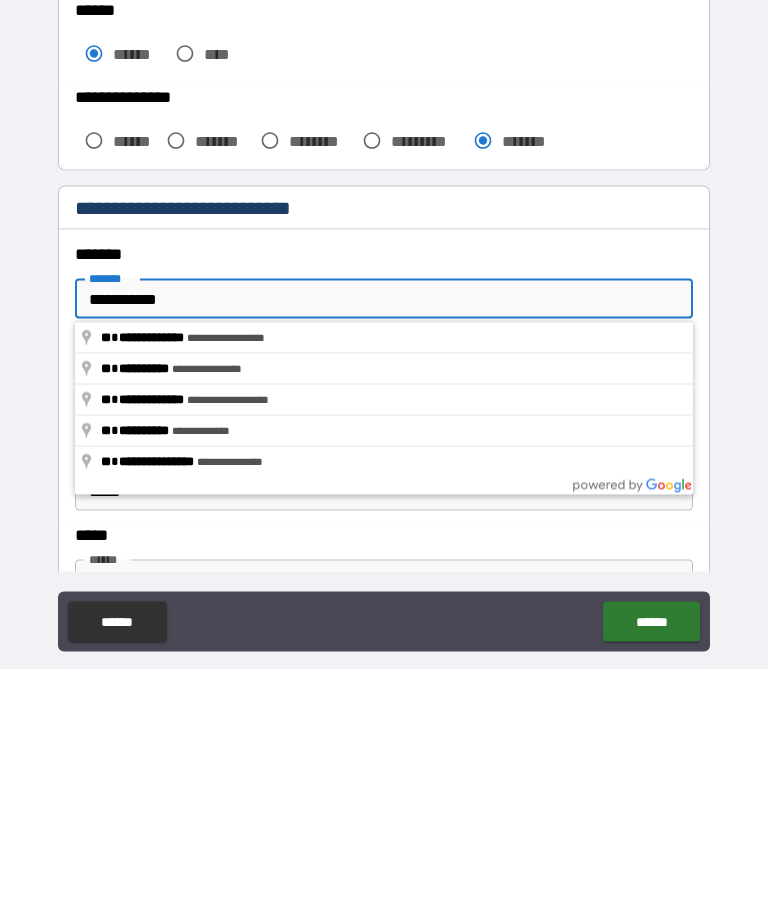 type on "**********" 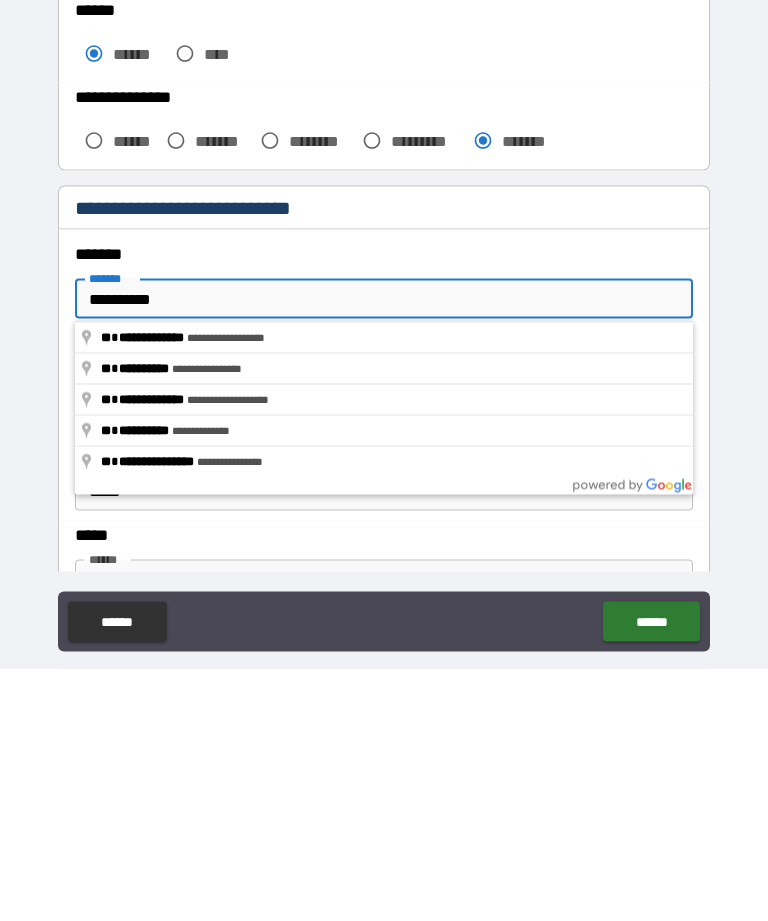 type on "*" 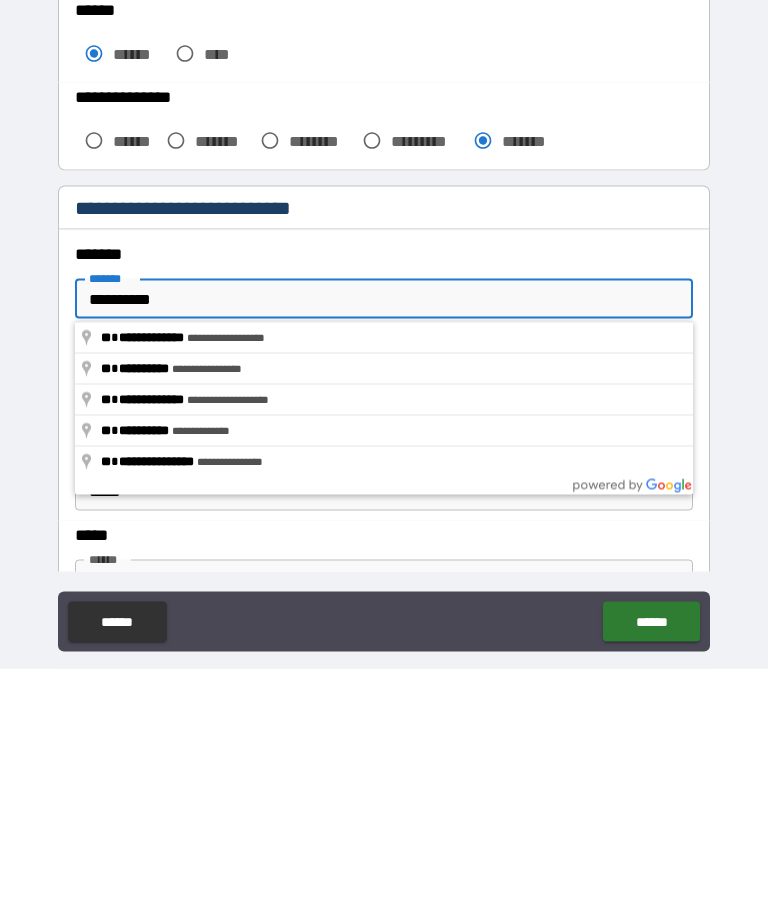 type on "********" 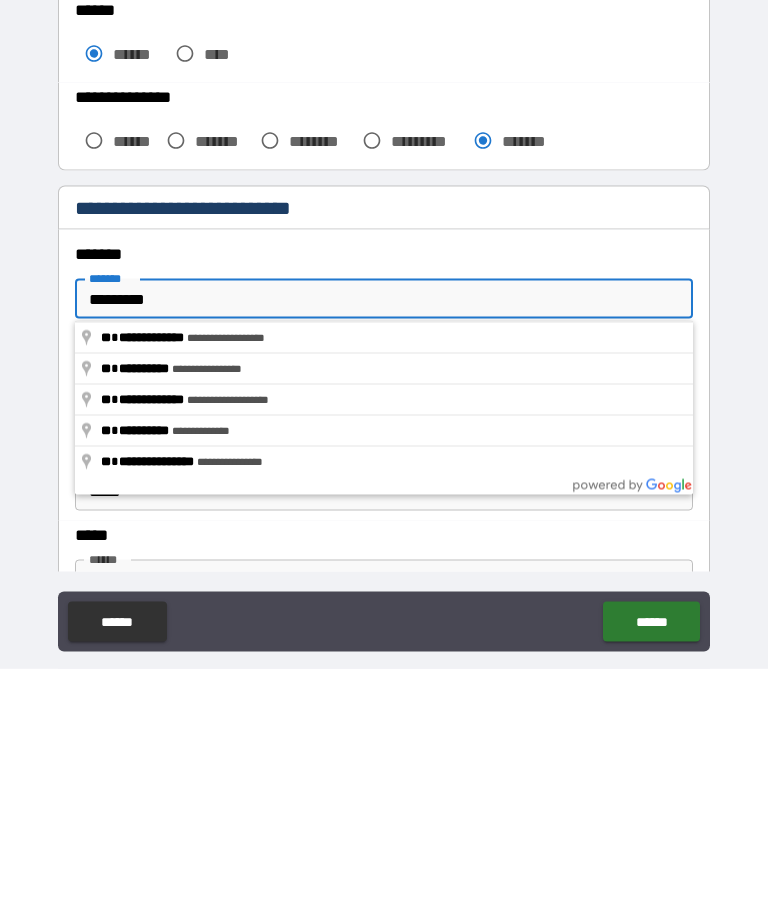 type on "*" 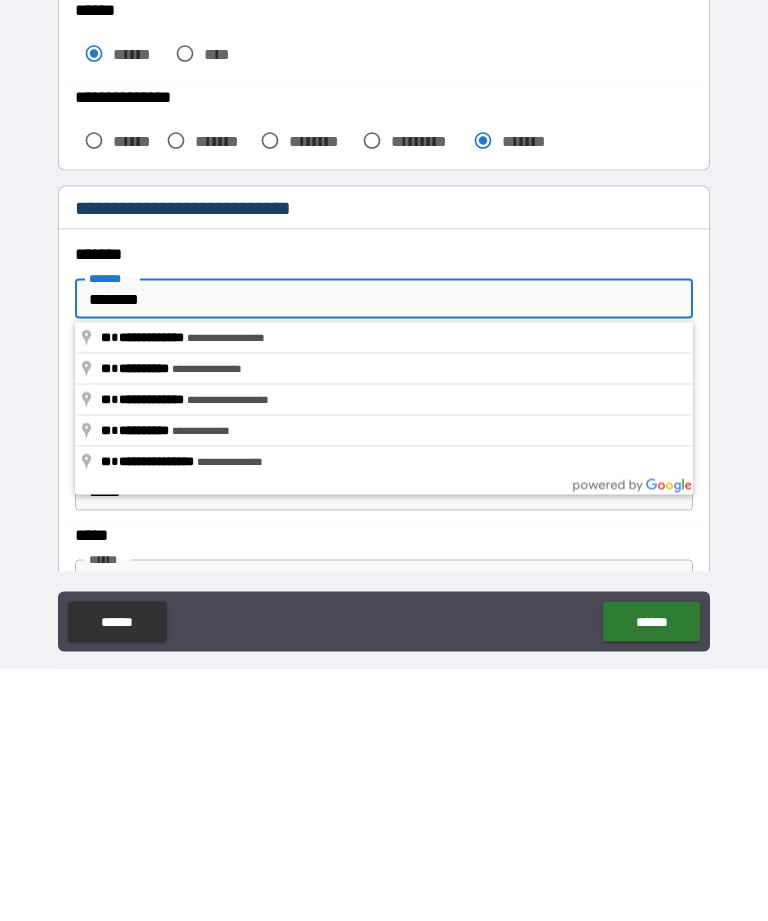 type on "*******" 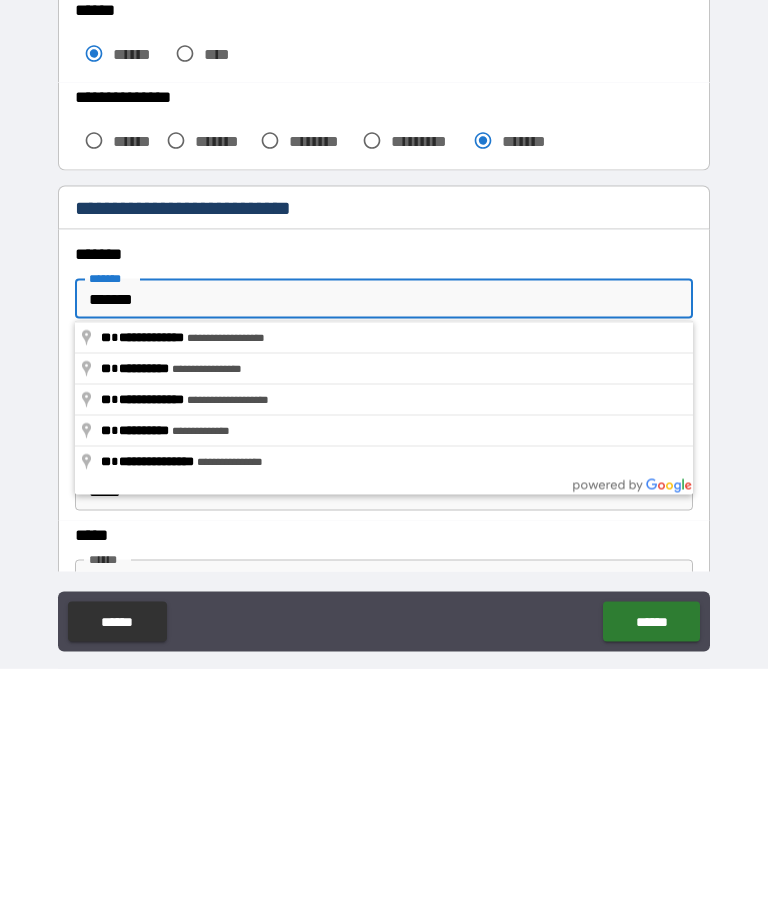 type on "*" 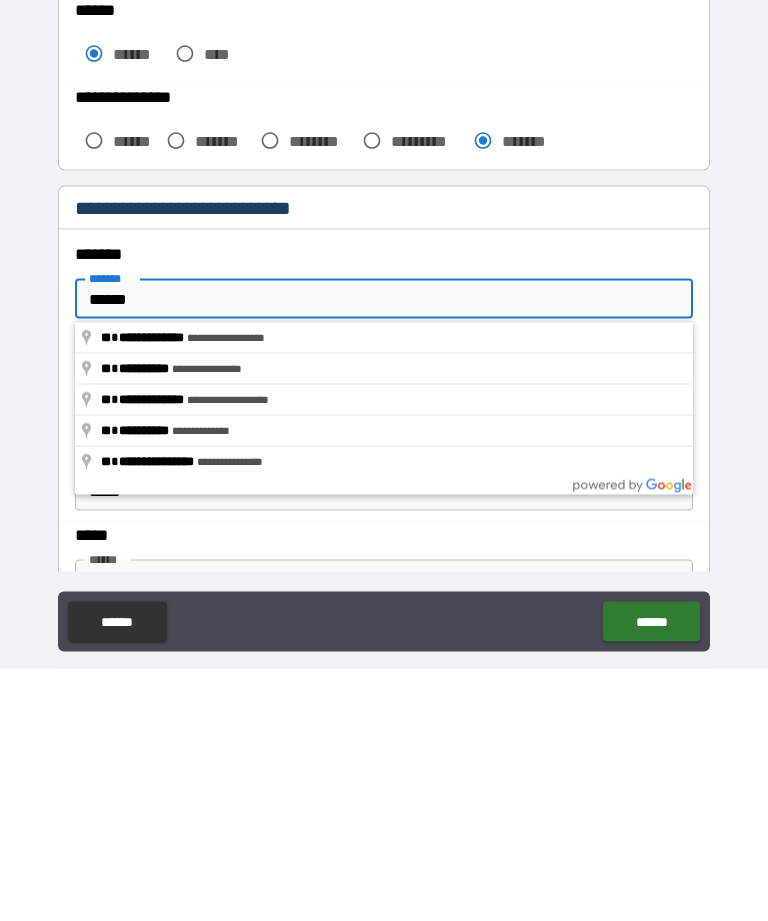type on "*" 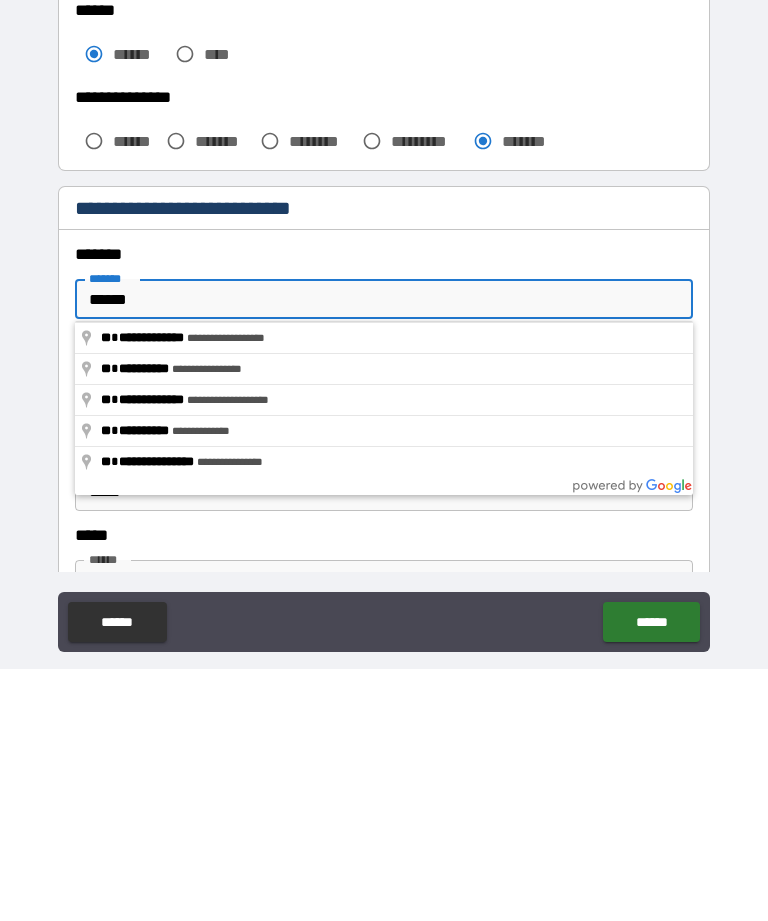 type on "****" 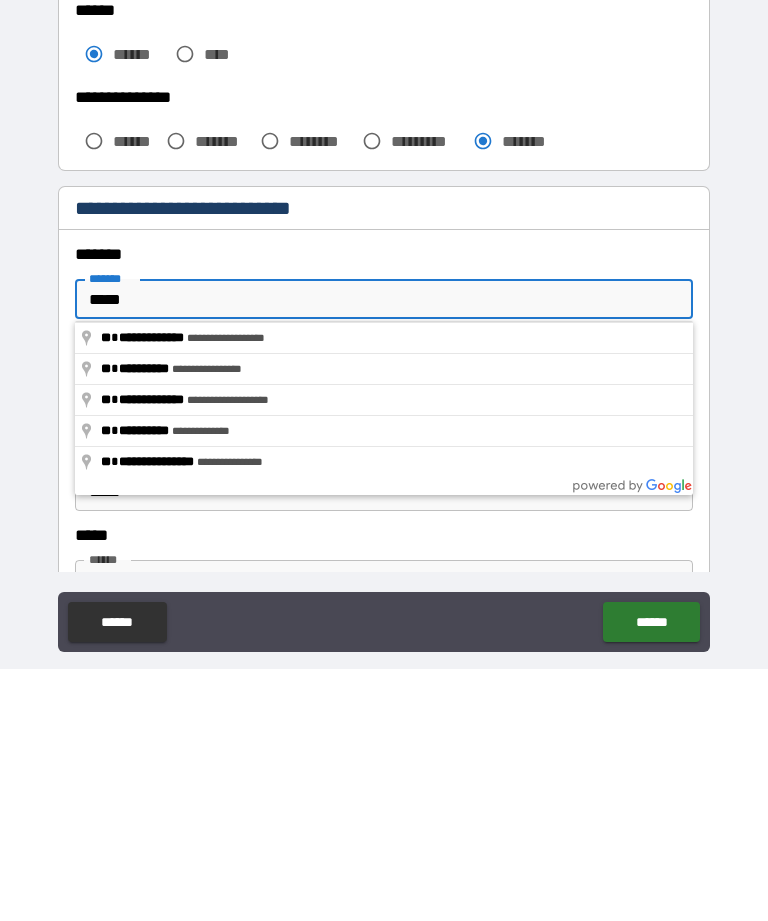 type on "*" 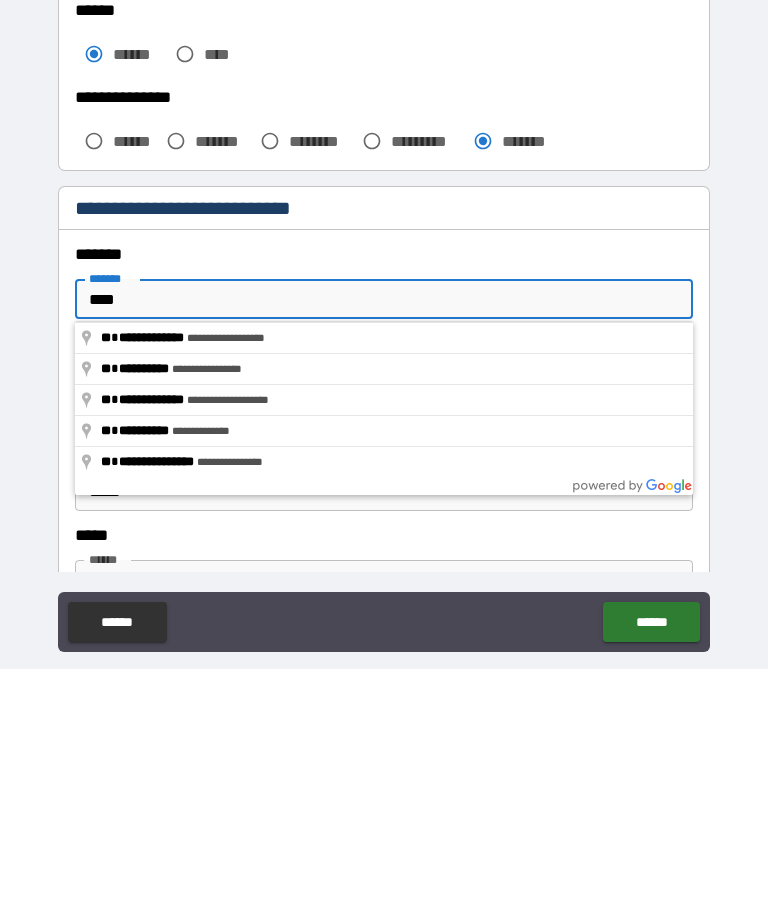 type on "*****" 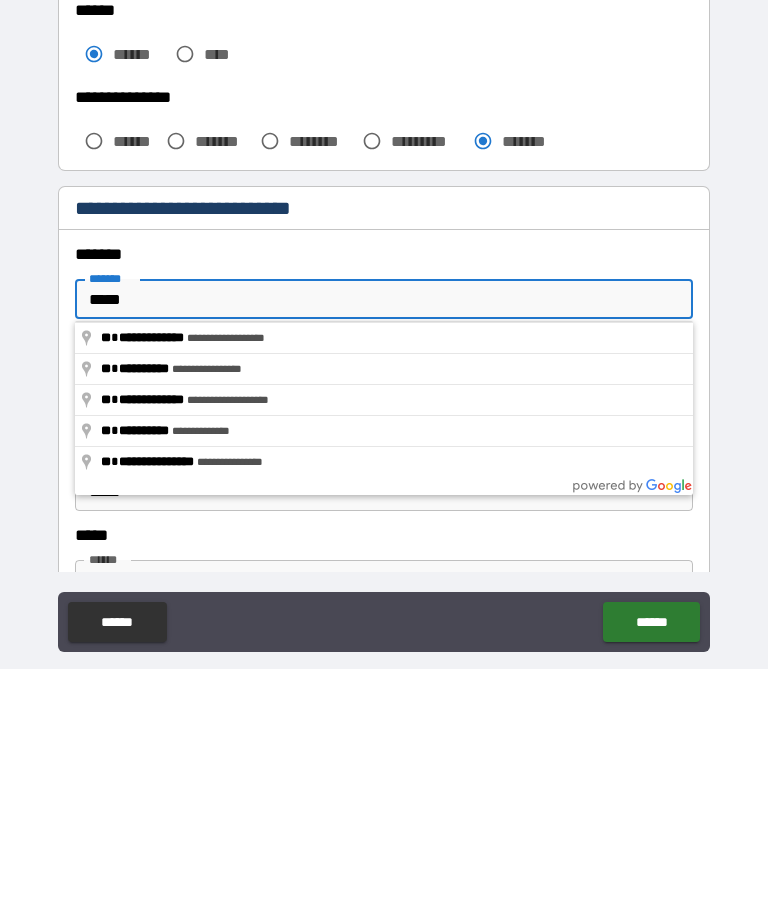 type on "*" 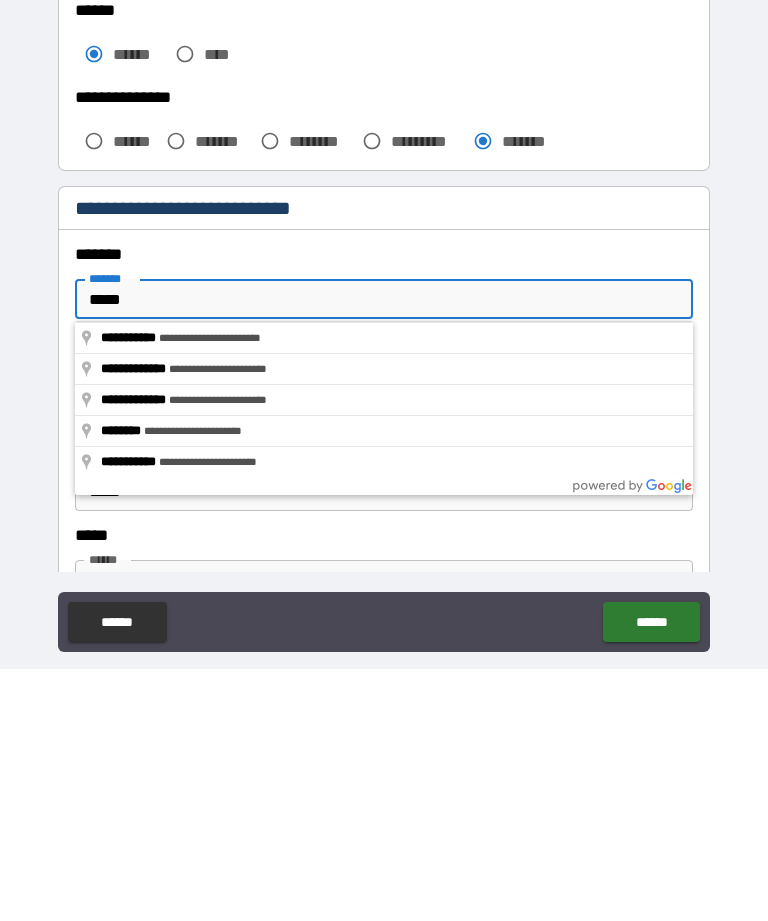 type on "****" 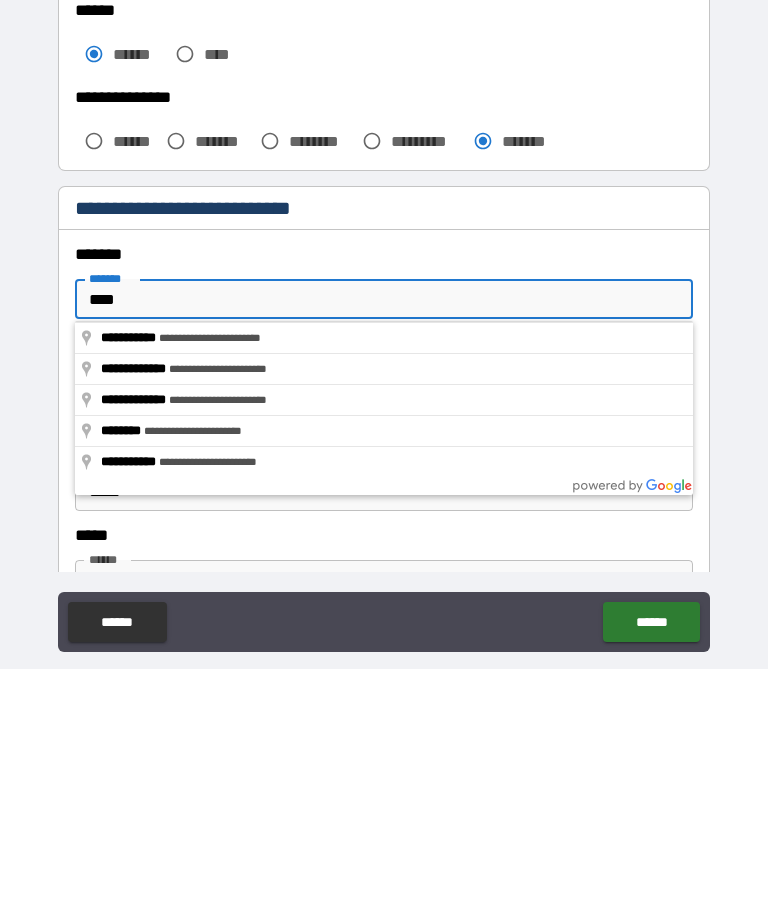 type on "*" 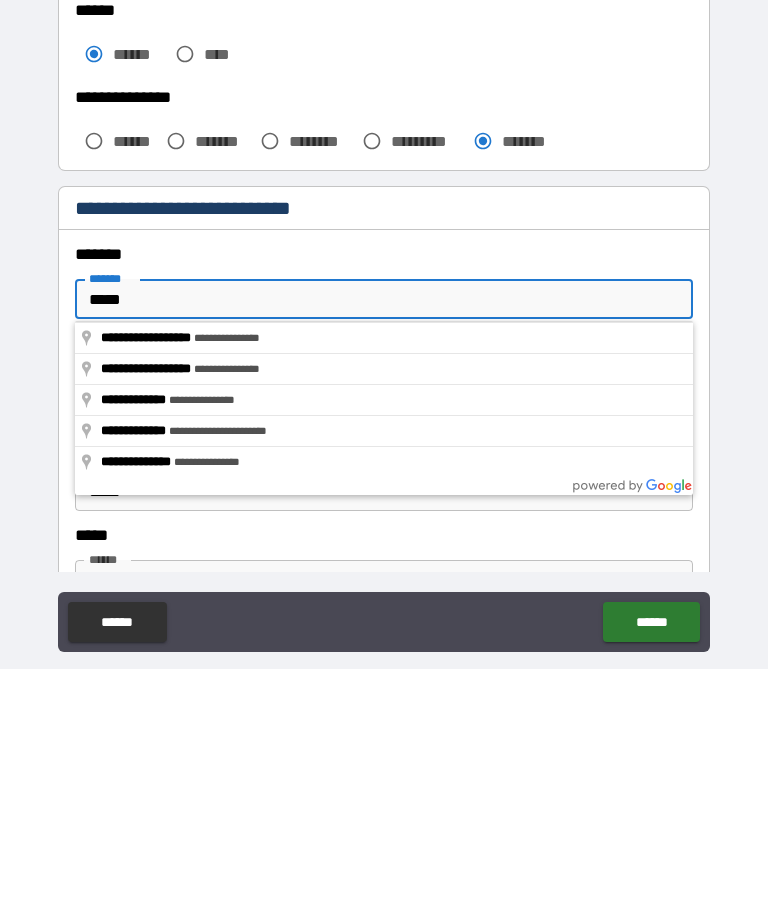 type on "*" 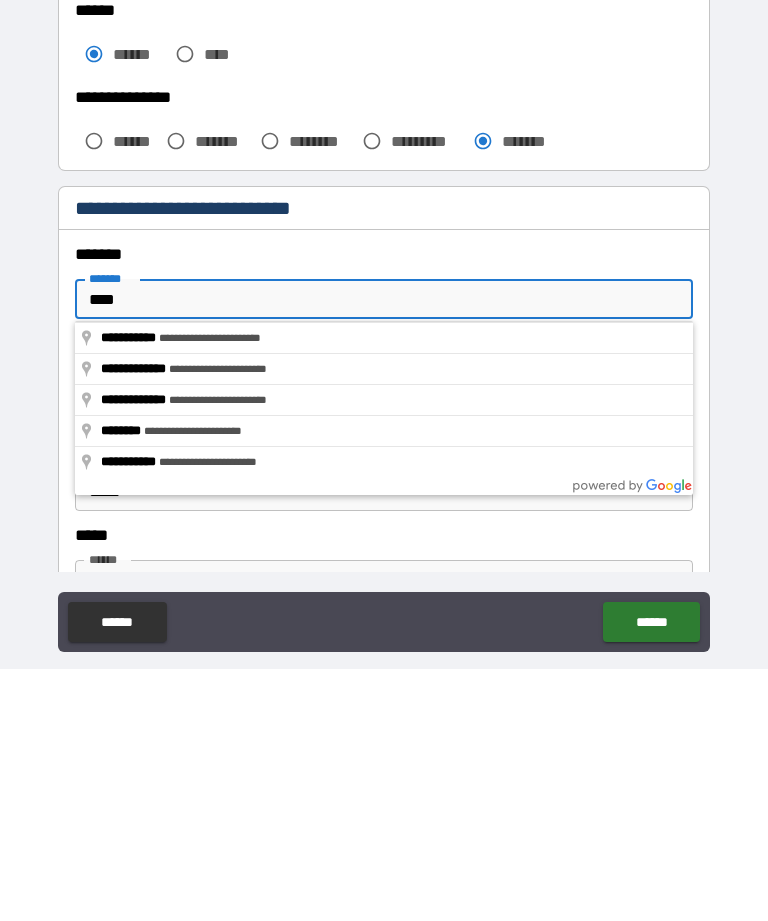 type on "*" 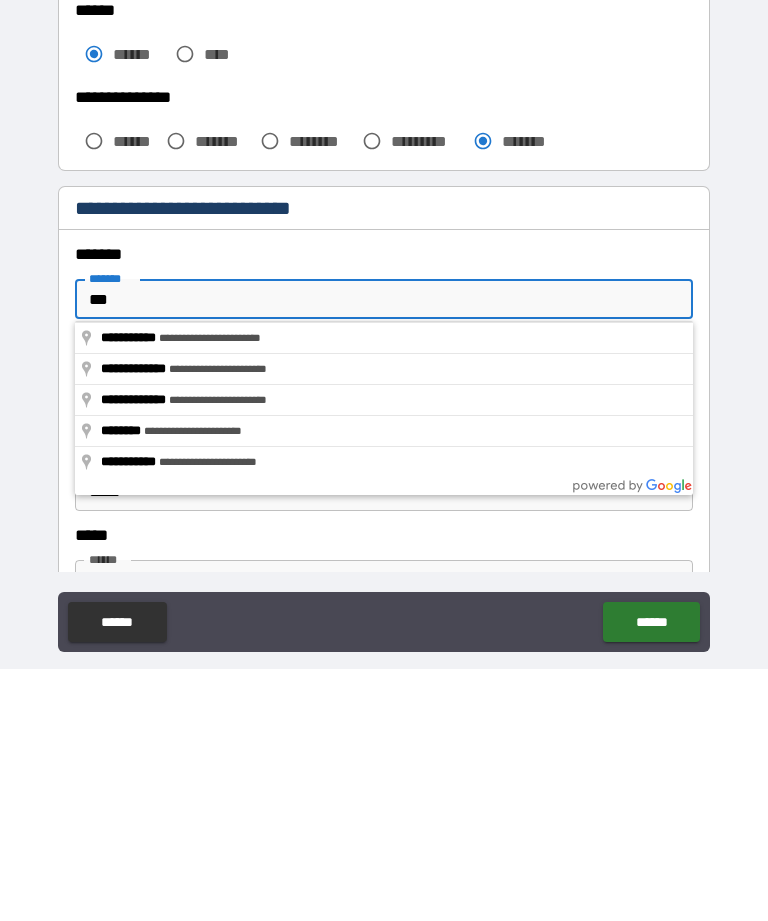 type on "****" 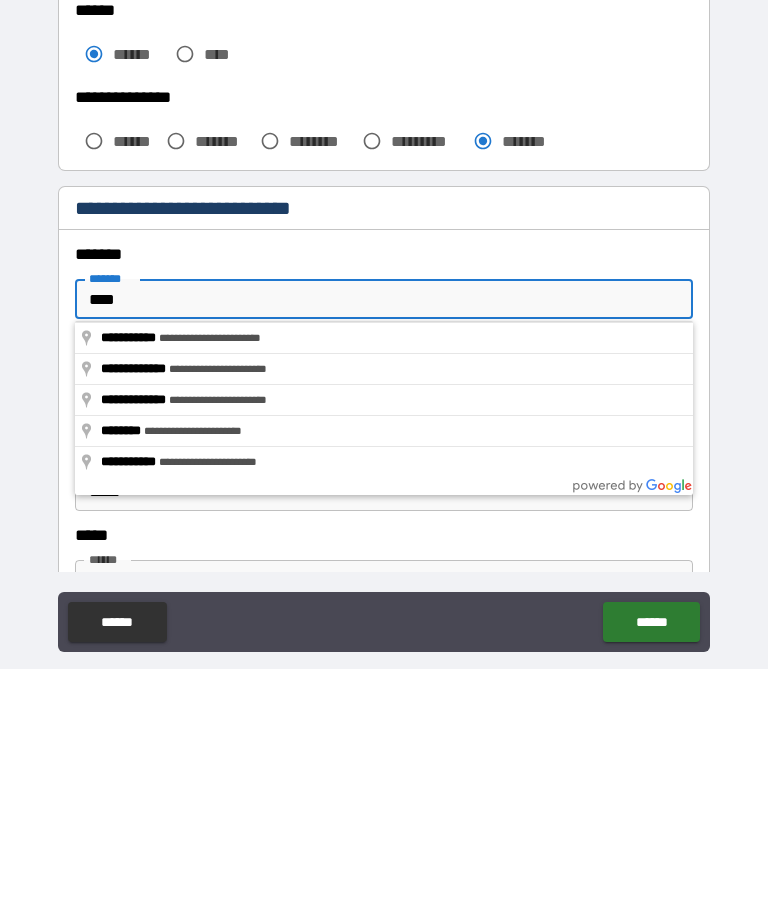 type on "*" 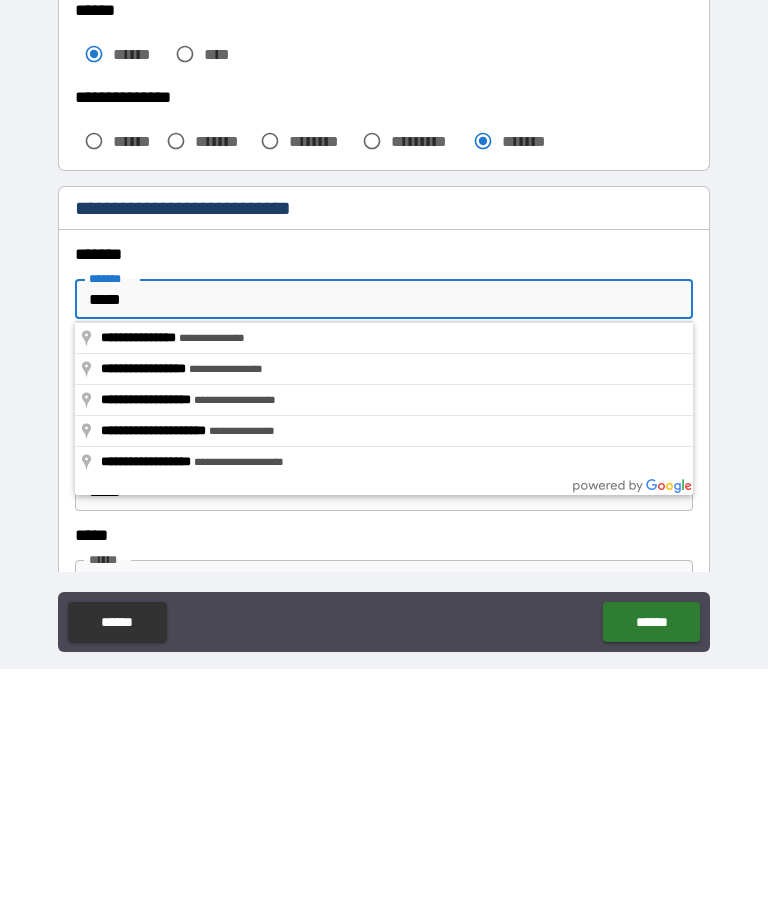 type on "*" 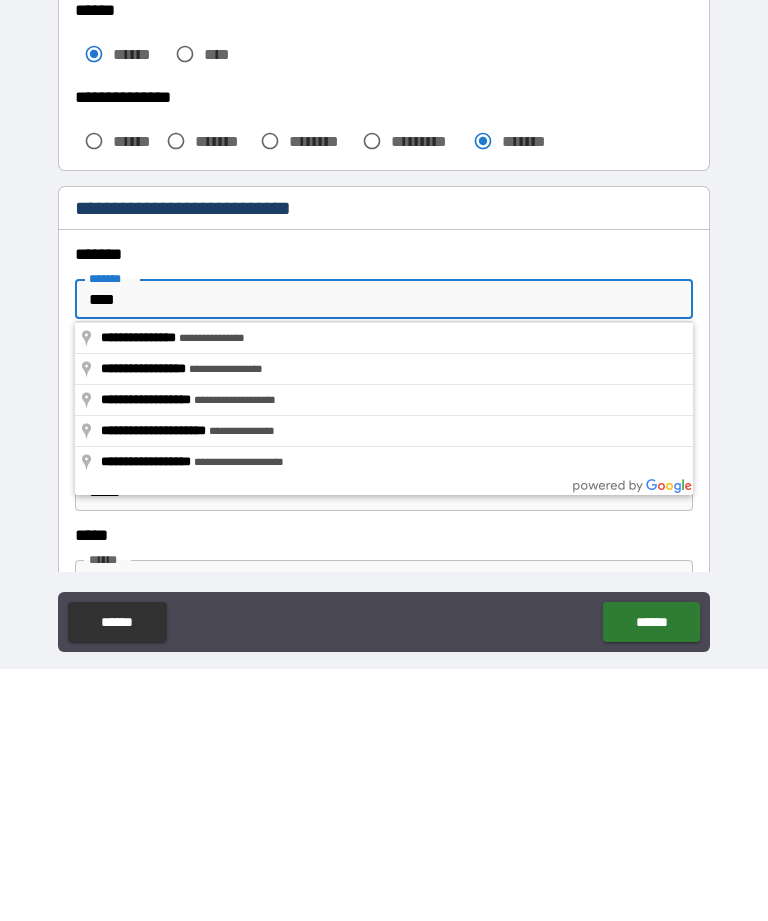 type on "***" 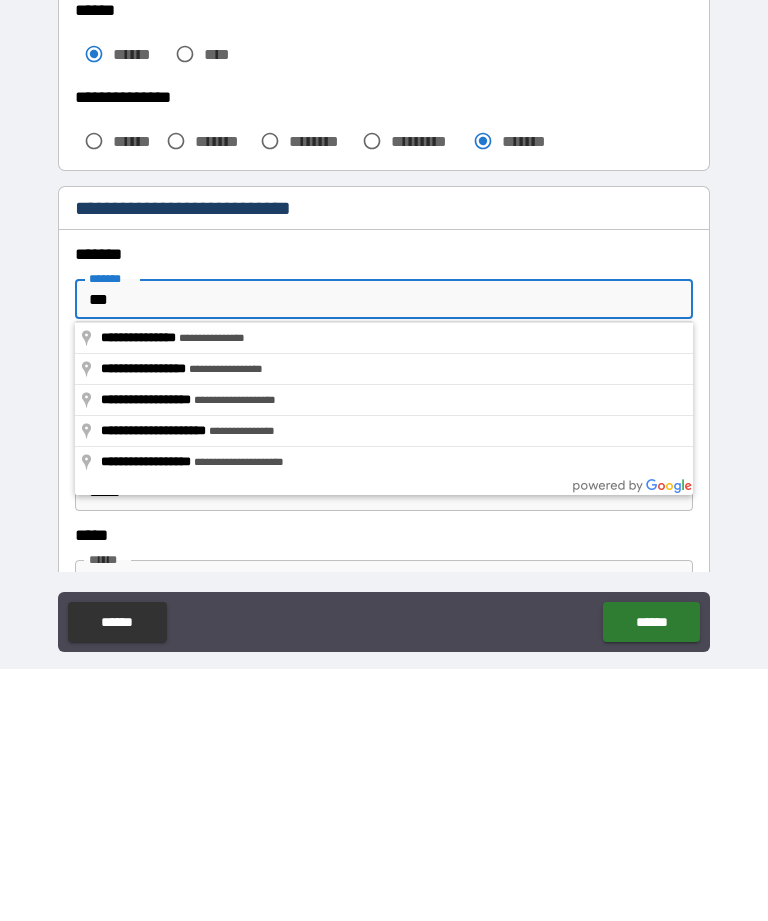 type on "*" 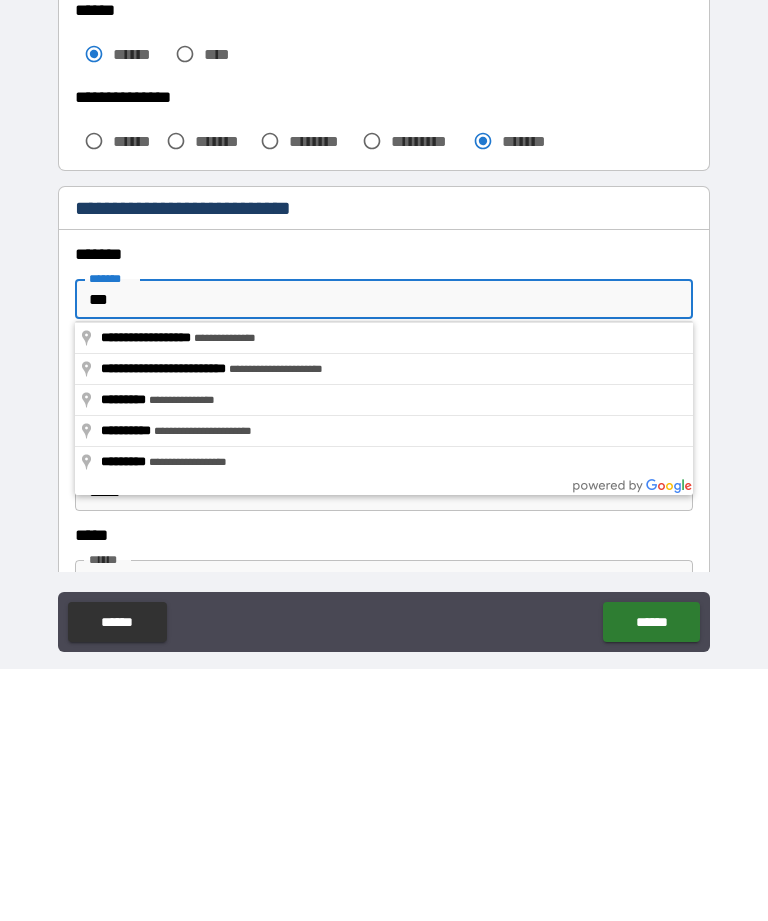 type on "**" 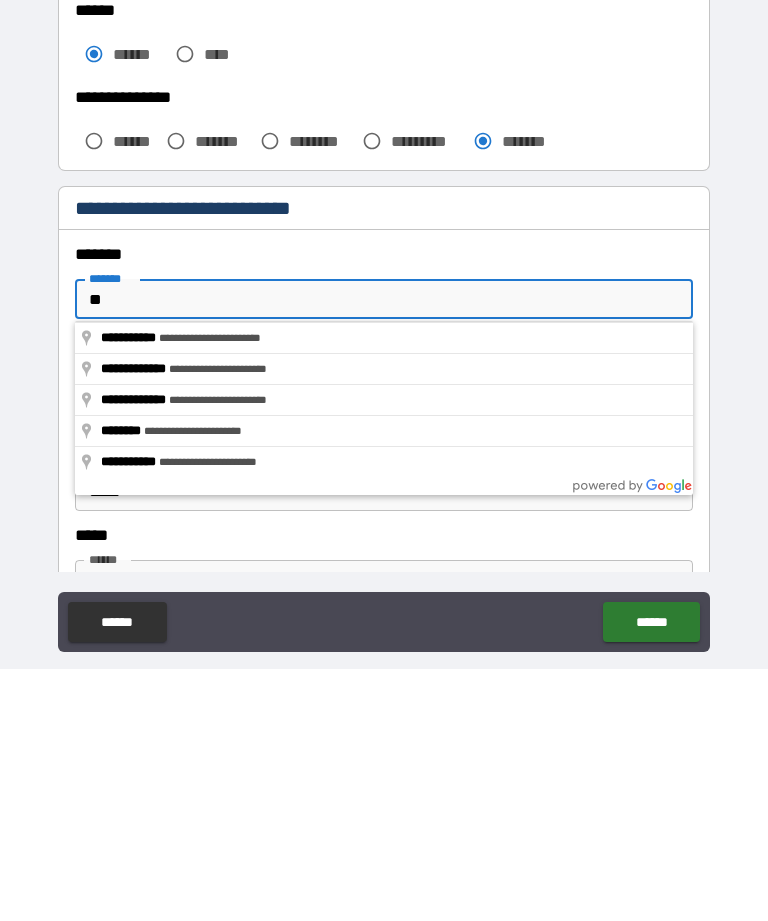 type on "*" 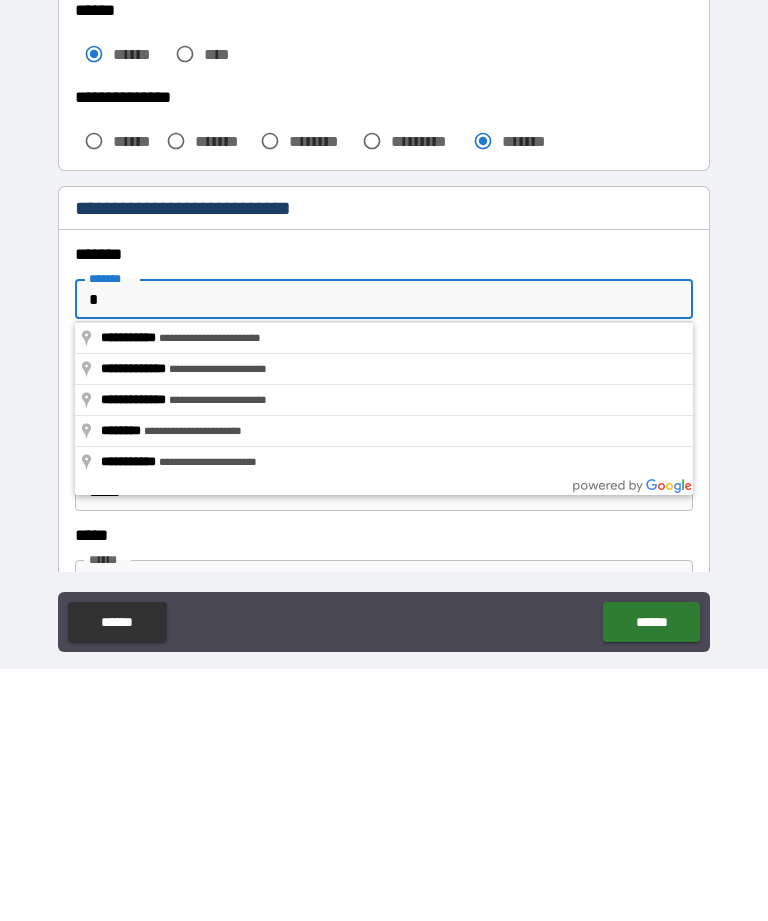 type 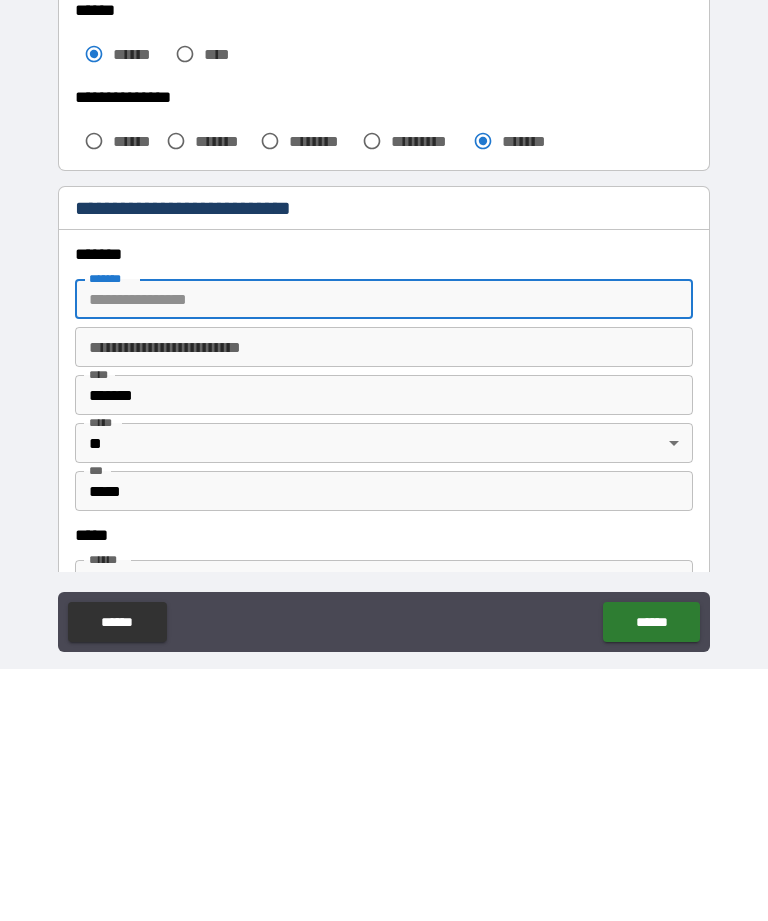 type 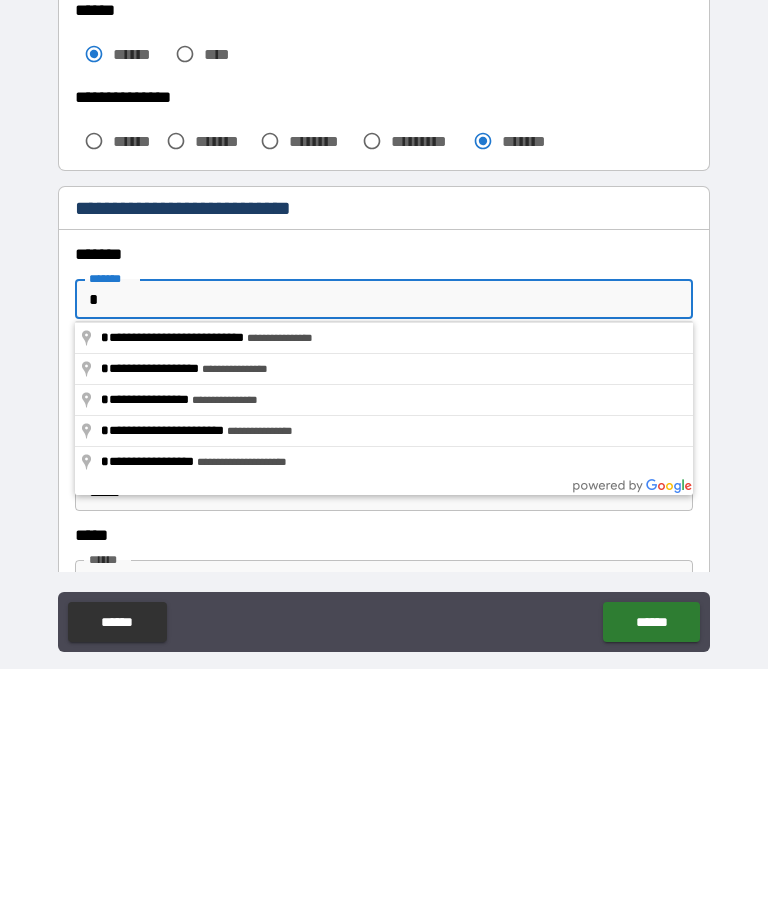type on "*" 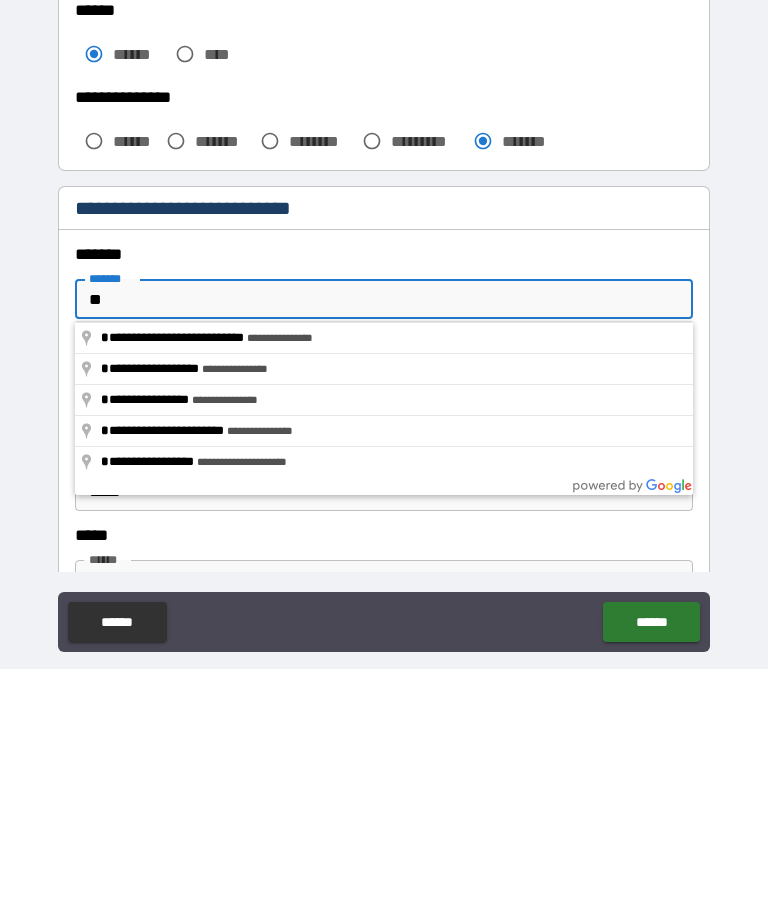 type on "***" 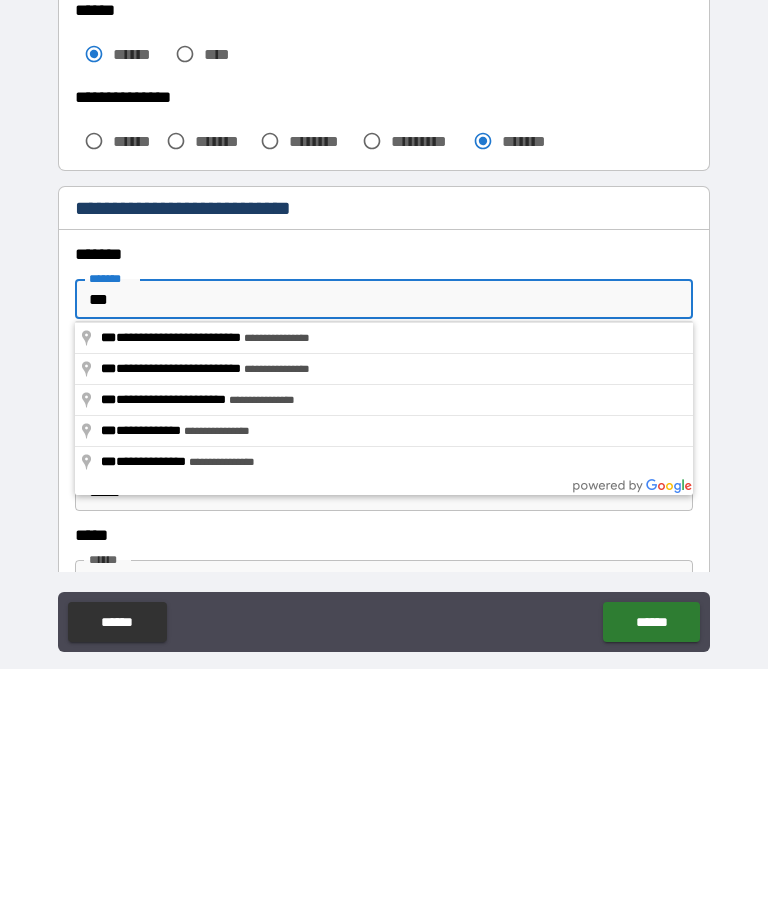 type on "*" 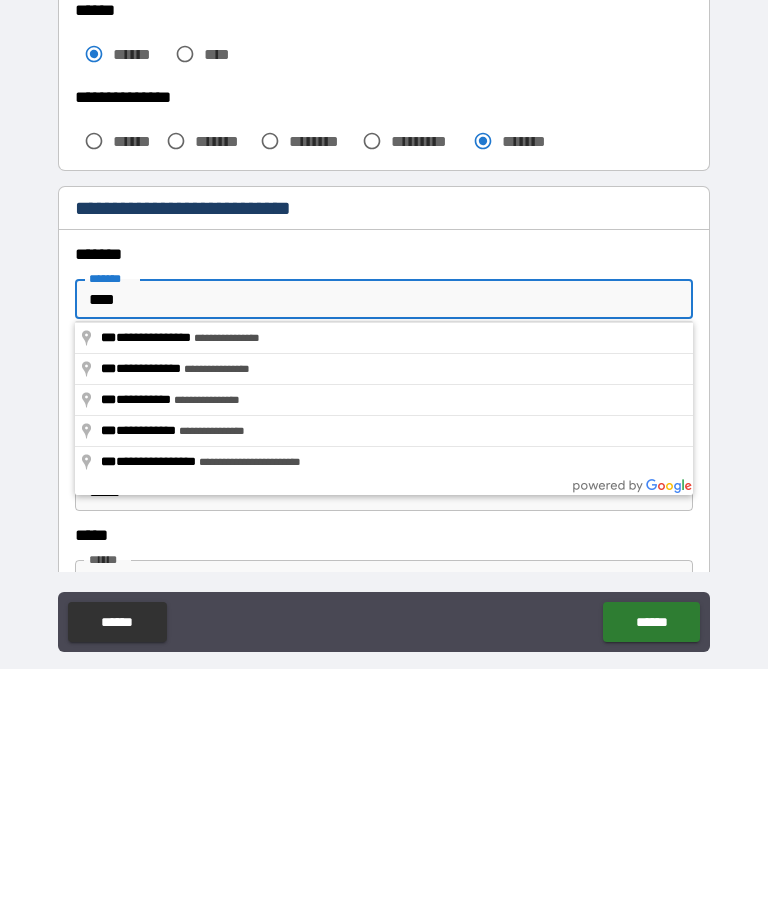 type on "*" 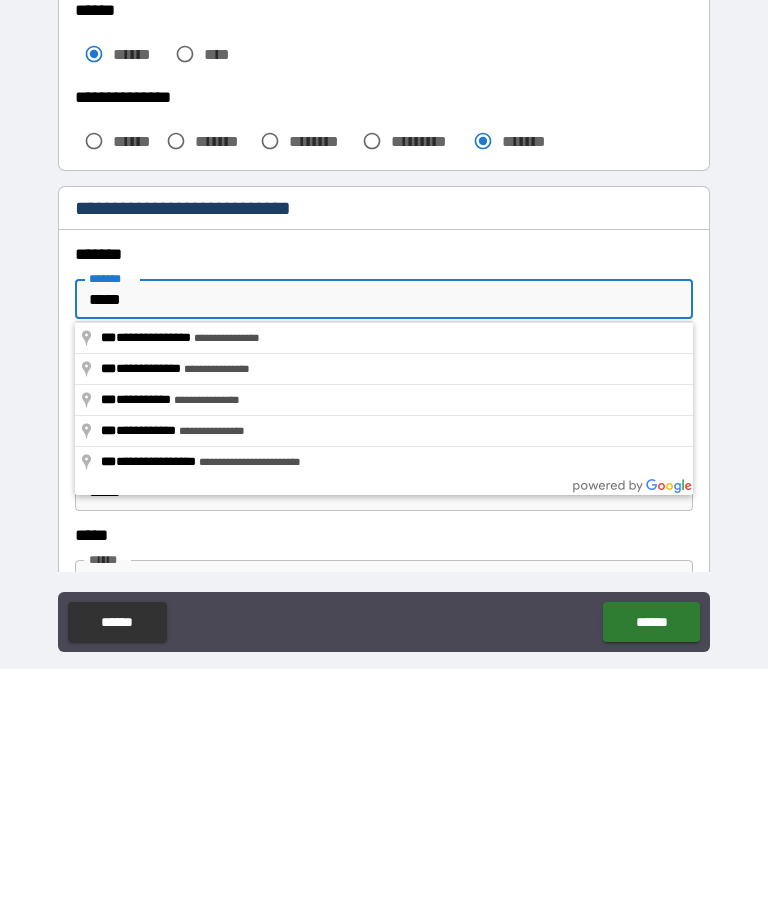 type on "*" 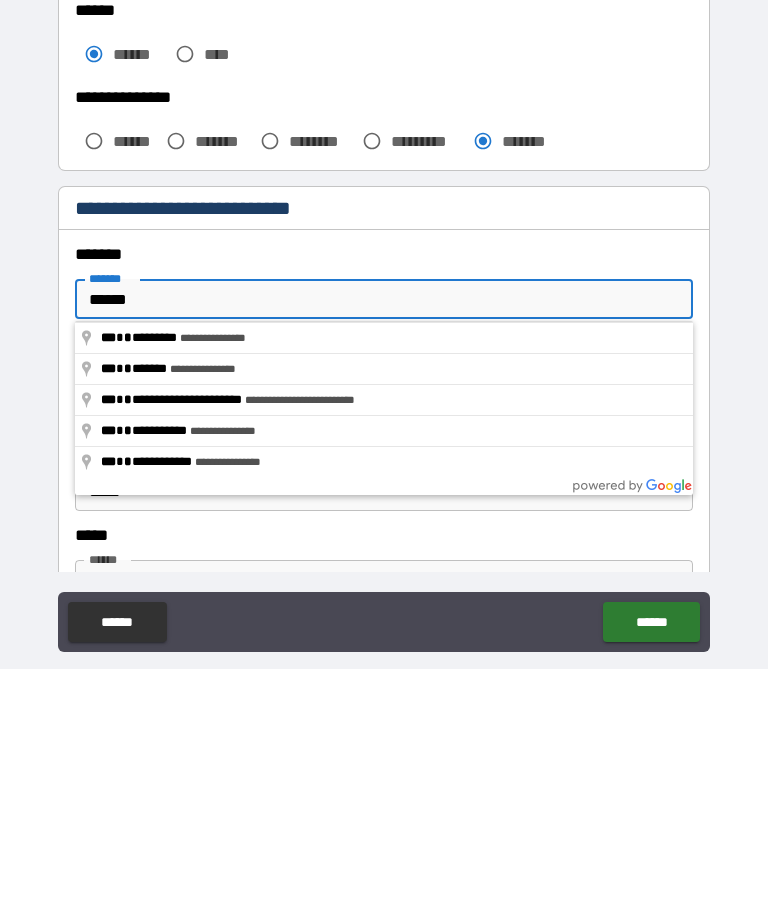 type on "*" 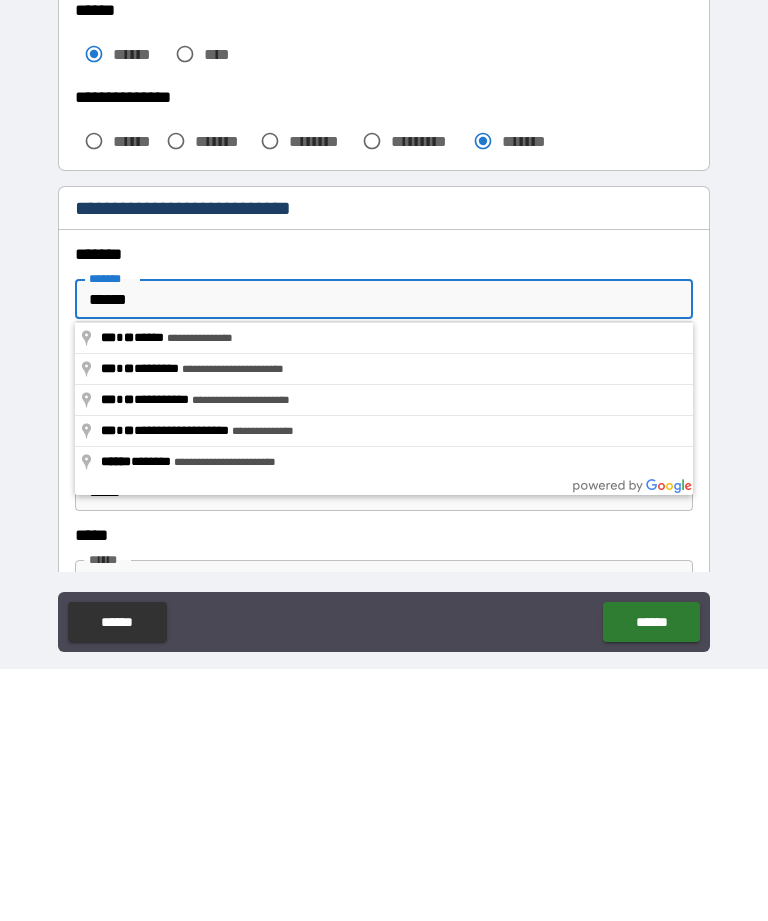 type on "*******" 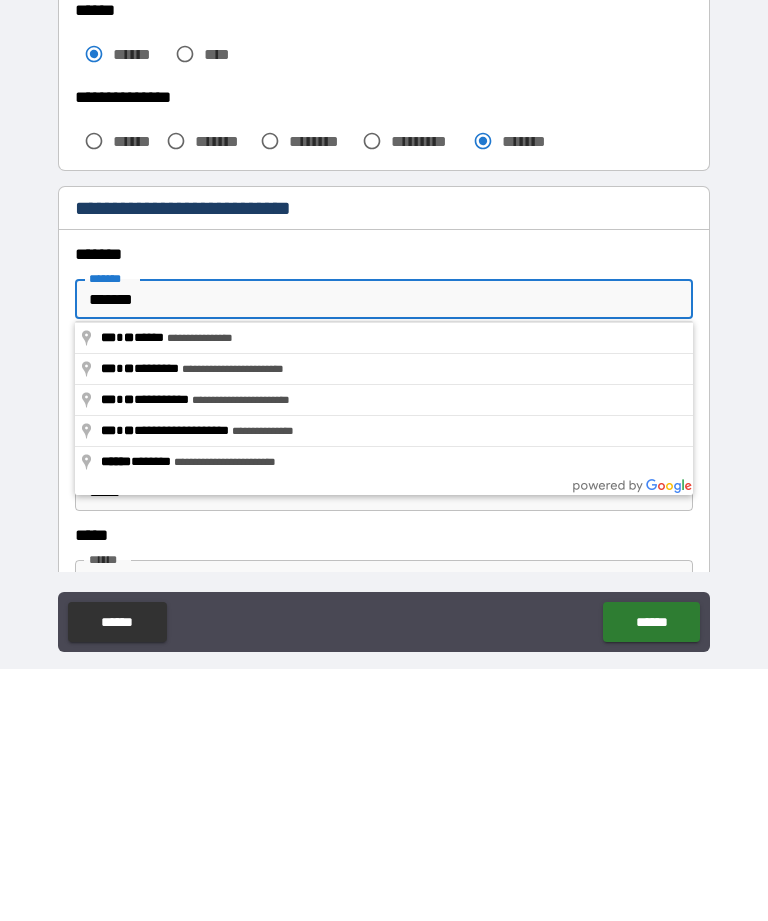 type on "*" 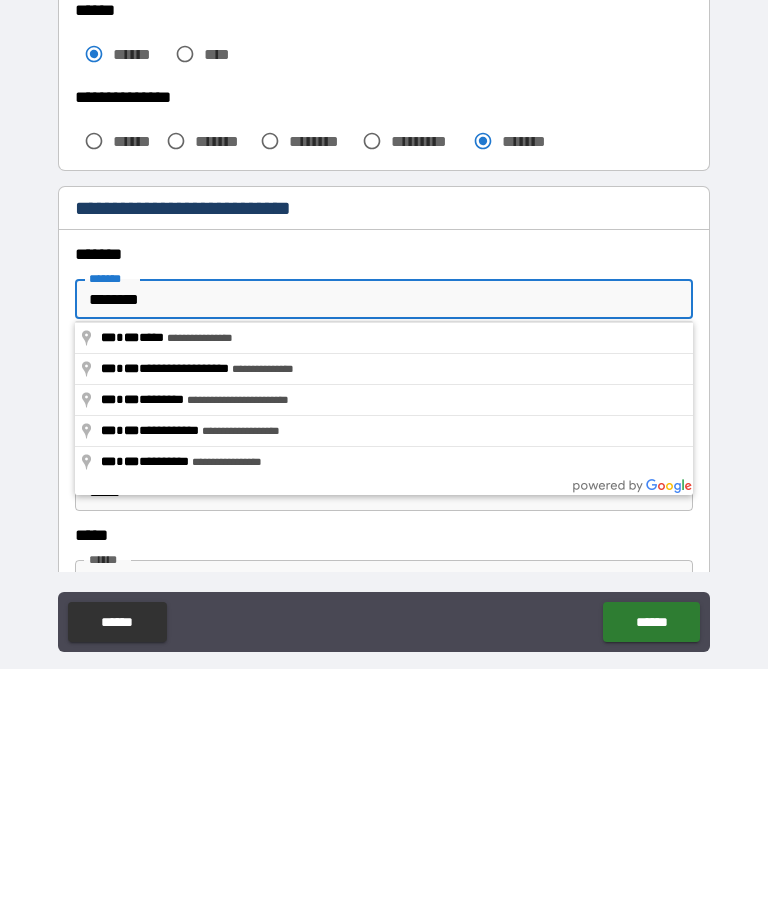 type on "*" 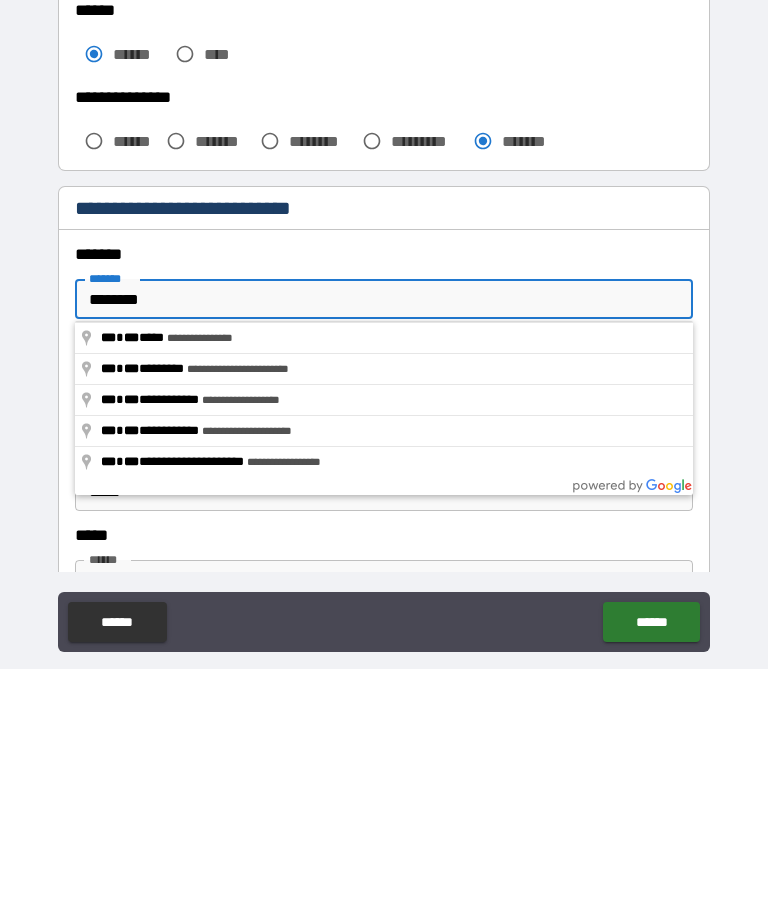 type on "*******" 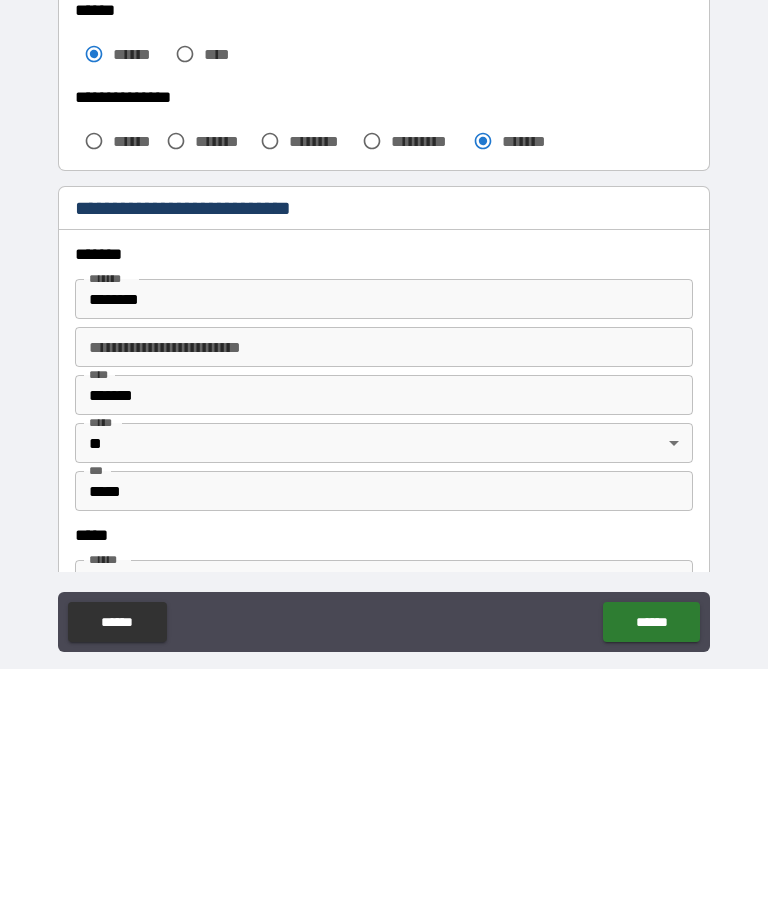 type on "*" 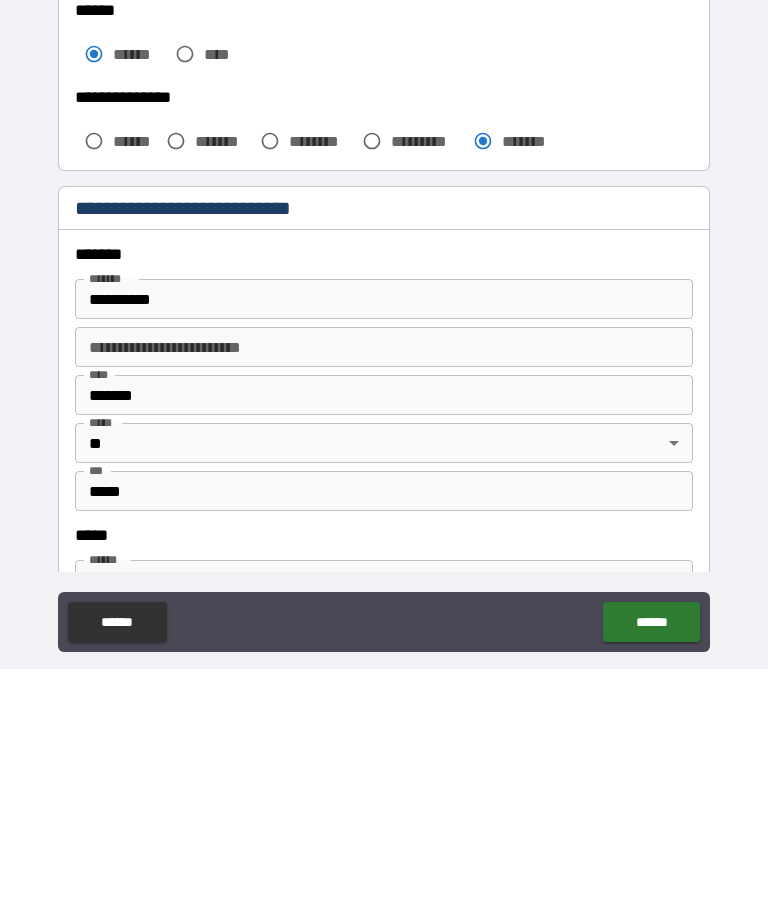 scroll, scrollTop: 64, scrollLeft: 0, axis: vertical 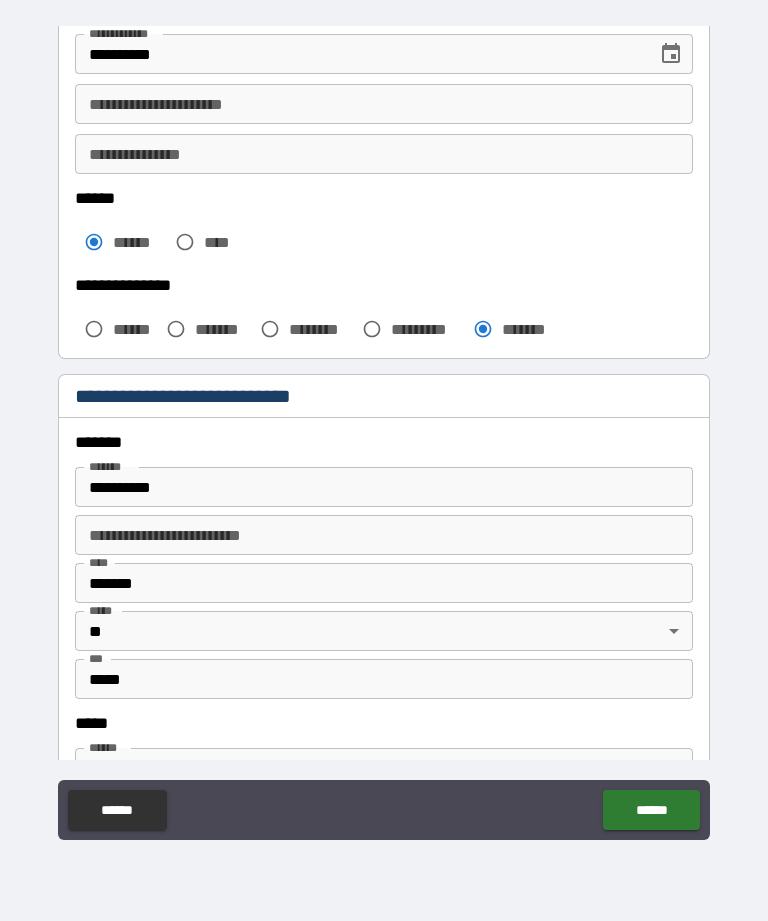 type on "*" 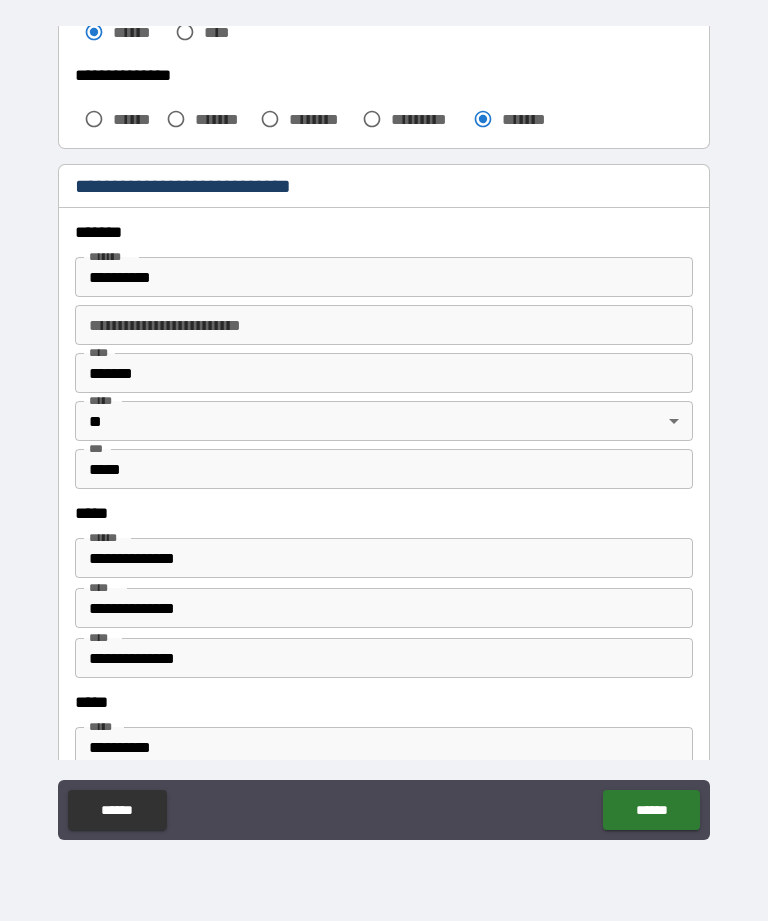 scroll, scrollTop: 672, scrollLeft: 0, axis: vertical 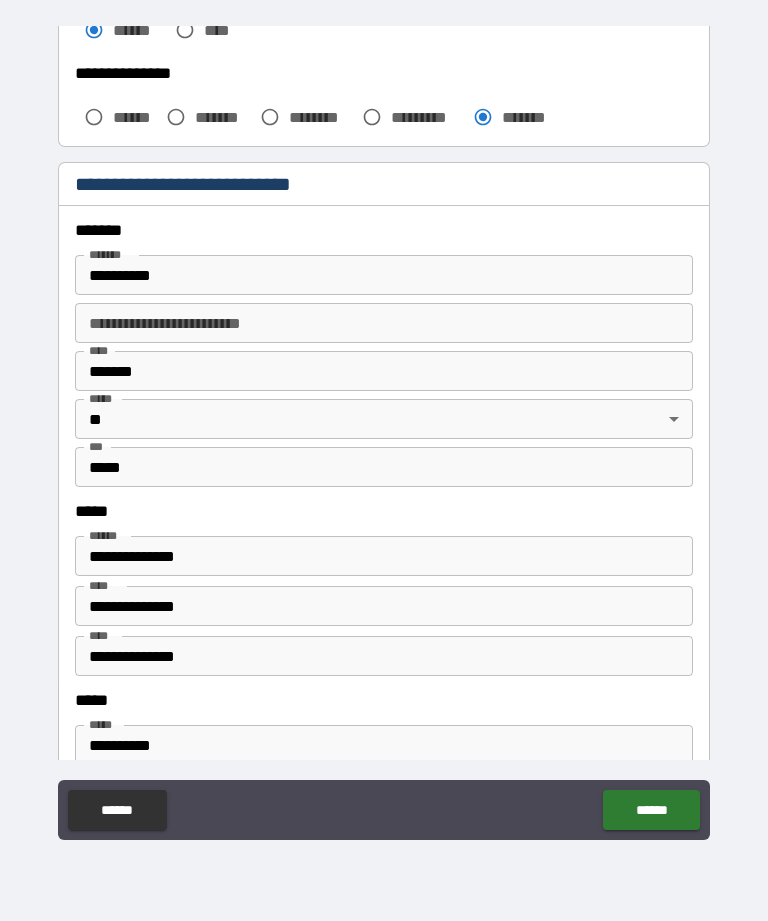 click on "**********" at bounding box center (384, 556) 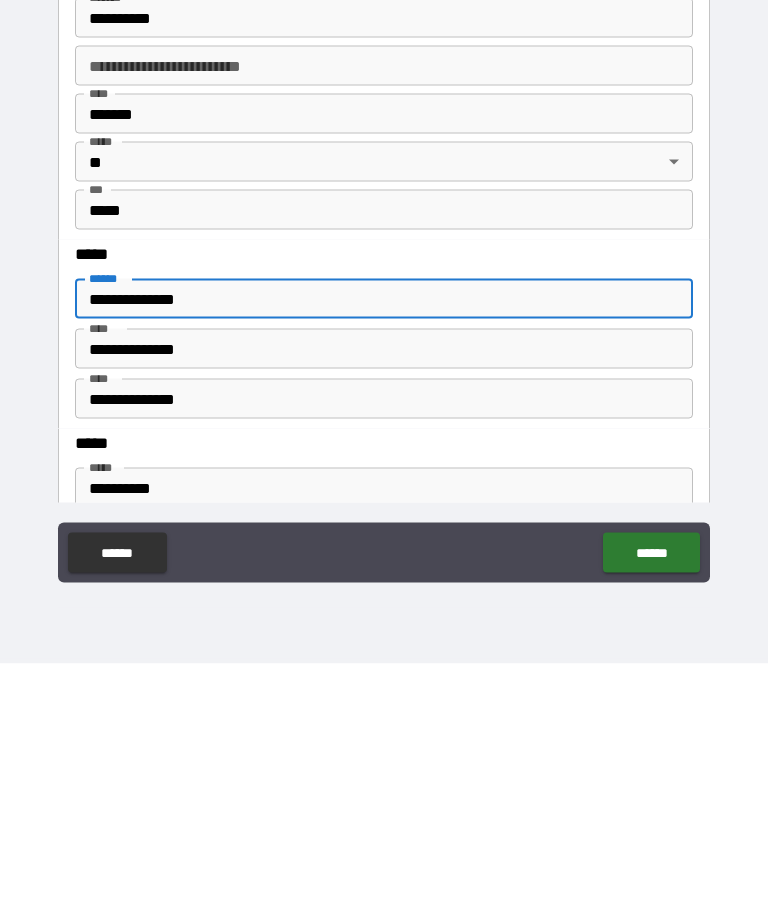 type on "**********" 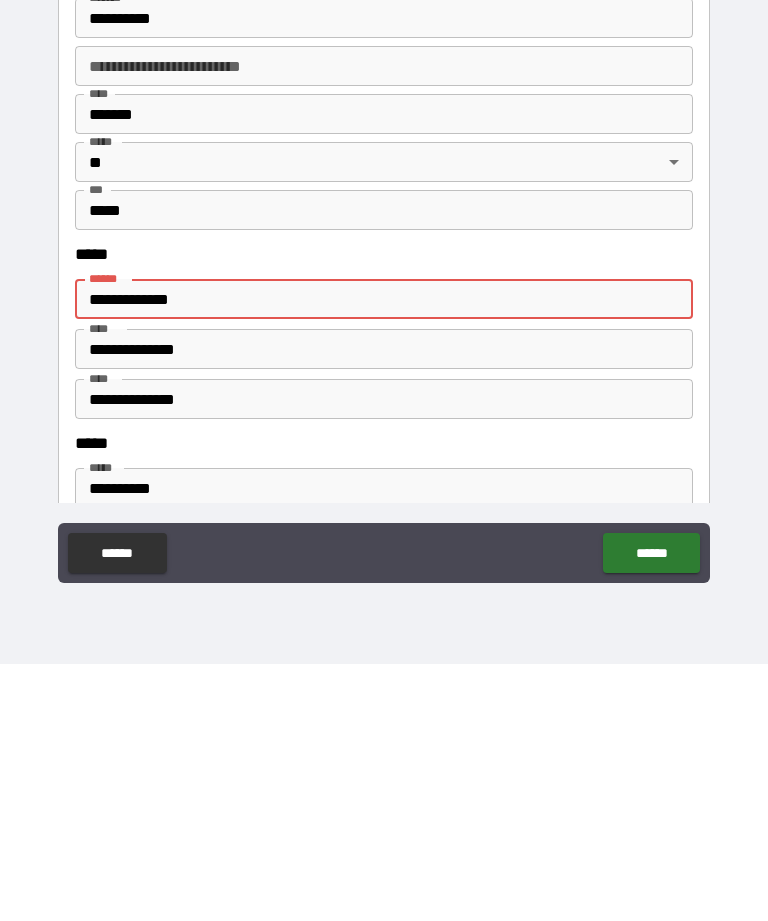 type on "*" 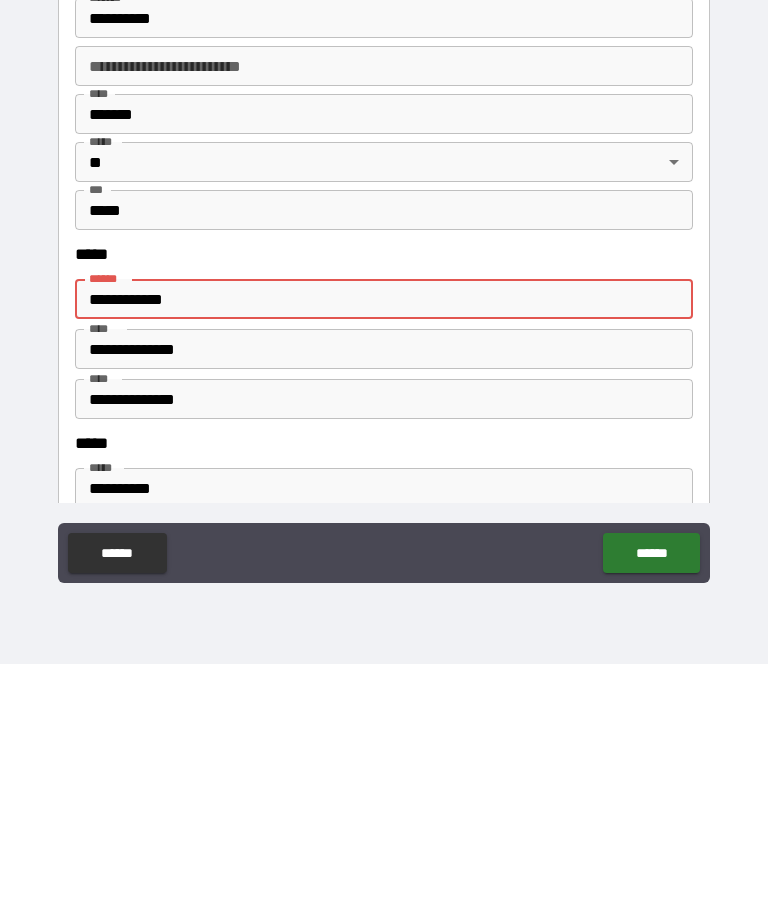 type on "*" 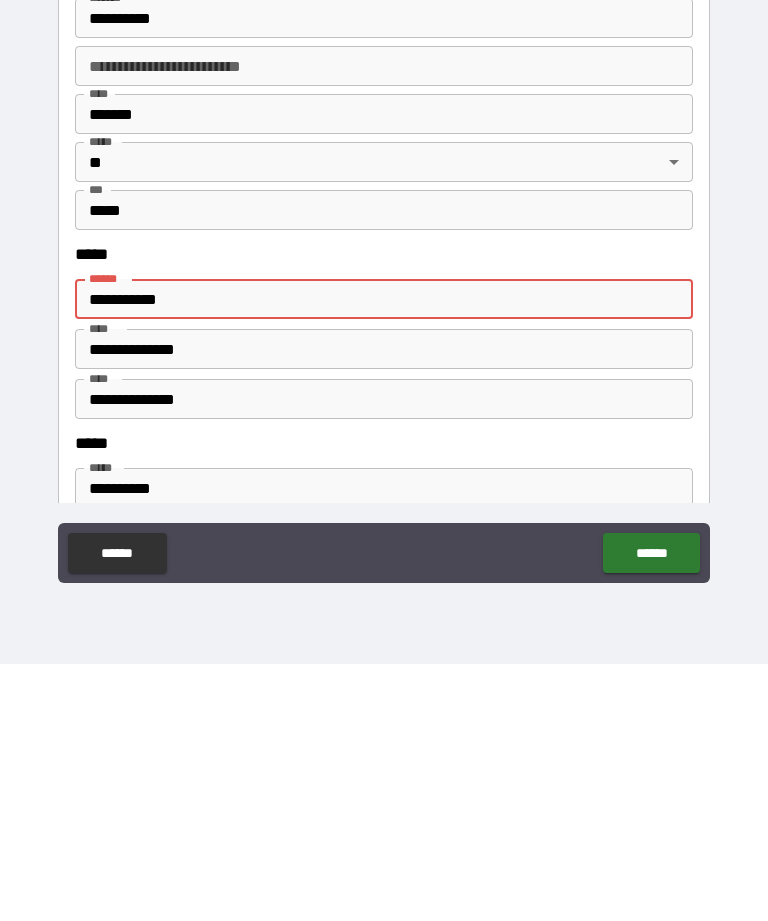 type on "*" 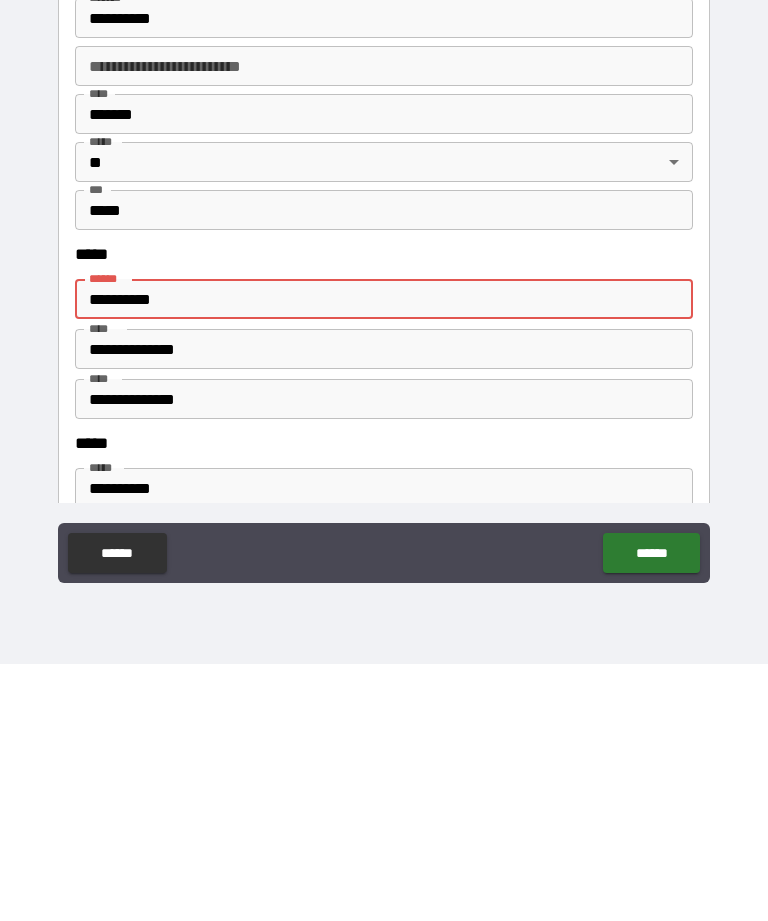 type on "*" 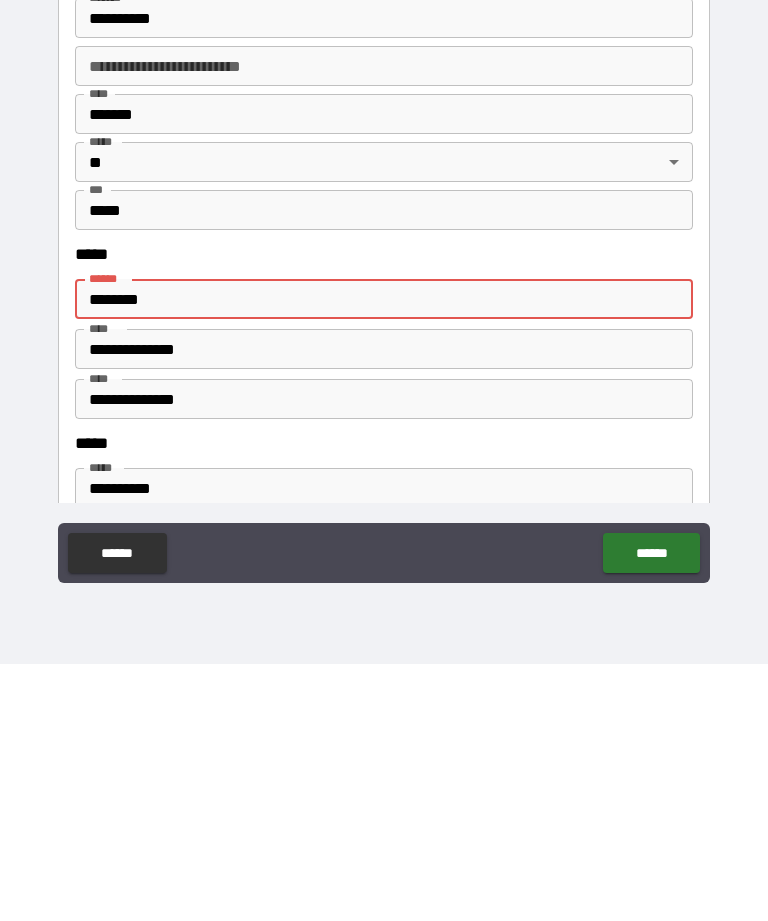 type on "*******" 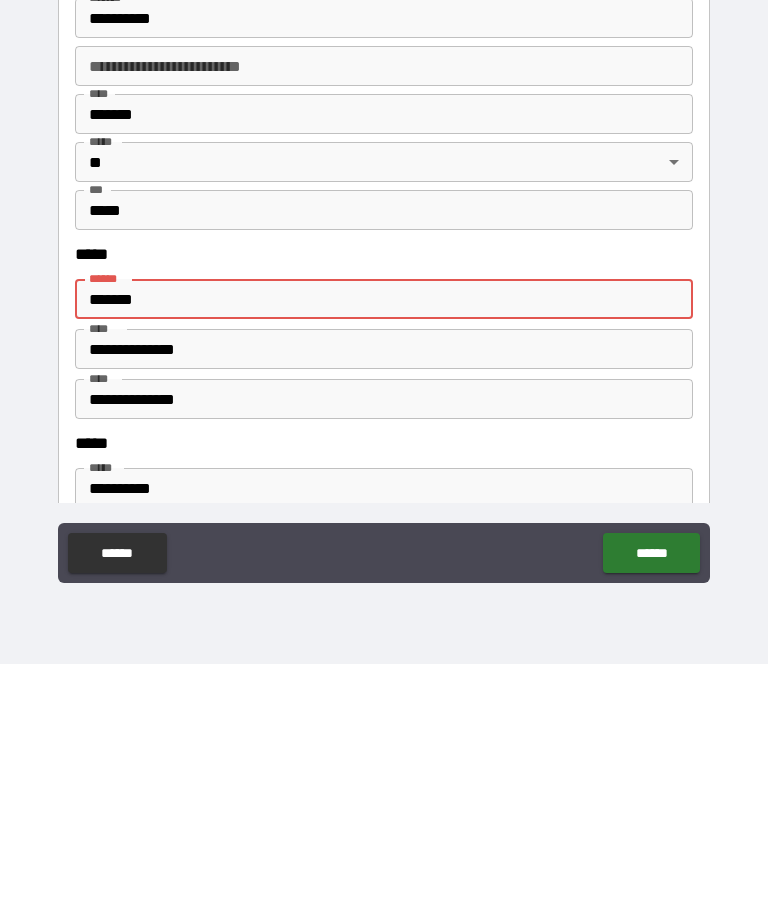 type on "*" 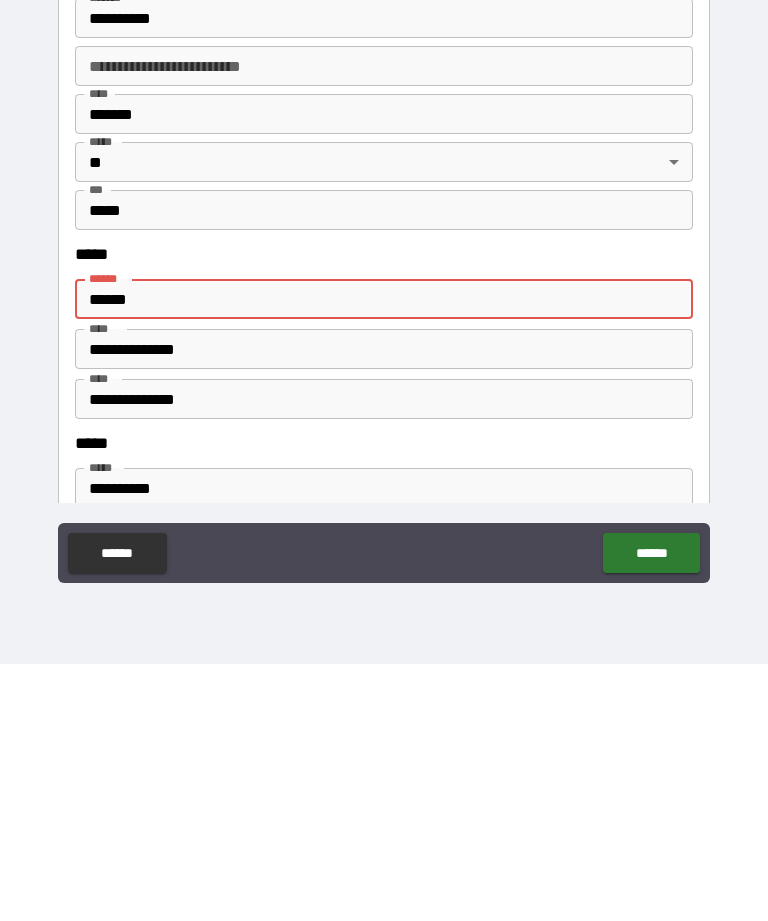 type on "*" 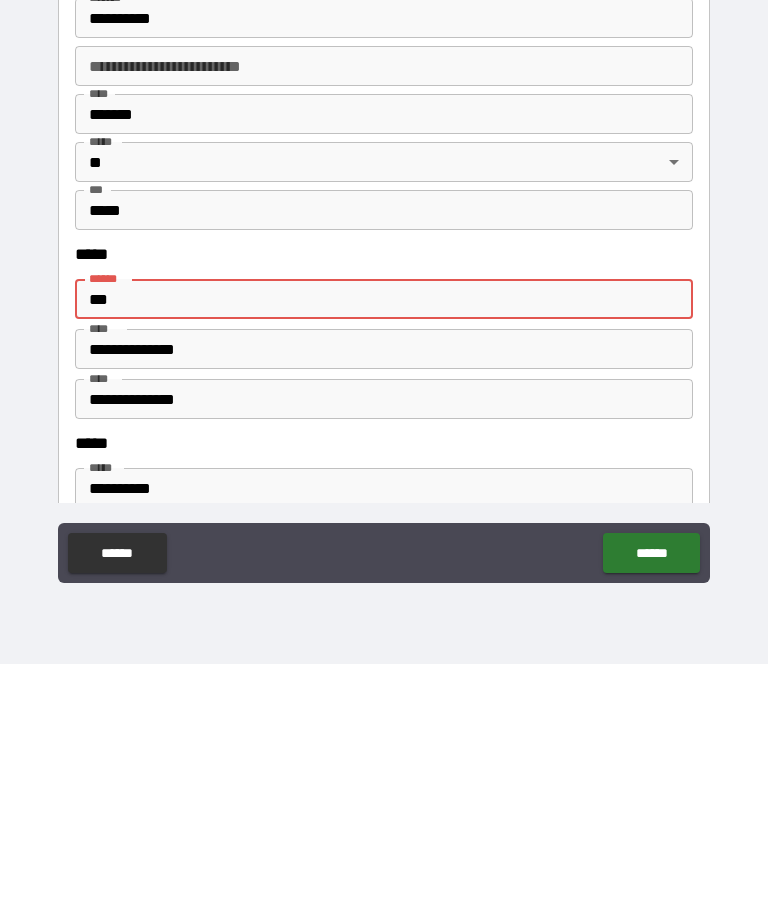 type on "*" 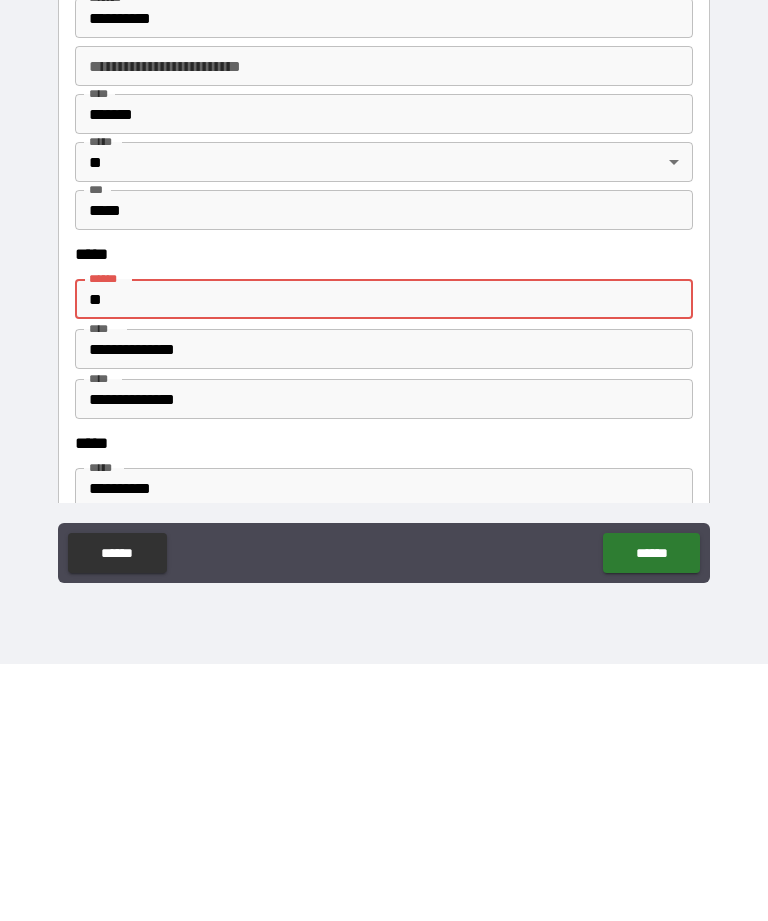 type on "*" 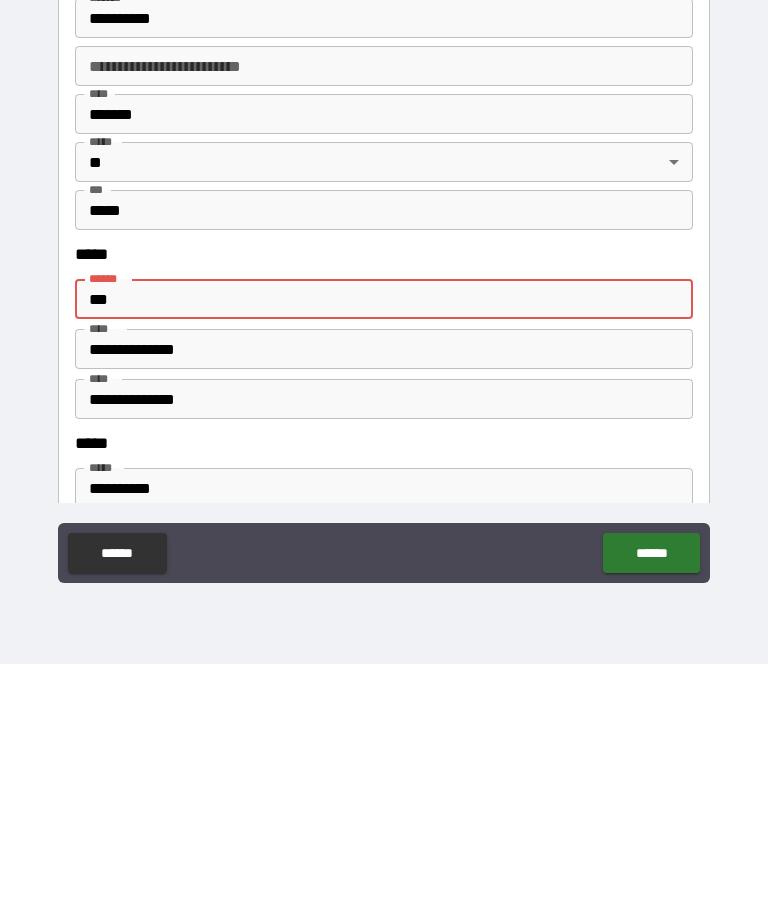 type on "*" 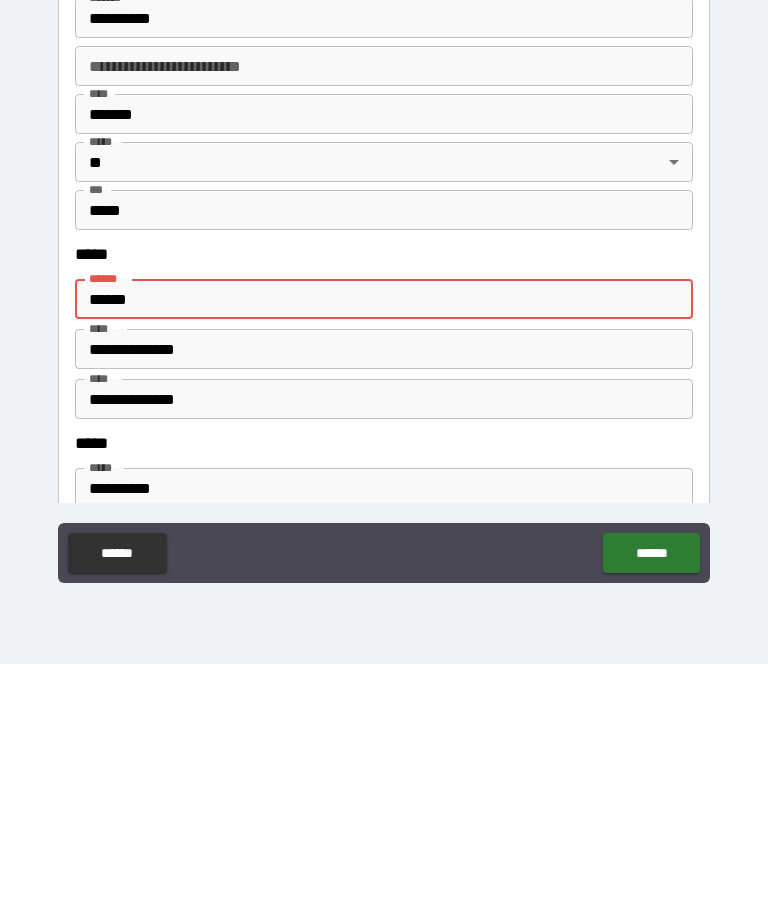 type on "*" 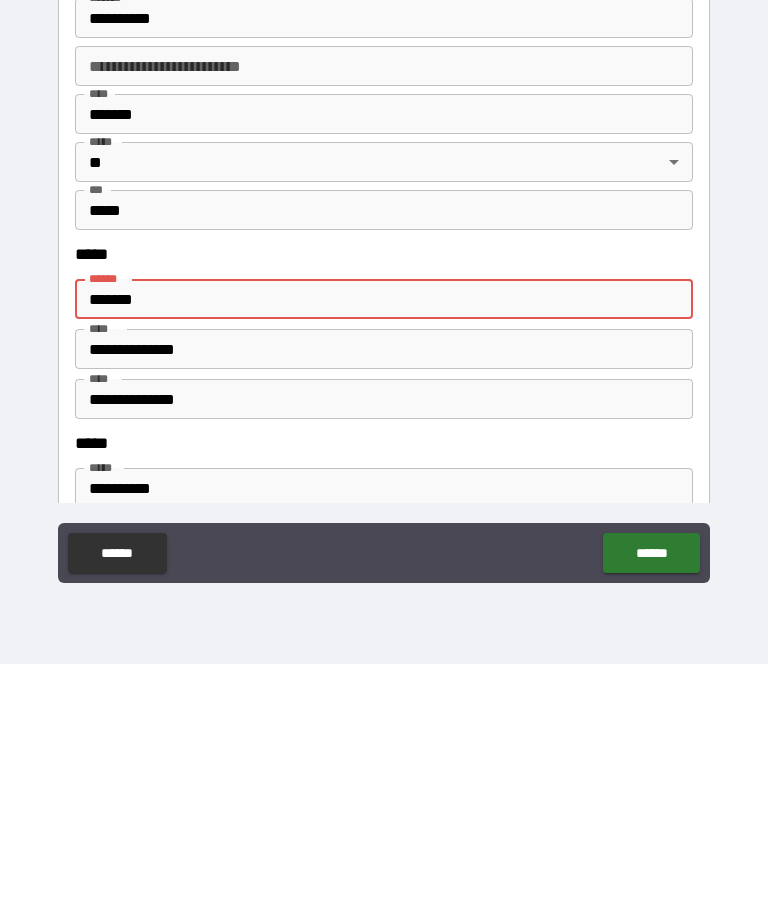 type on "*" 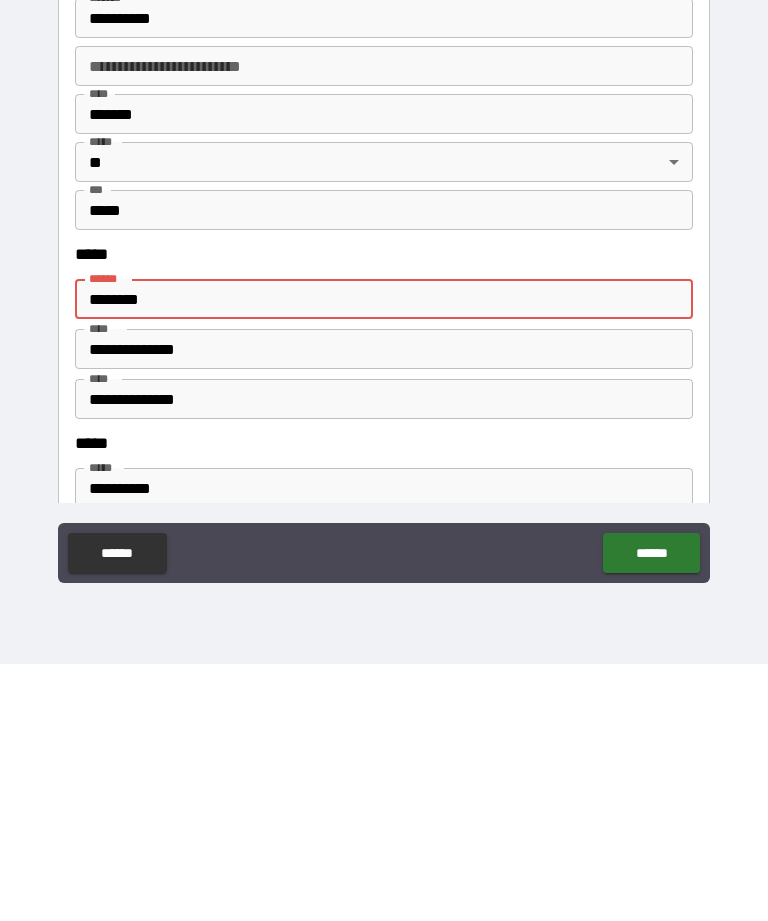 type on "**********" 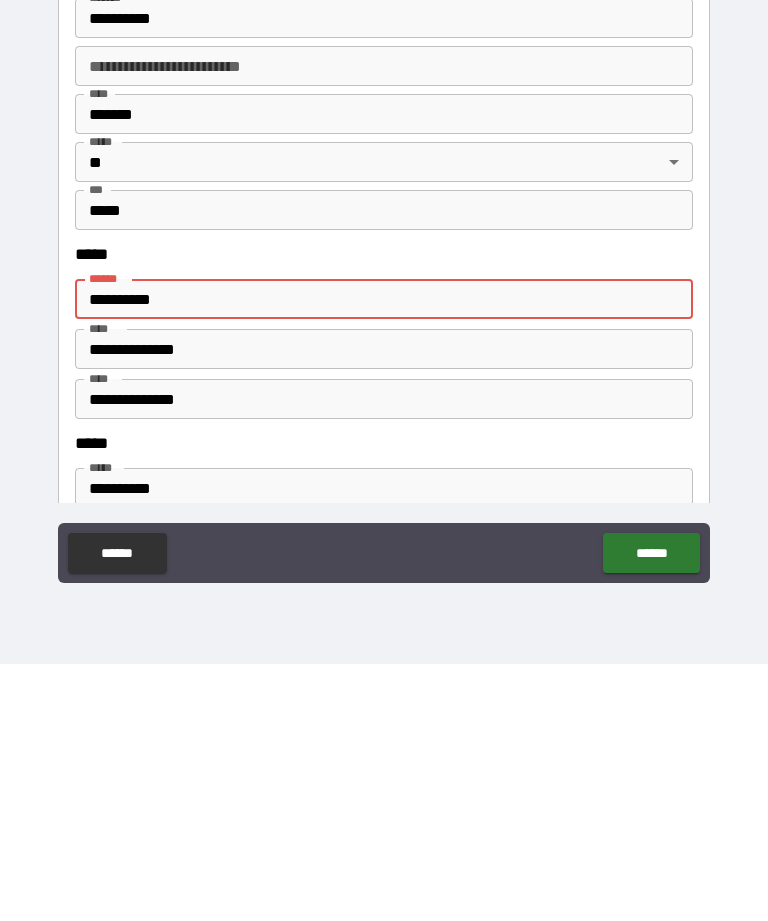 type on "*" 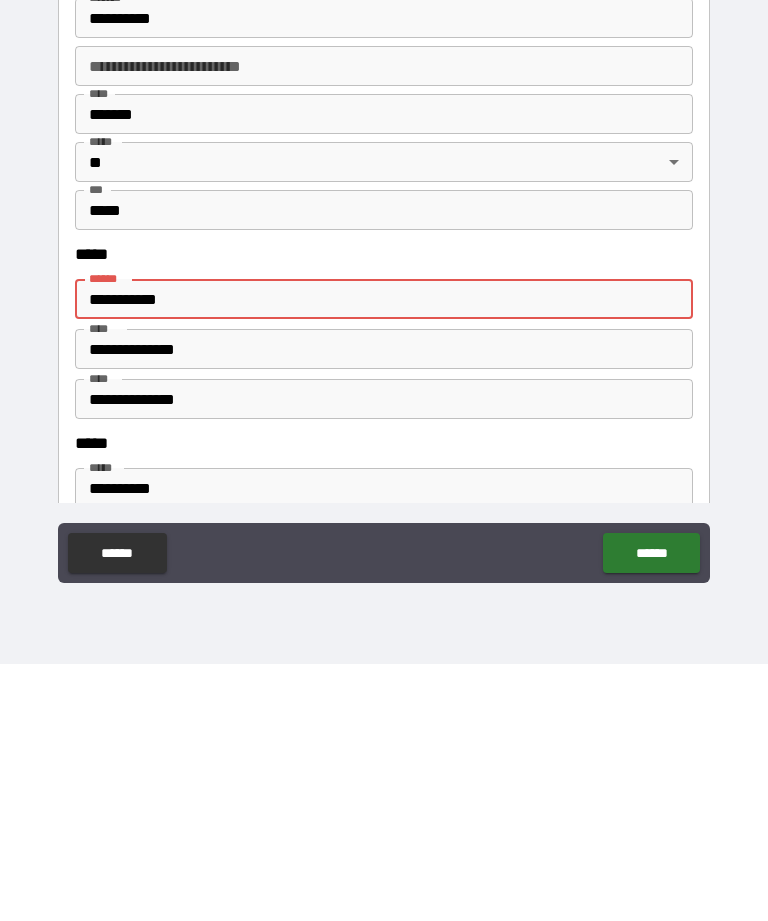 type on "*" 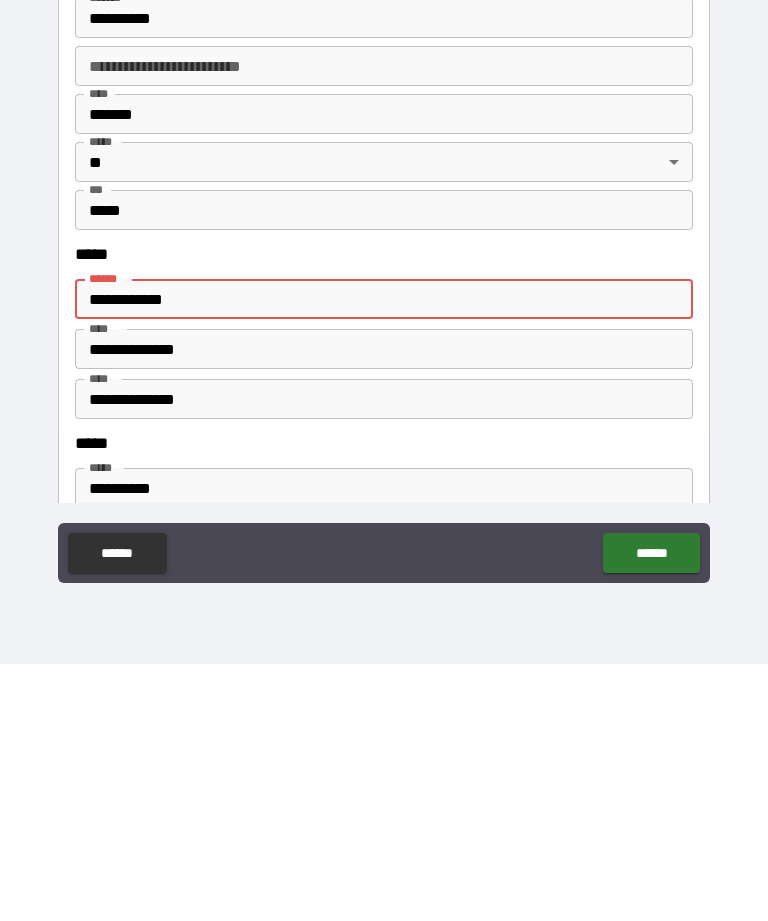 type on "*" 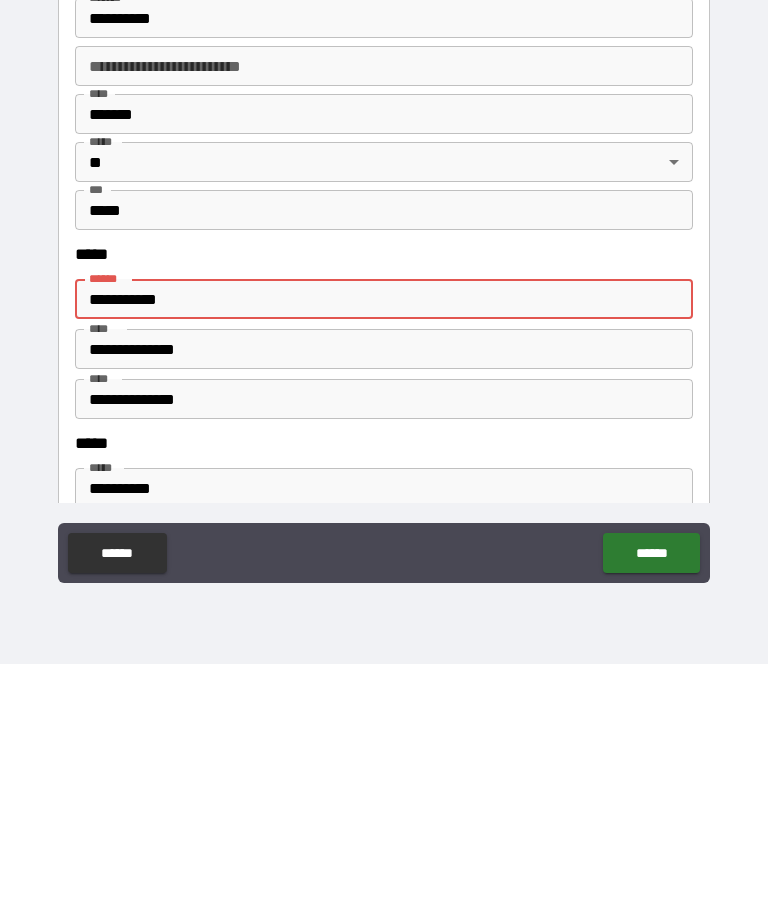 type on "*" 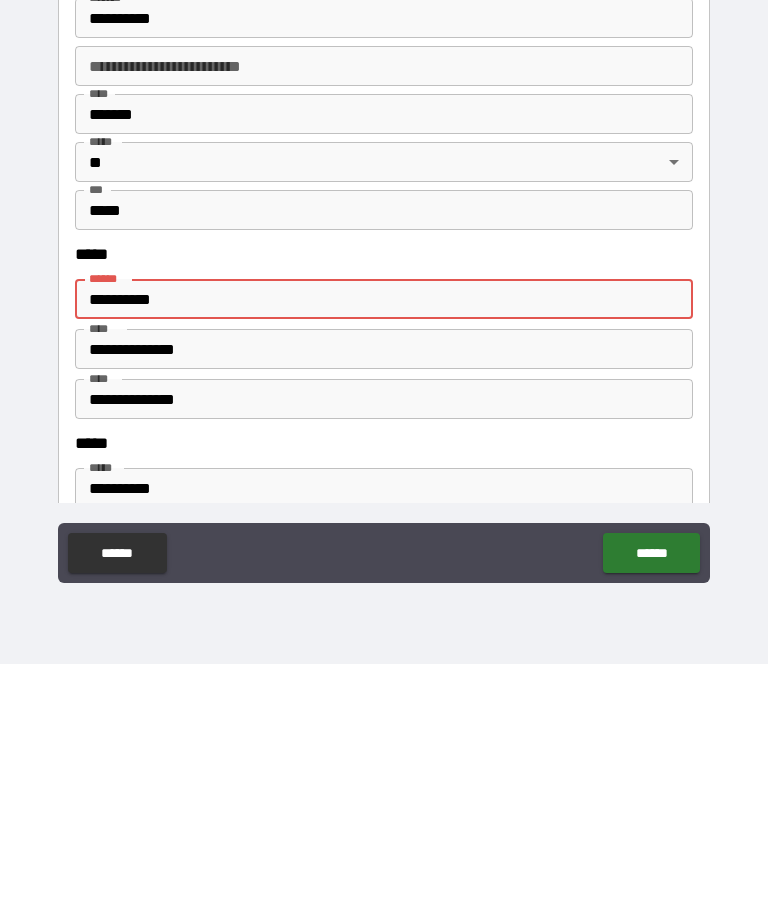 type on "*" 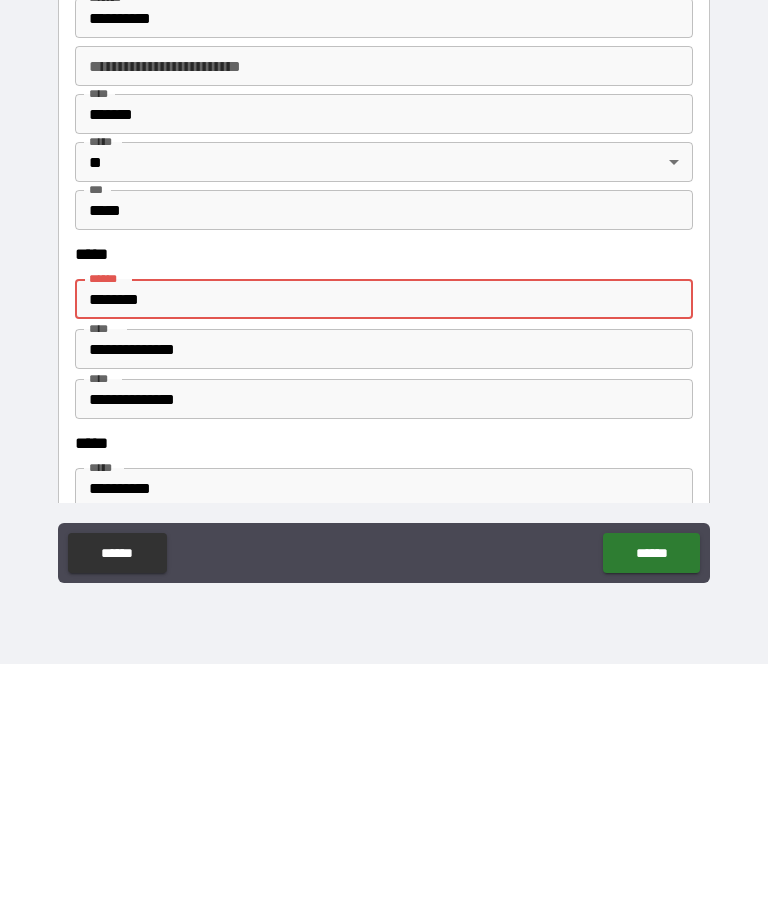 type on "*******" 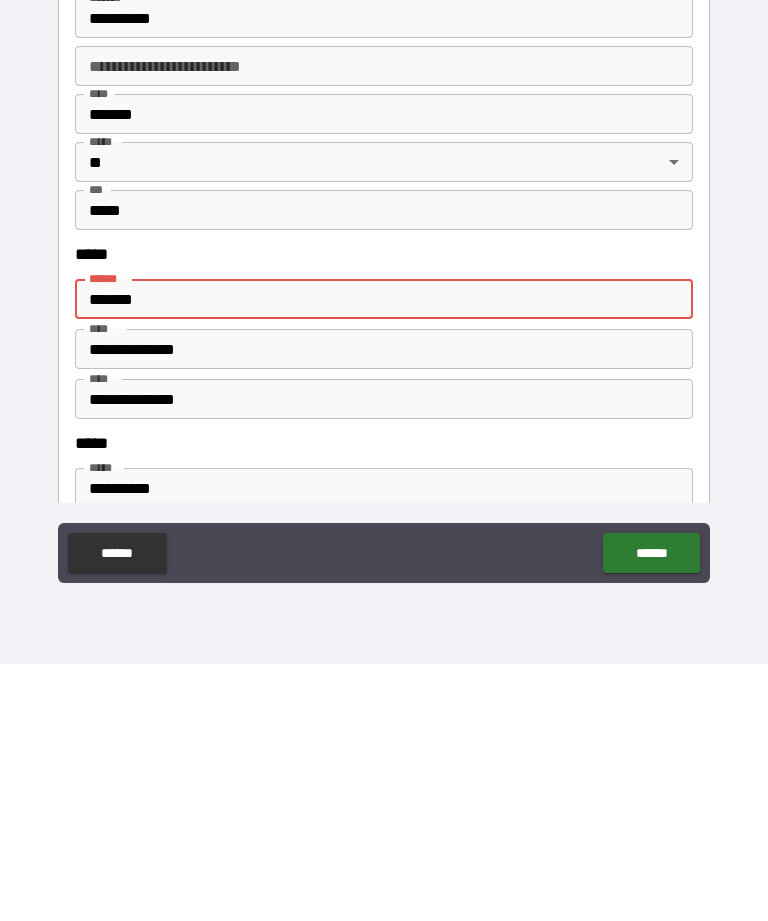 type on "*" 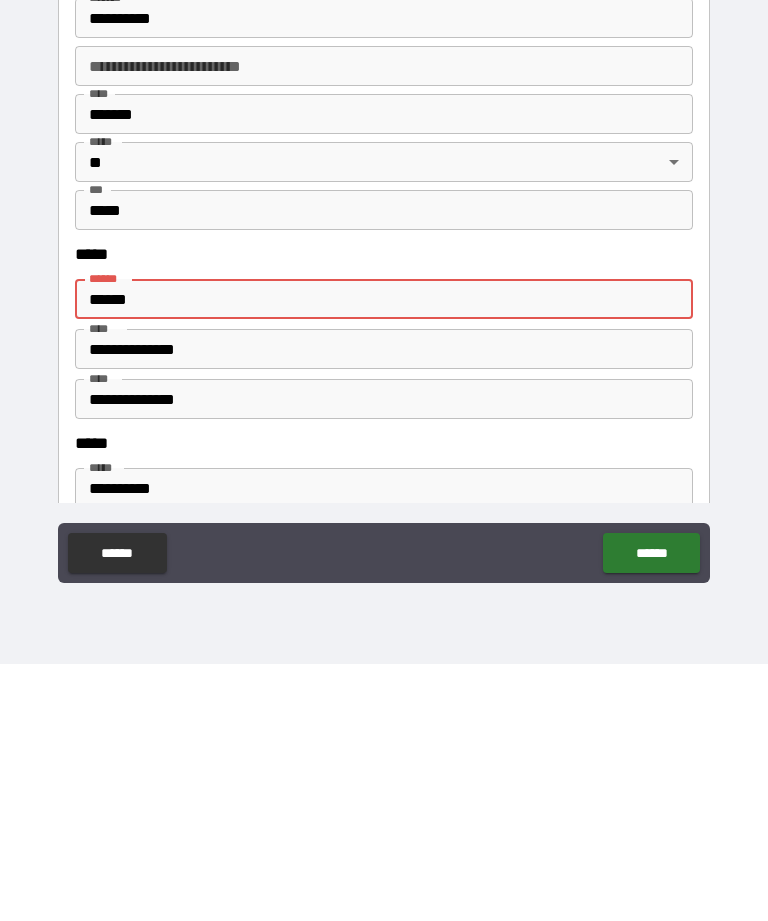 type on "*" 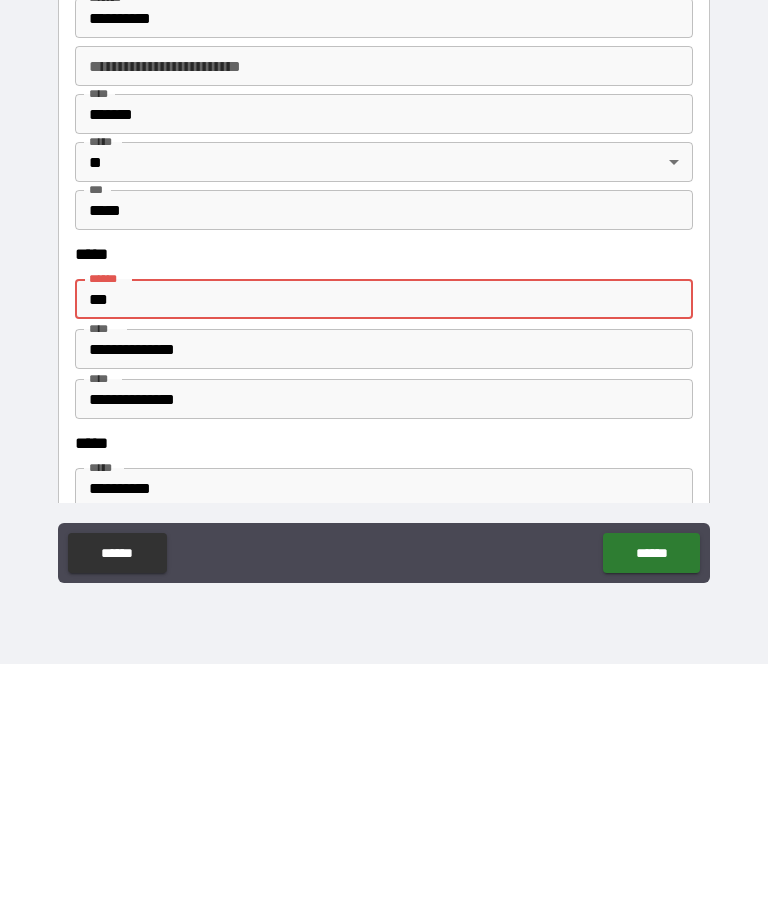 type on "**" 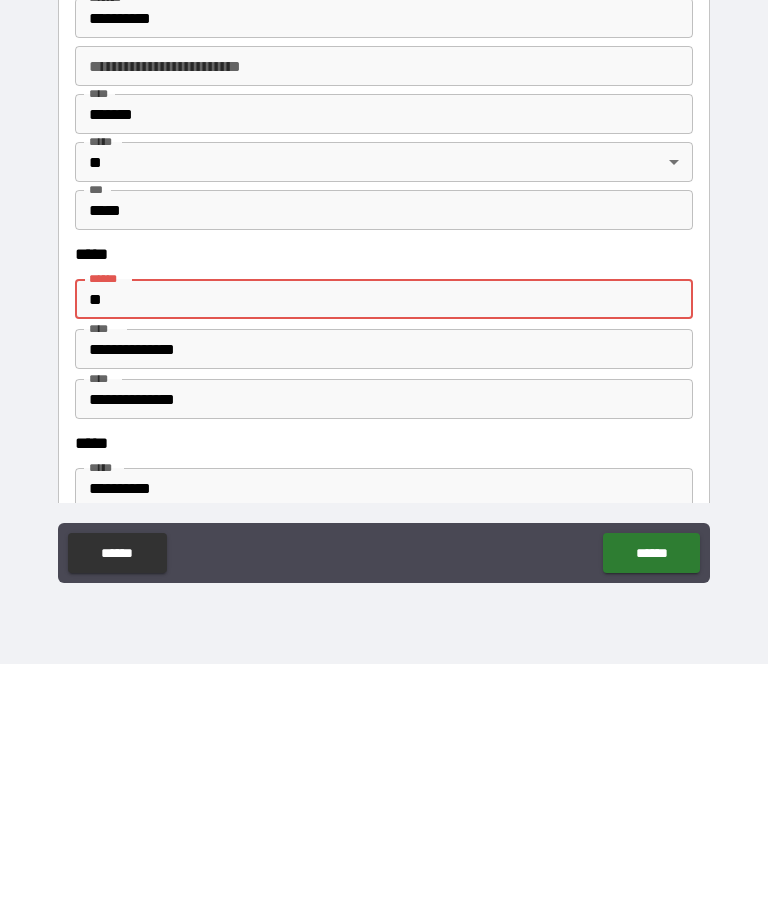 type on "*" 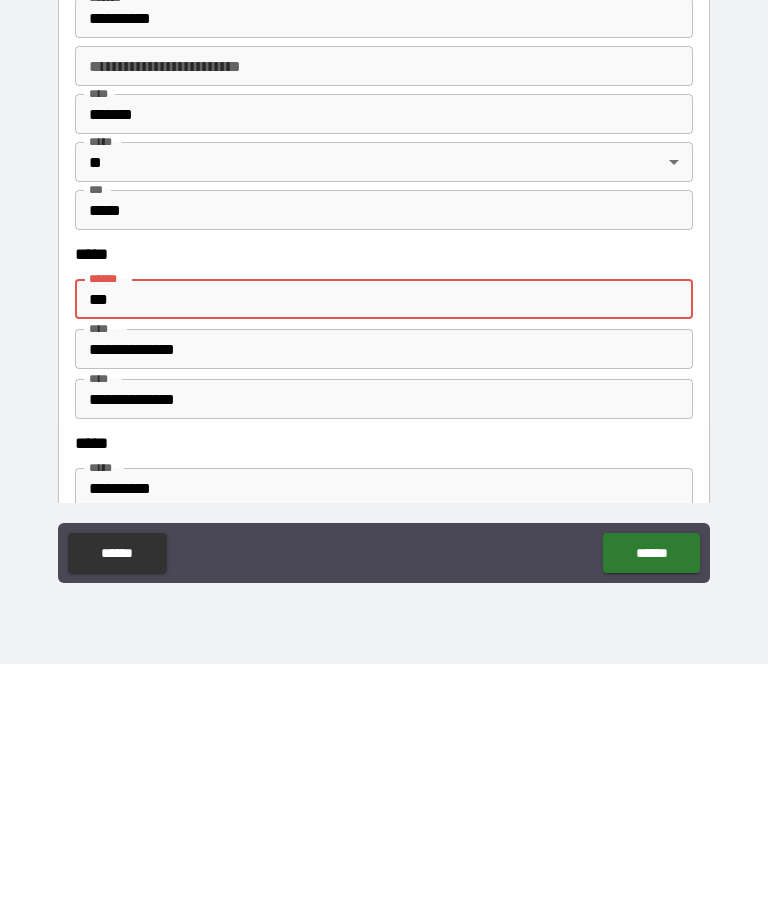 type on "*" 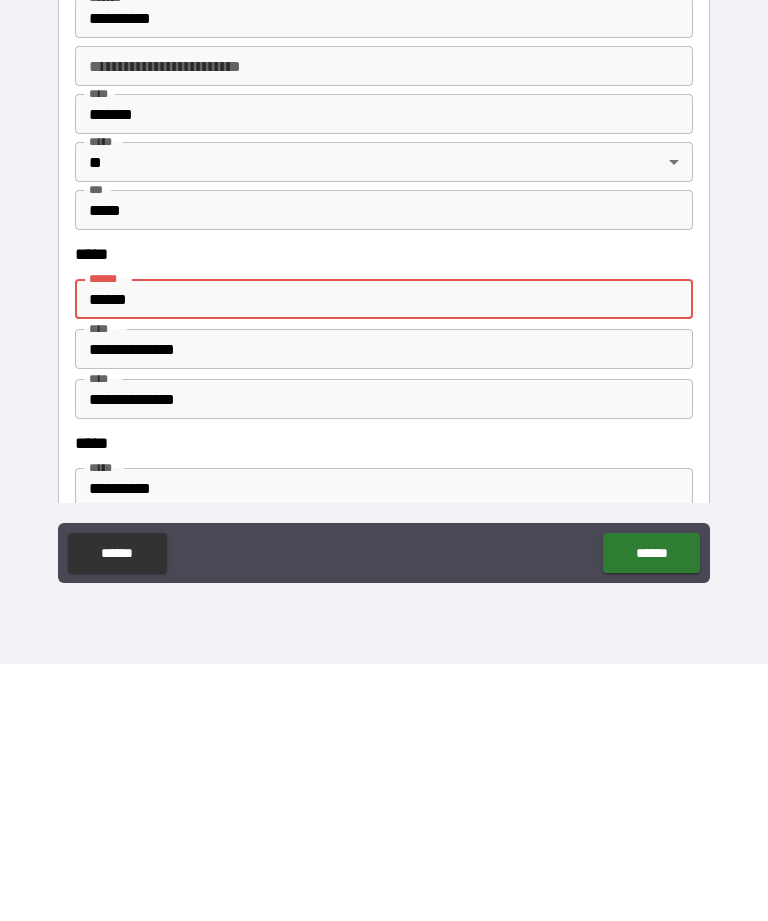 type on "*" 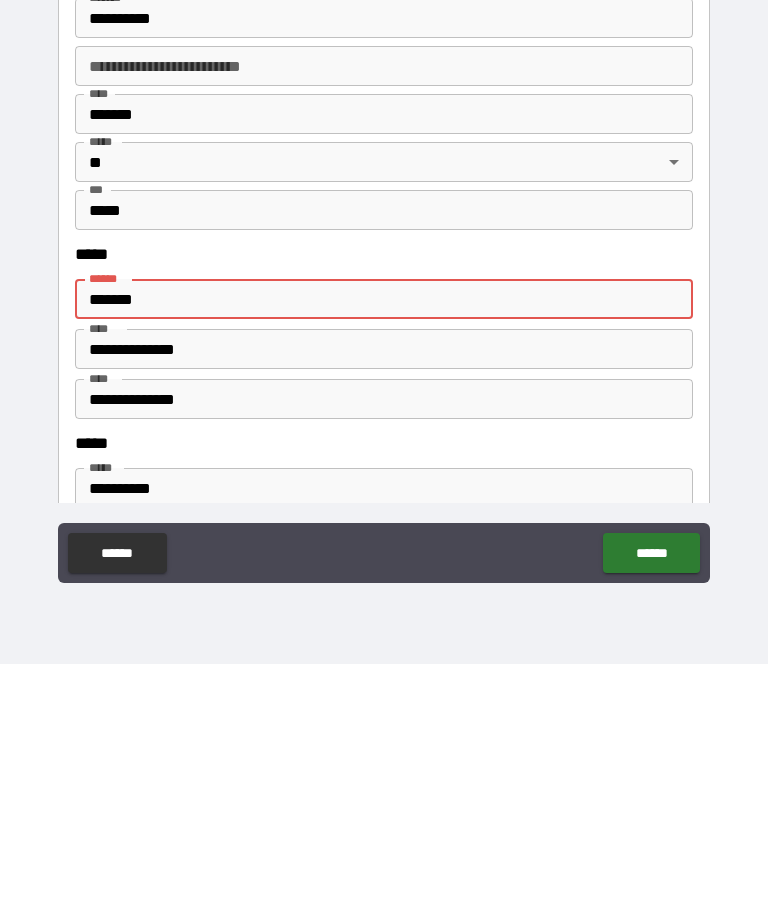 type on "*" 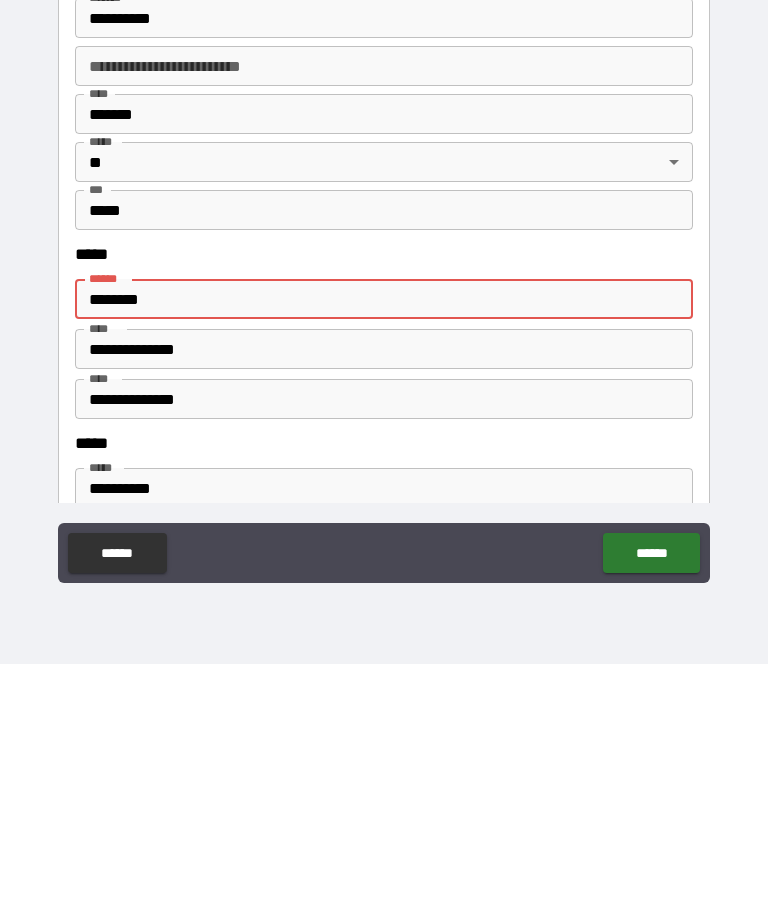 type on "*" 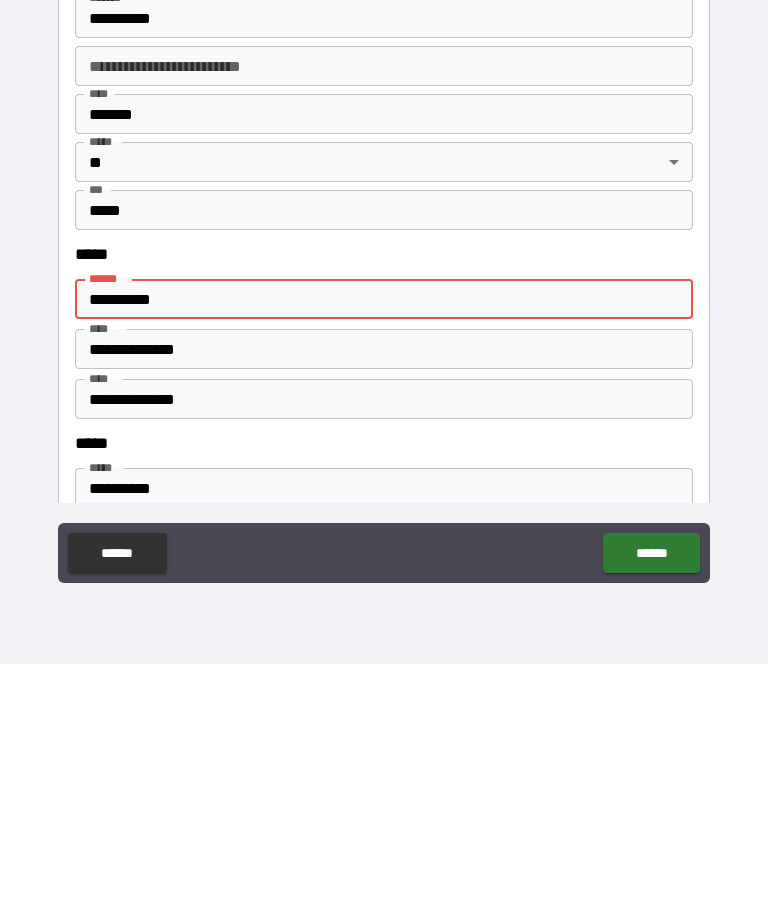 type on "*" 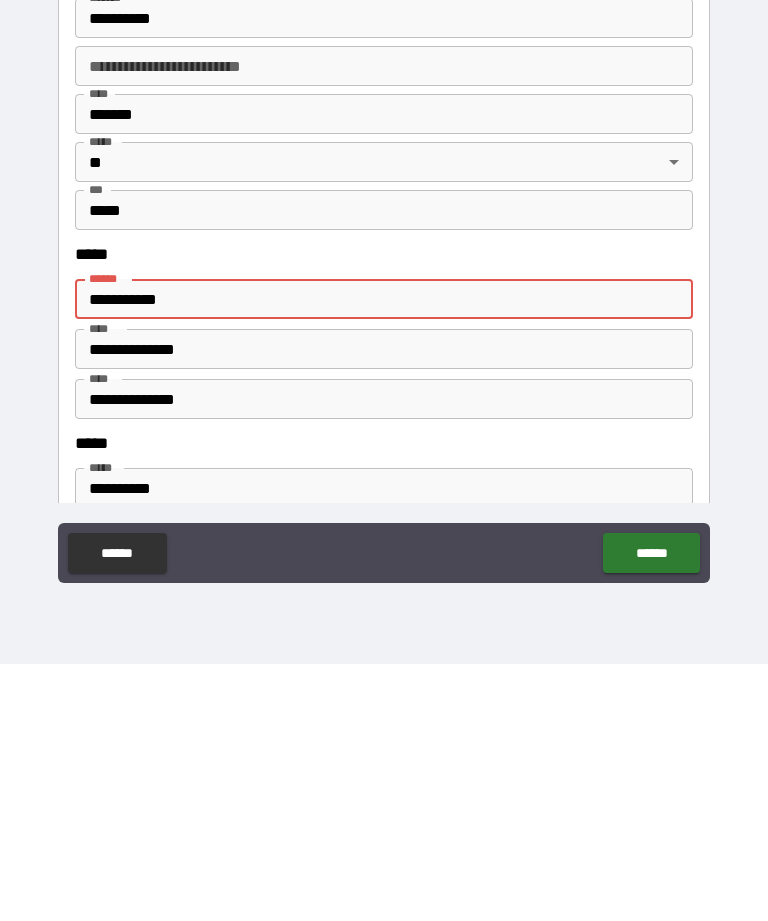 type on "*" 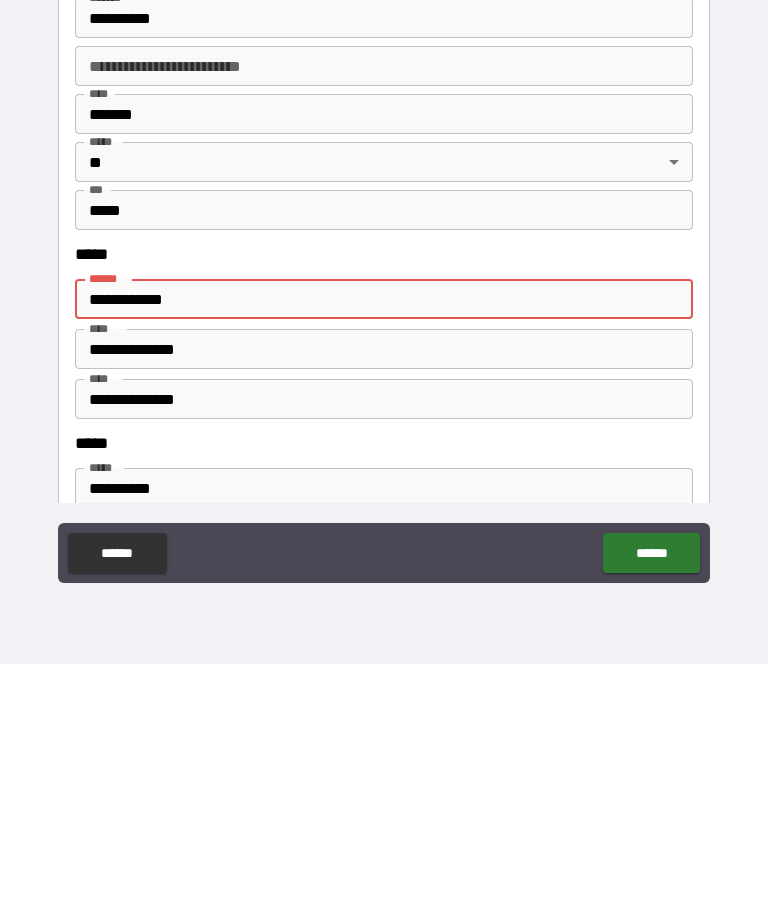 type on "*" 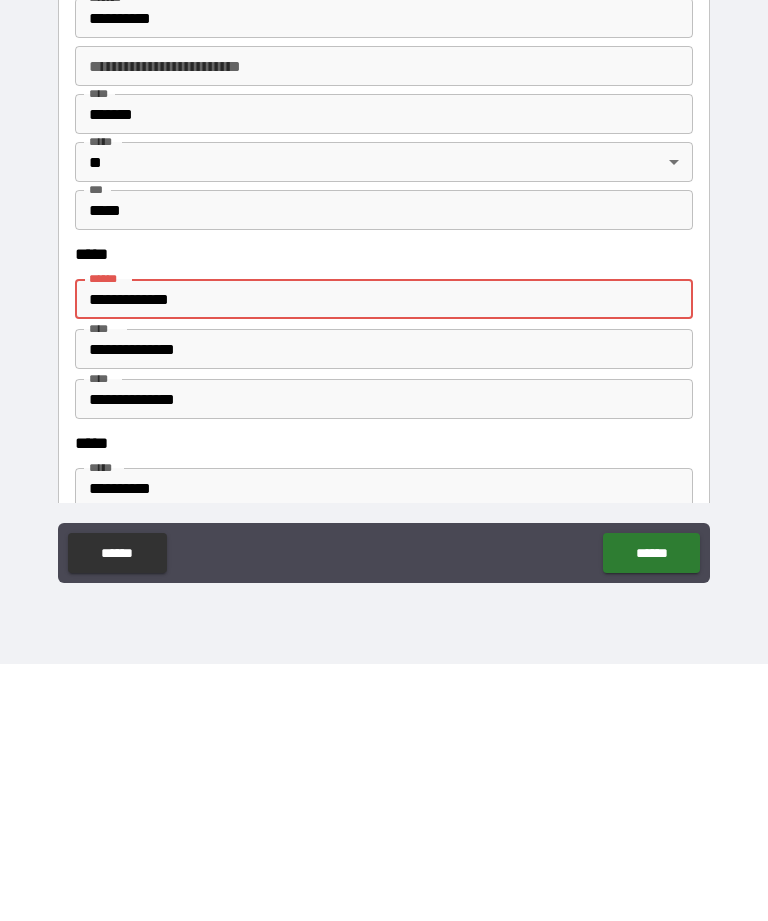 type on "*" 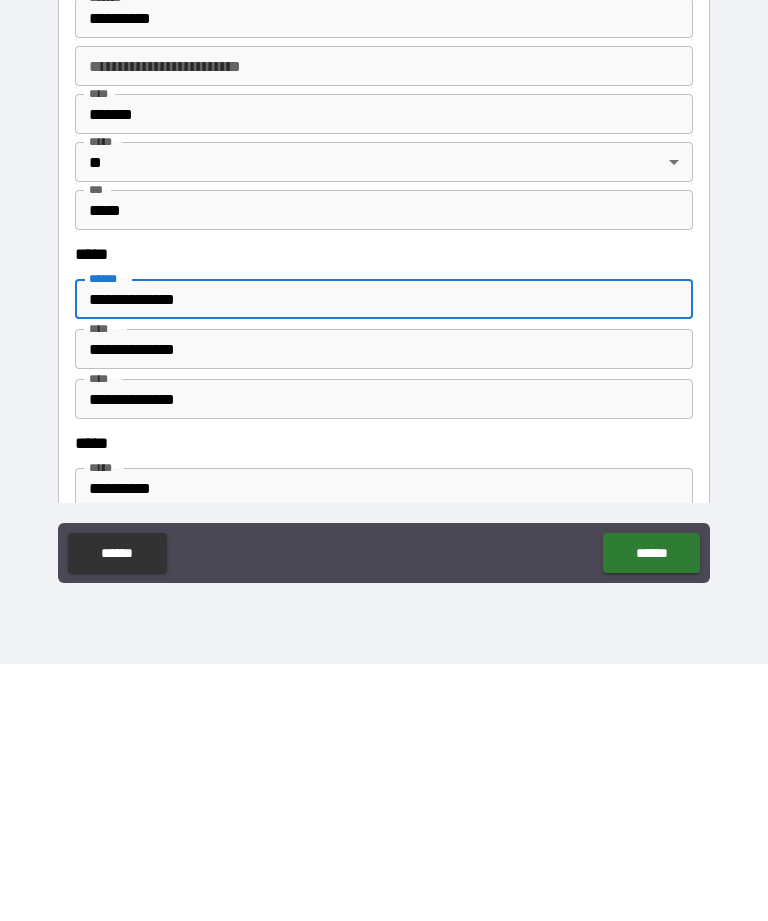type on "*" 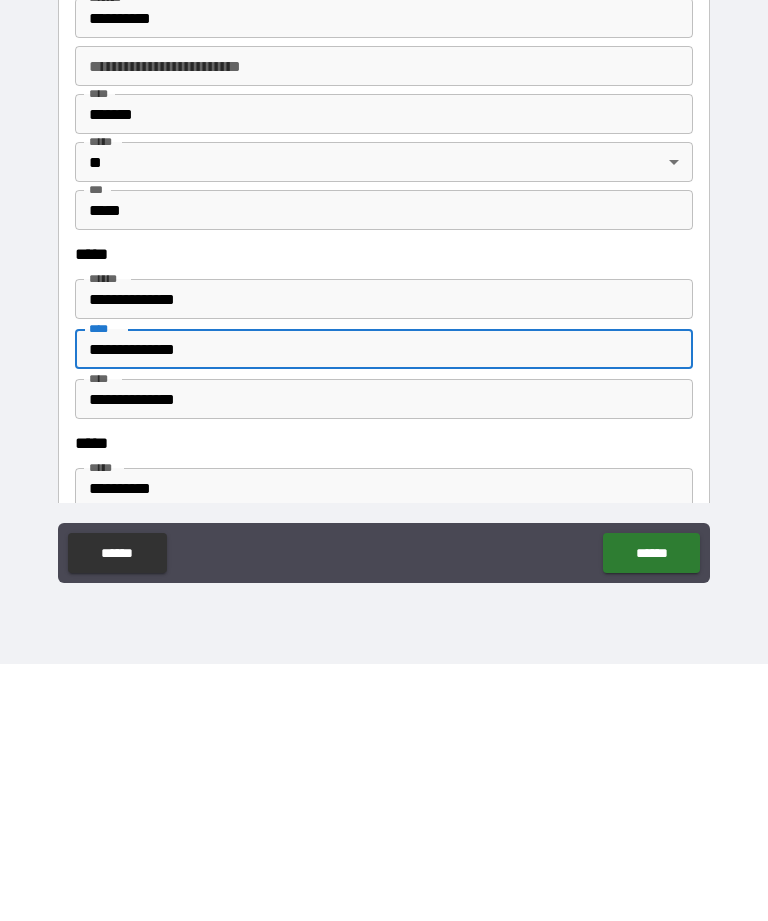 type on "*" 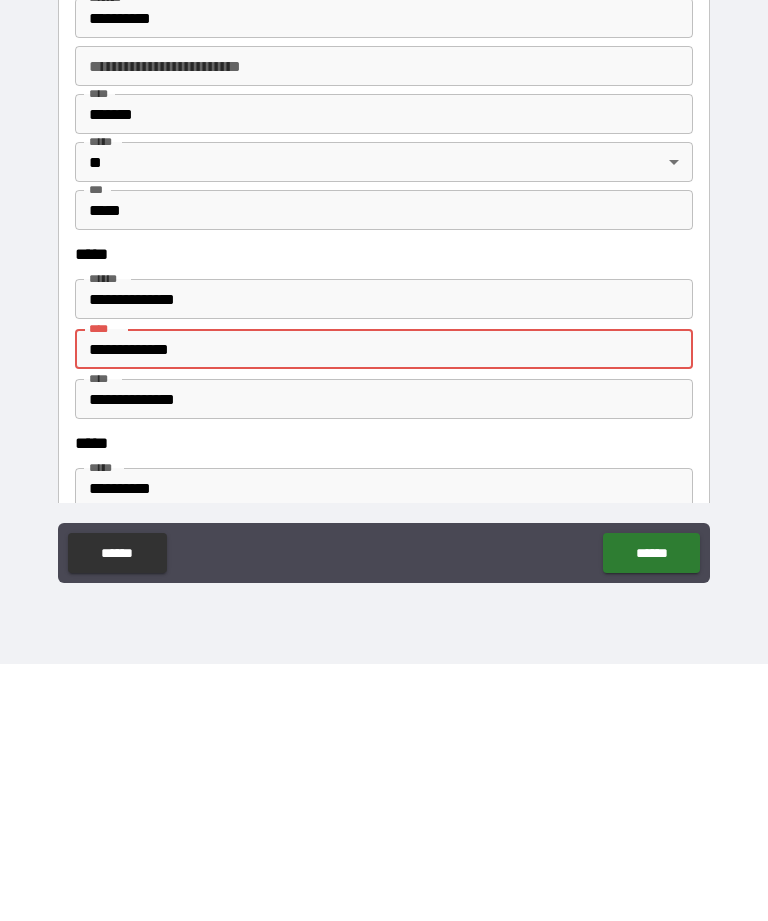 type on "*" 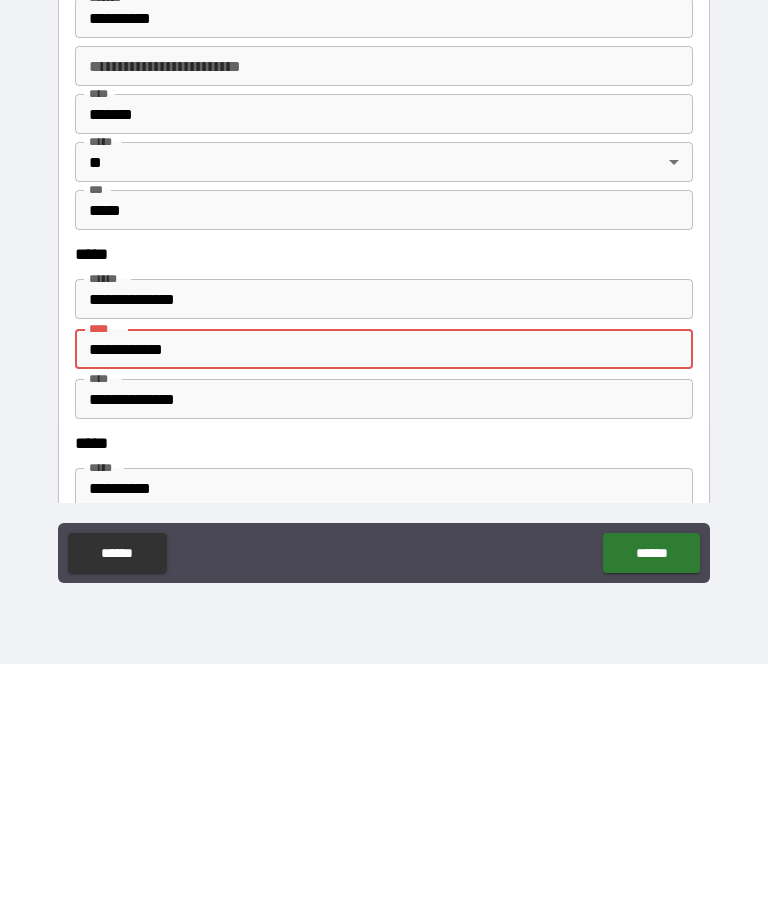 type on "*" 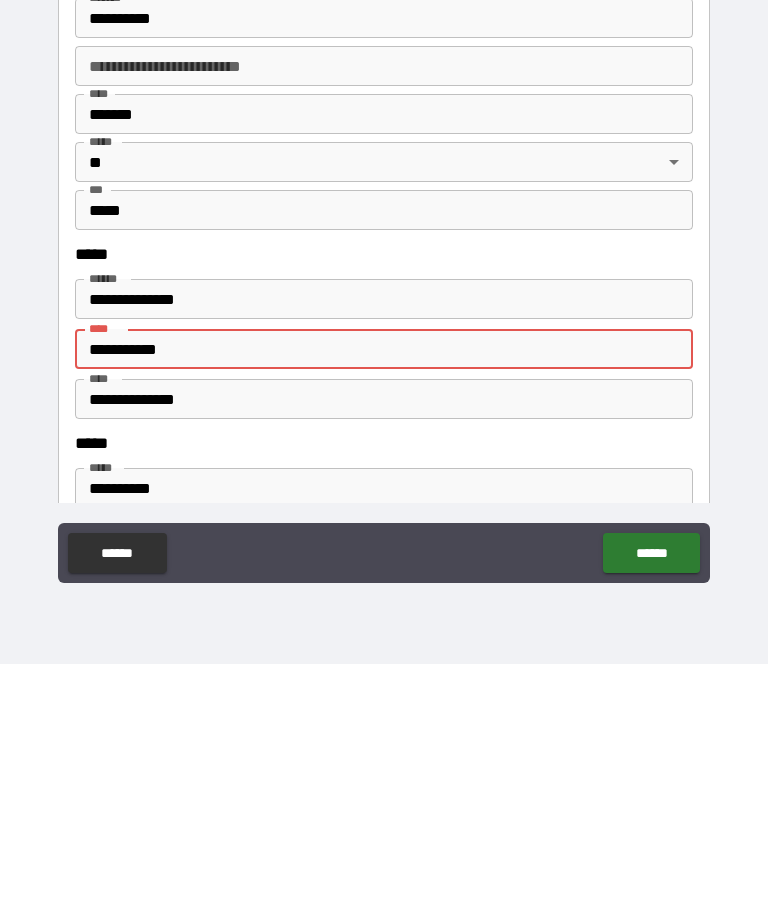 type on "*" 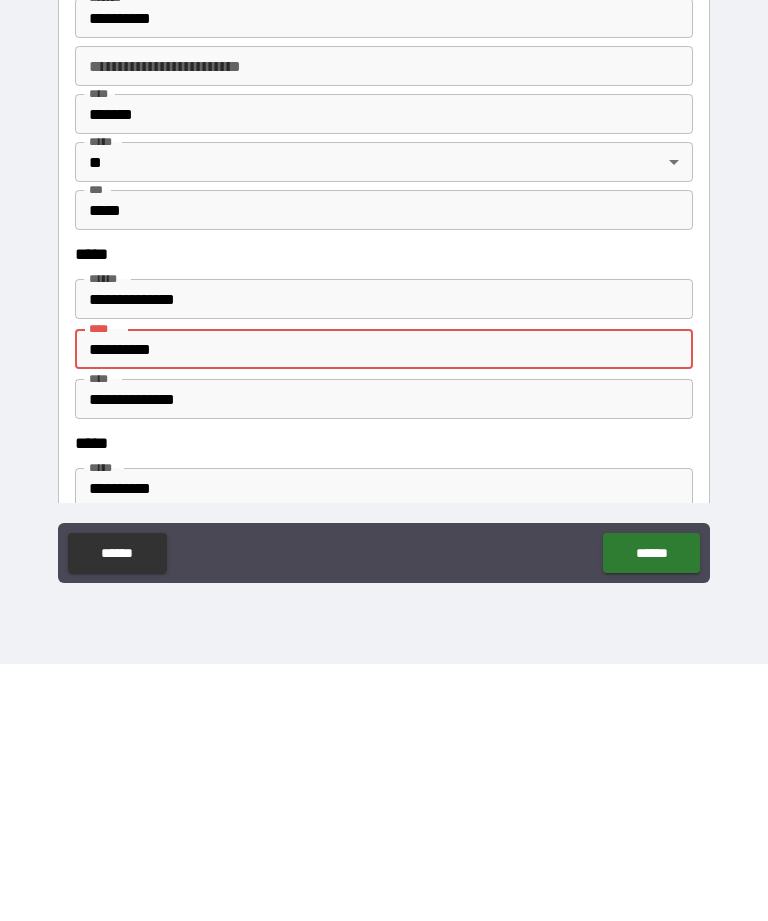 type on "*" 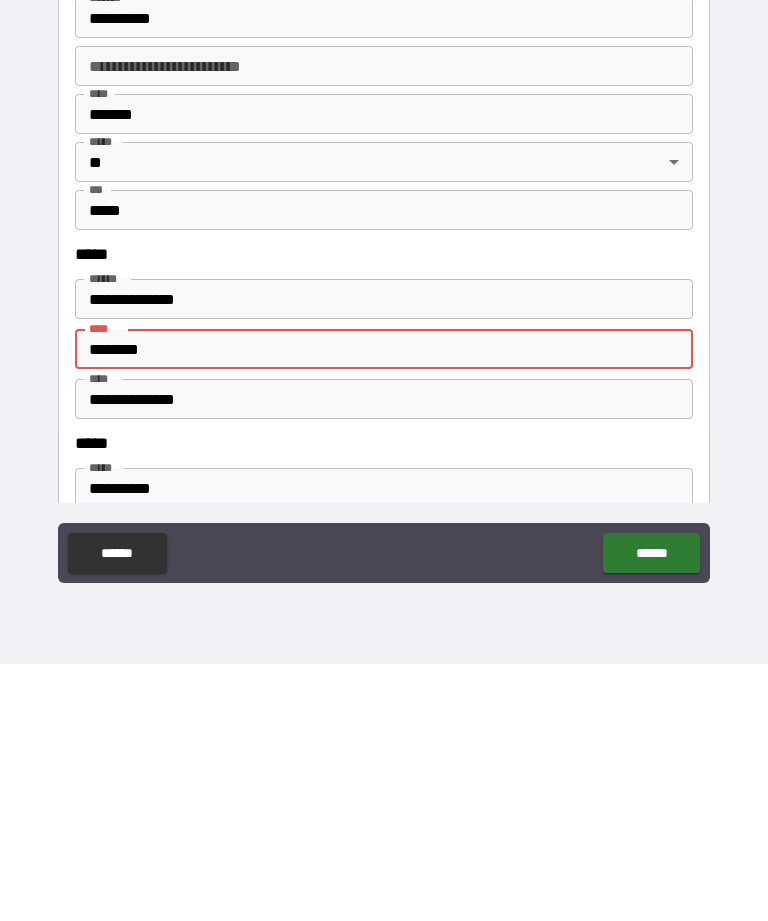 type on "*******" 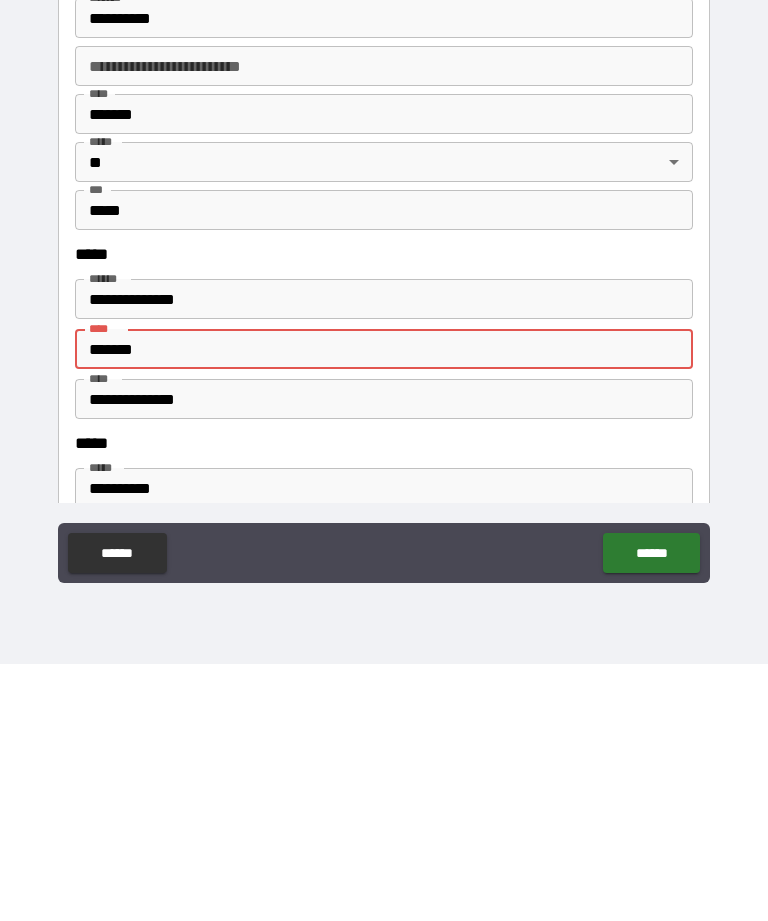 type on "*" 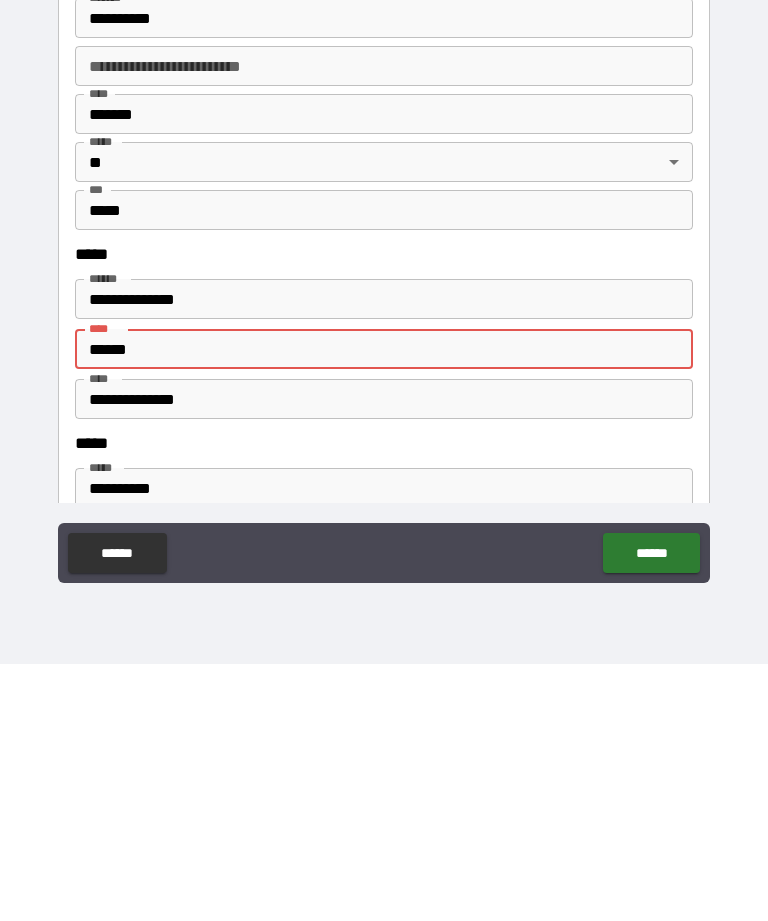 type on "*" 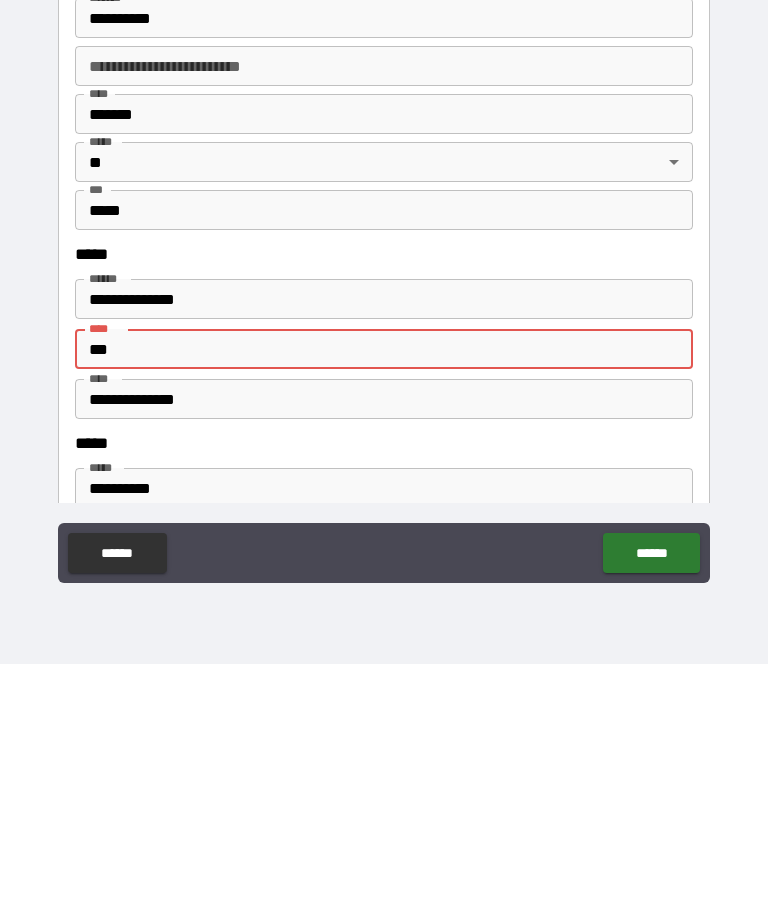 type on "**" 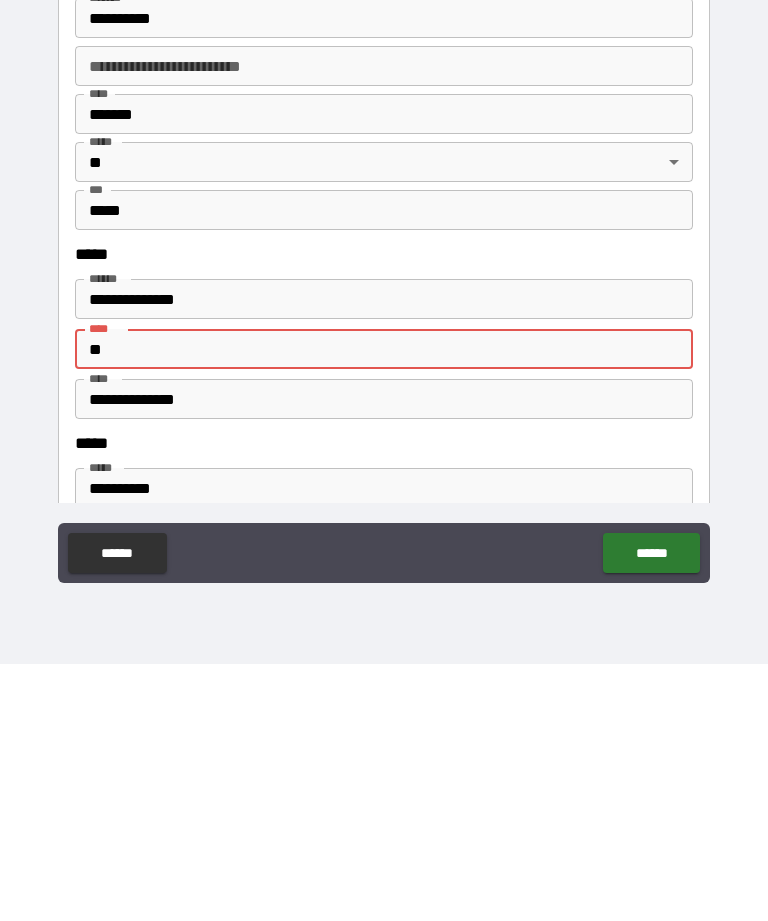 type on "*" 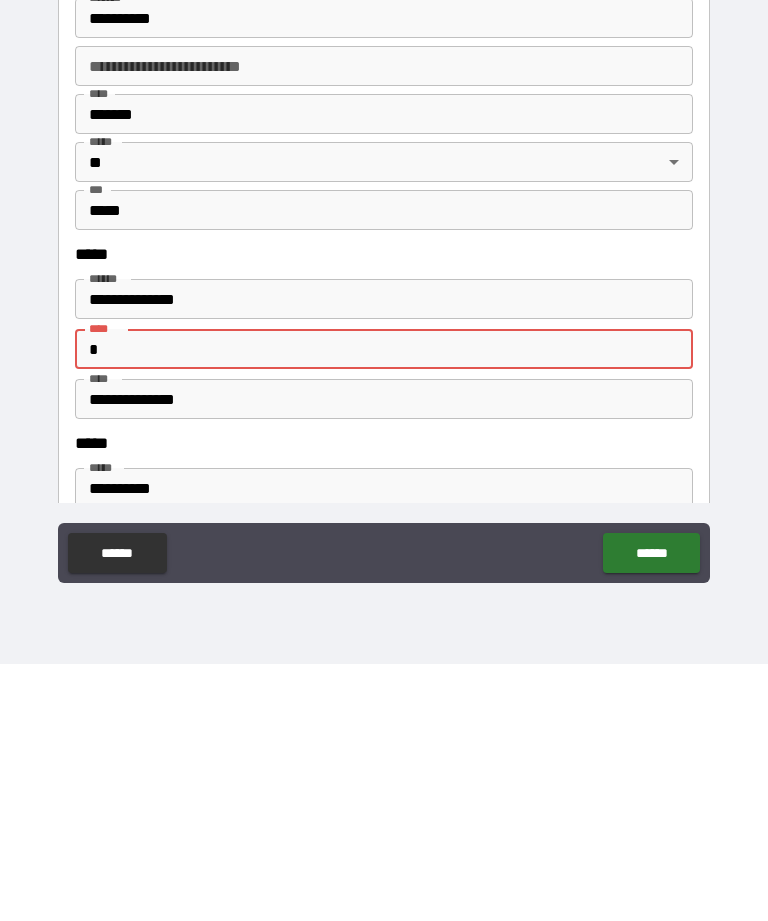 type on "*" 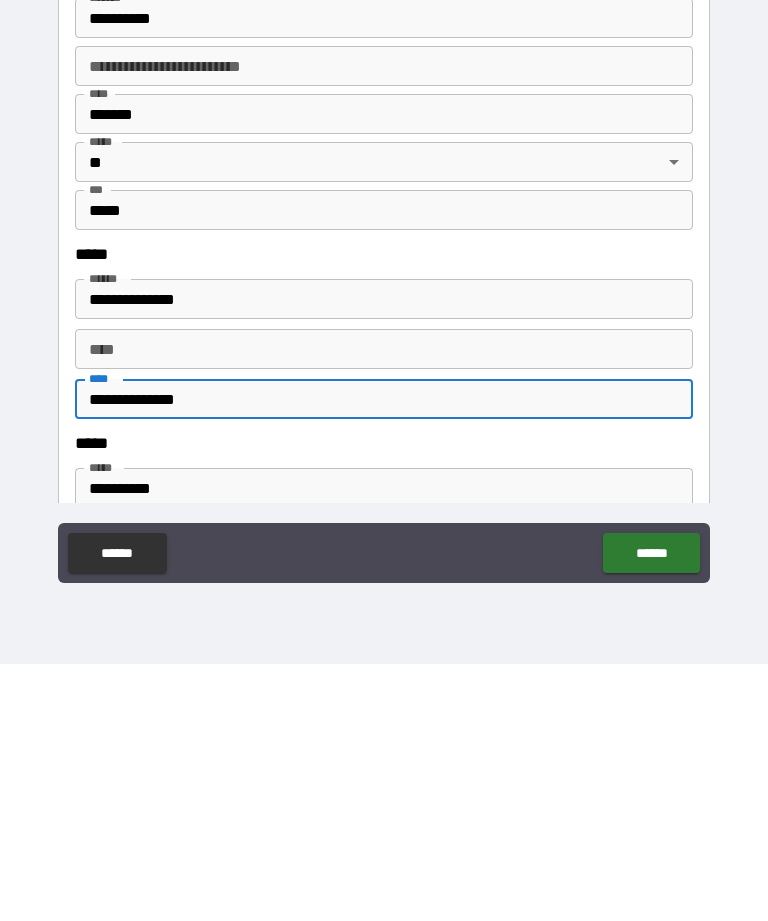 type on "*" 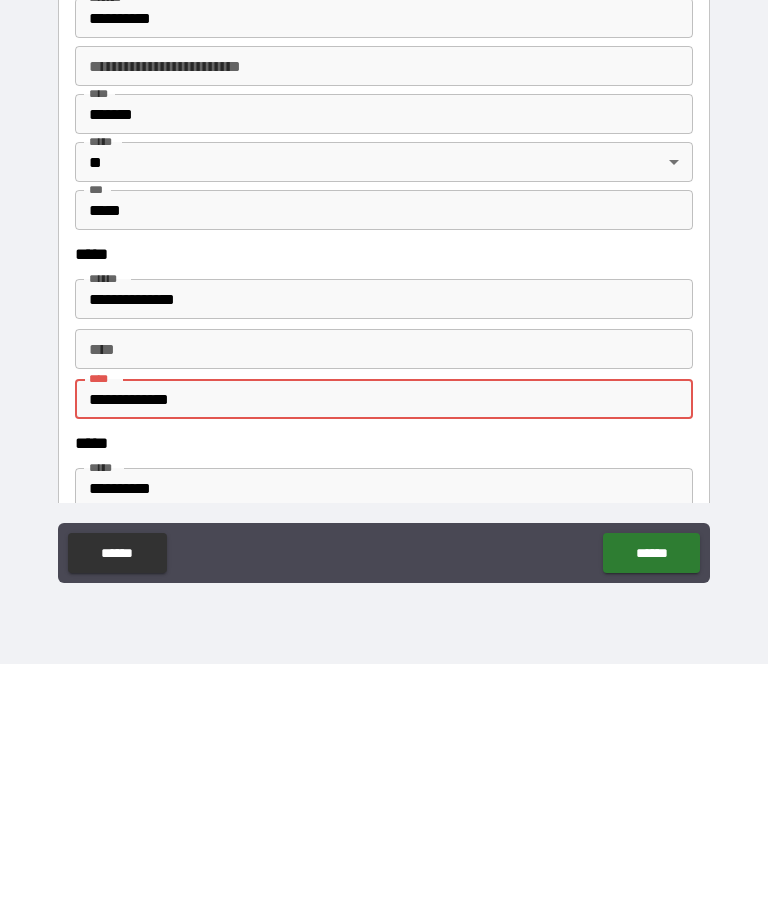 type on "*" 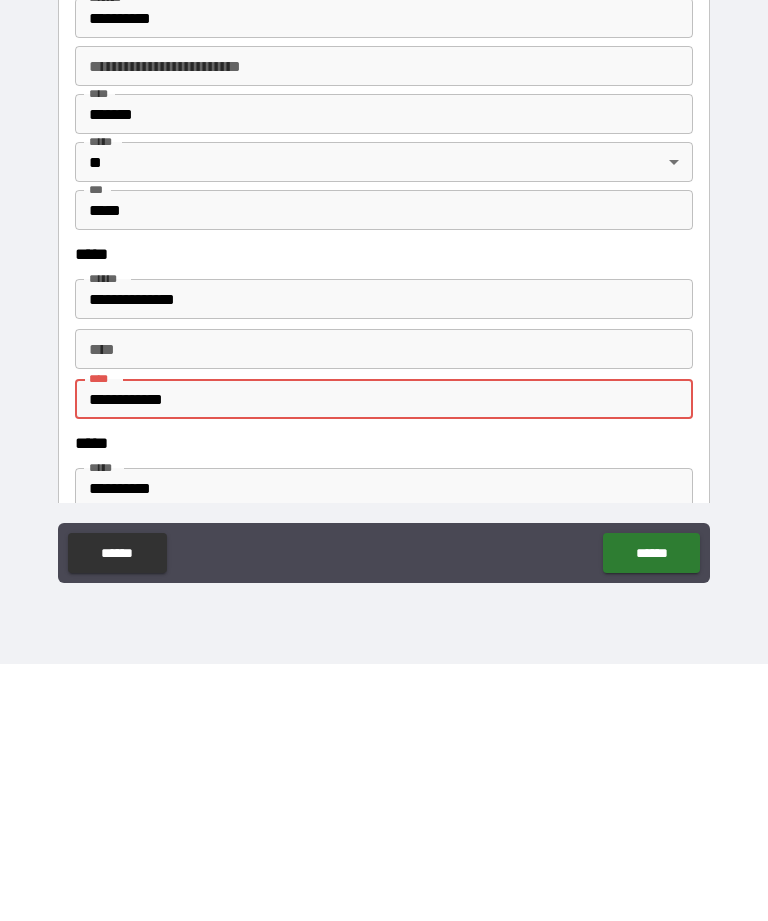 type on "**********" 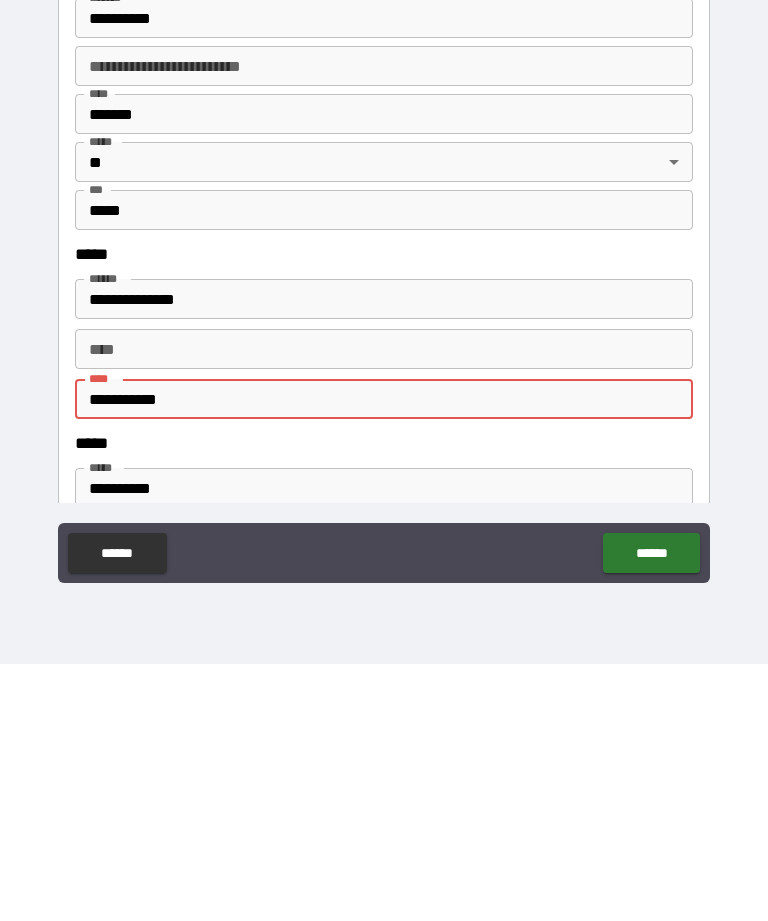 type on "*" 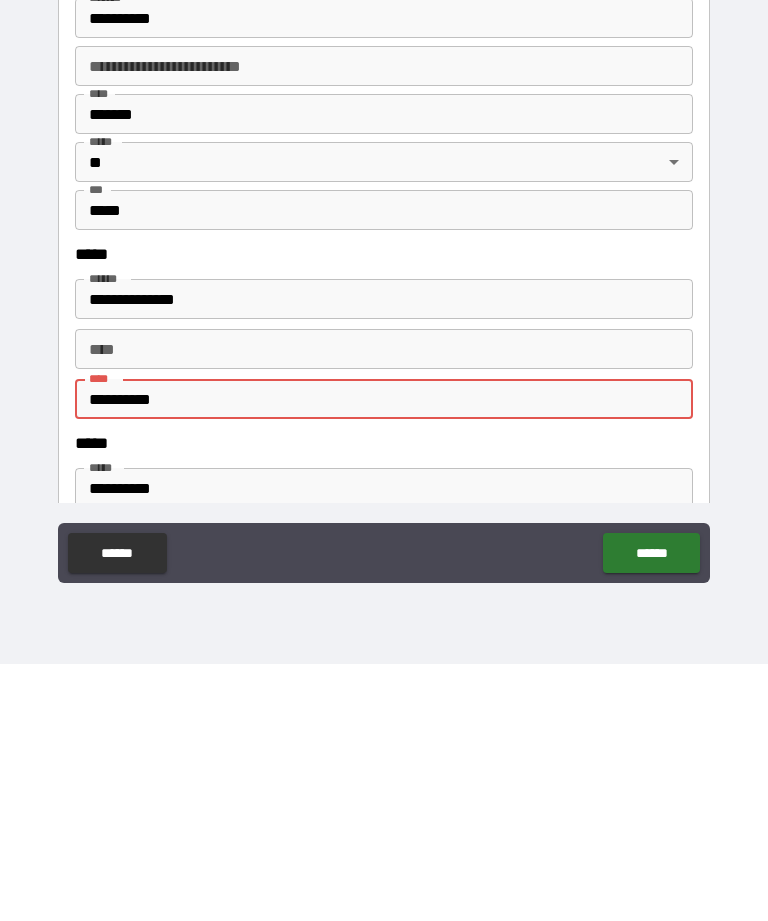 type on "*" 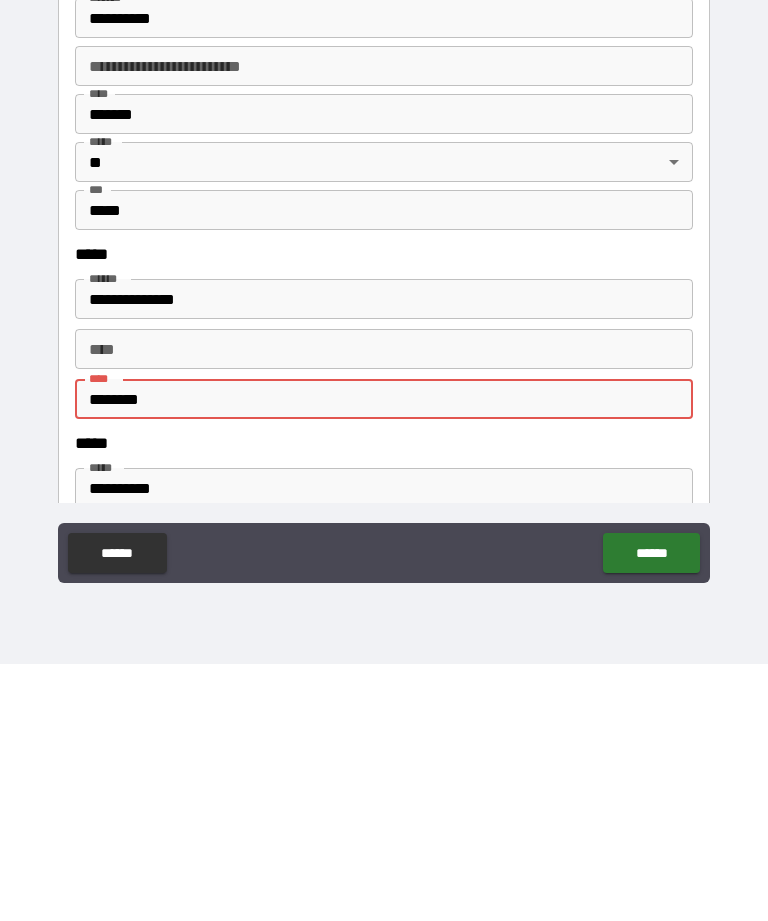 type on "*******" 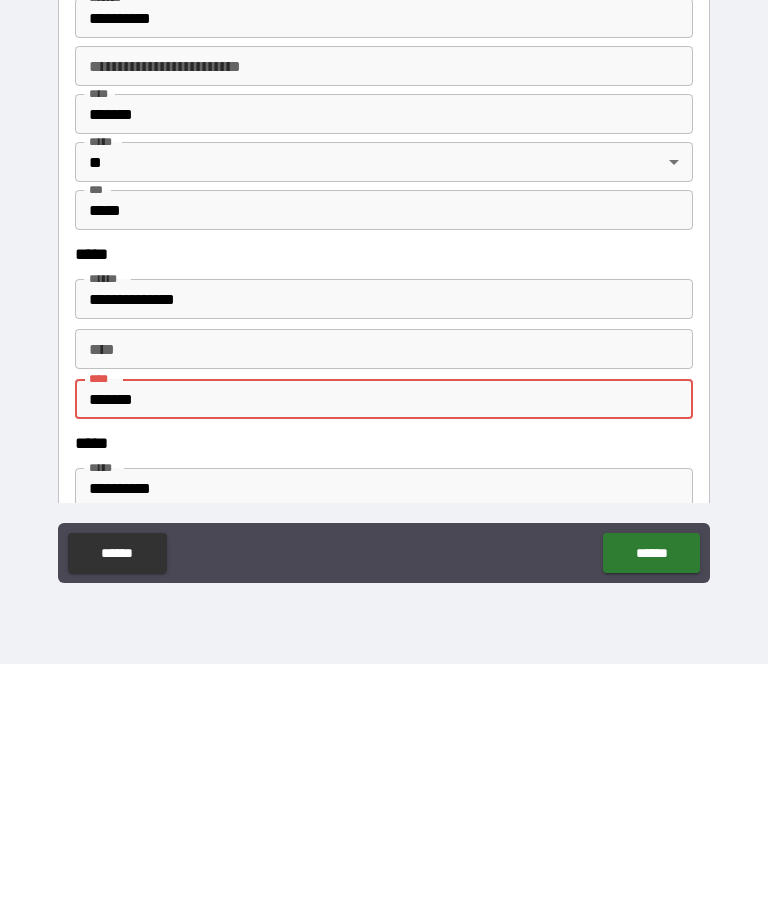 type on "*" 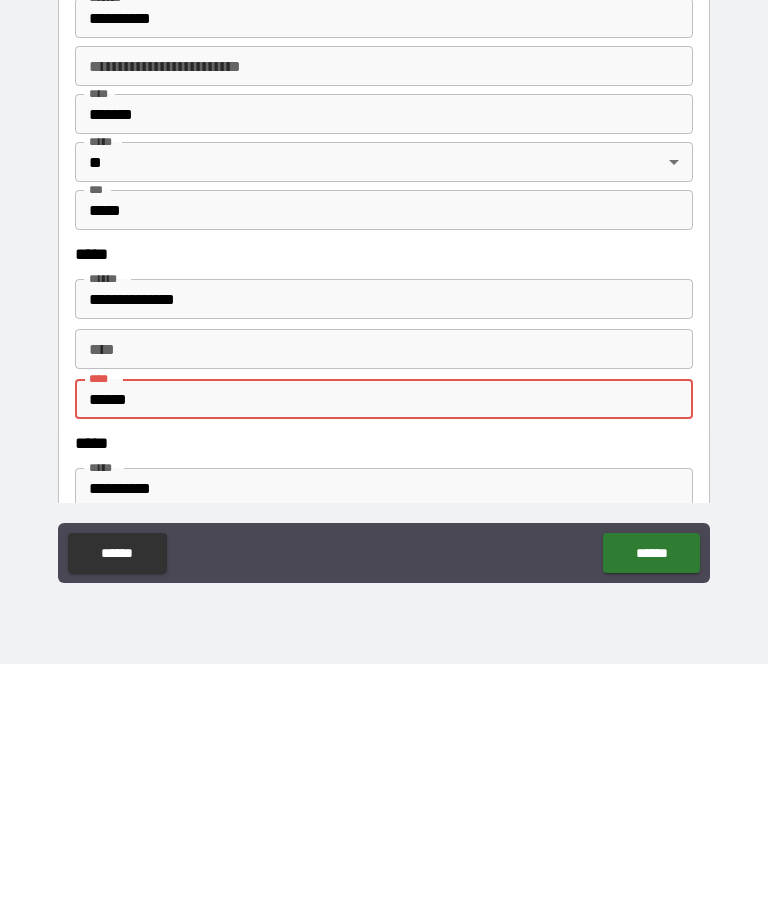 type on "*" 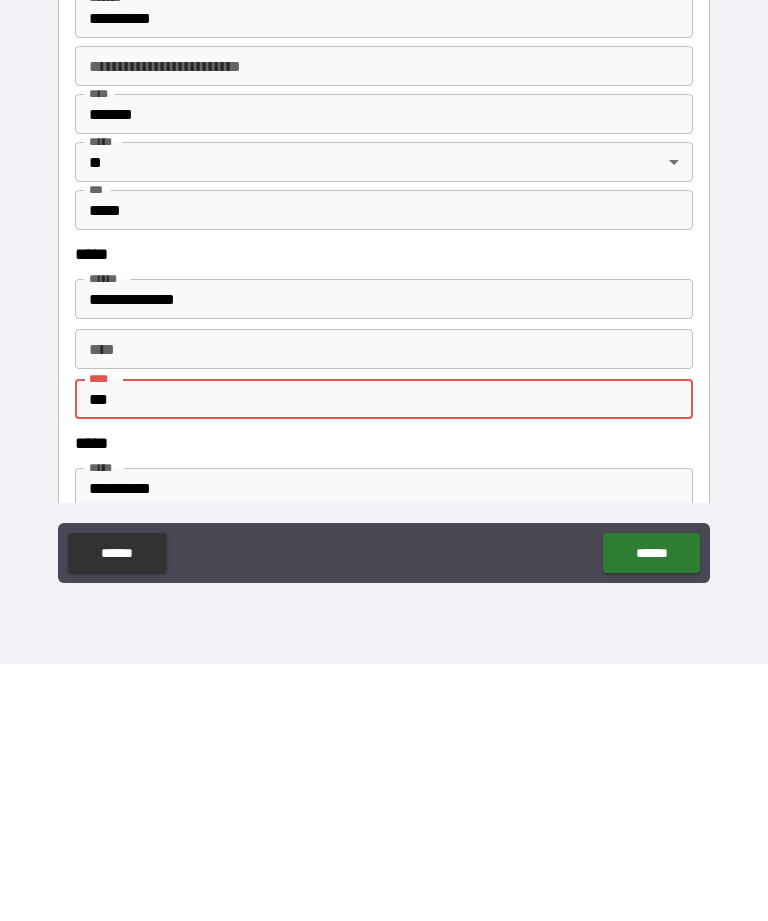 type on "**" 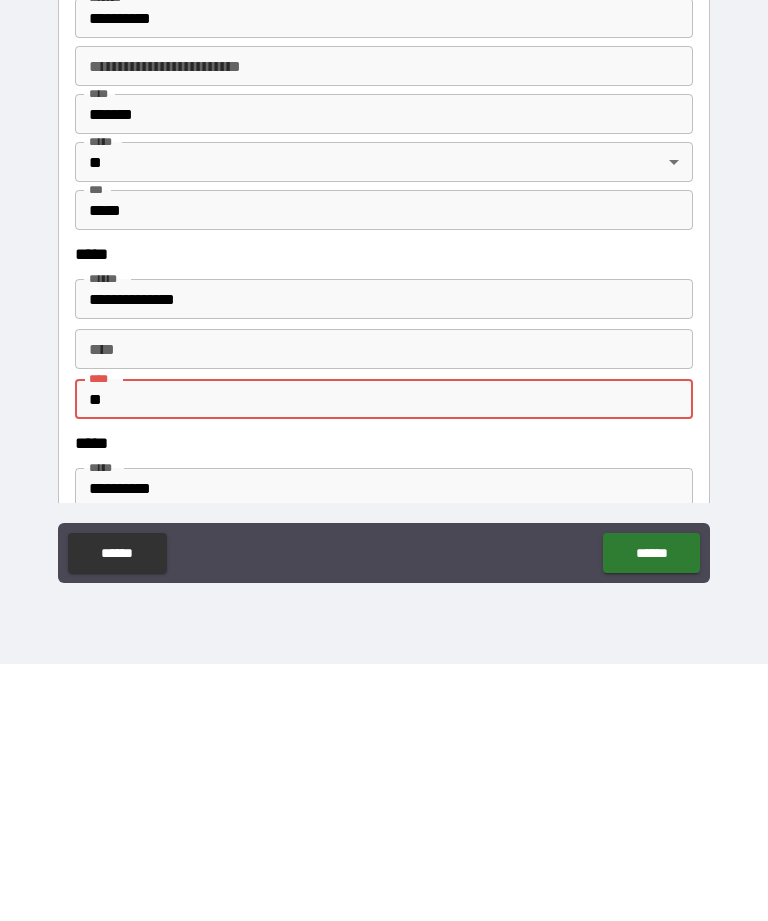 type on "*" 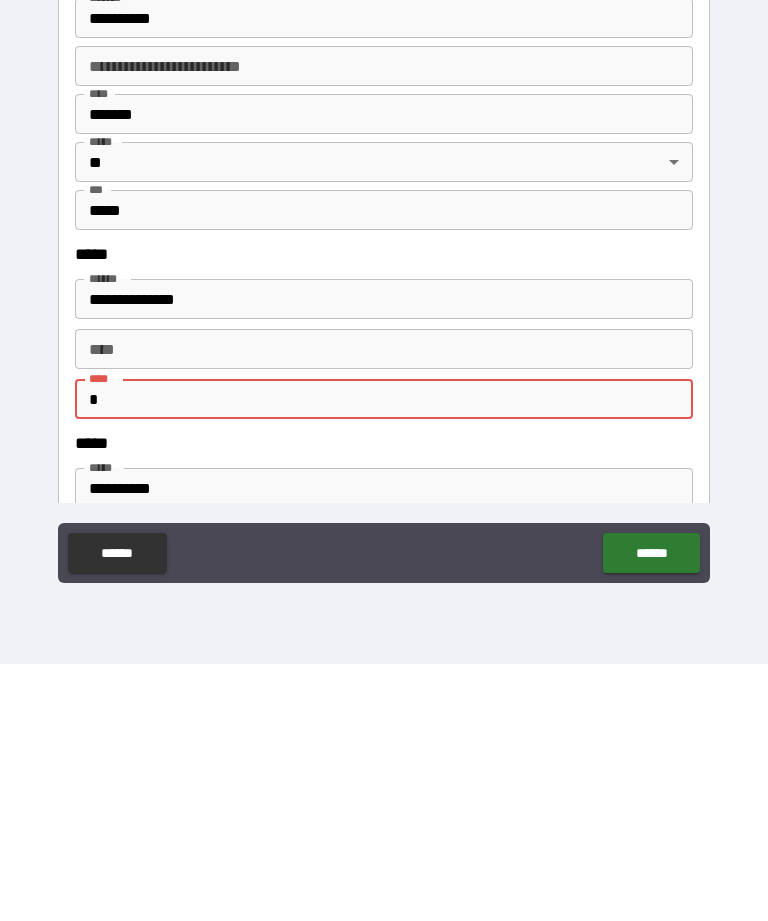 type on "*" 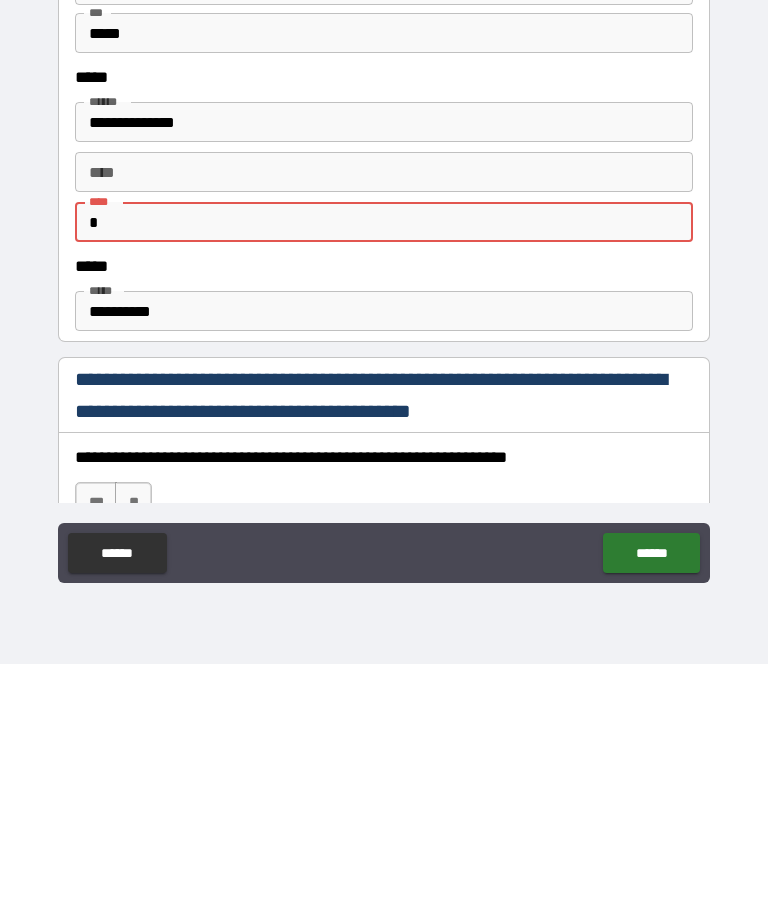 scroll, scrollTop: 851, scrollLeft: 0, axis: vertical 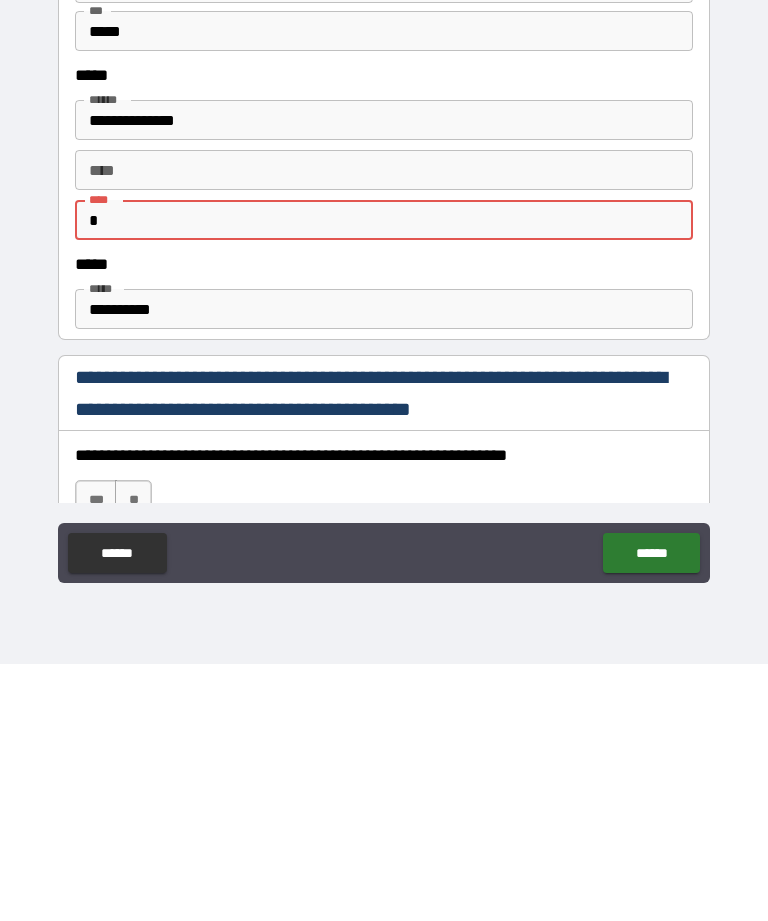 click on "**********" at bounding box center [384, 566] 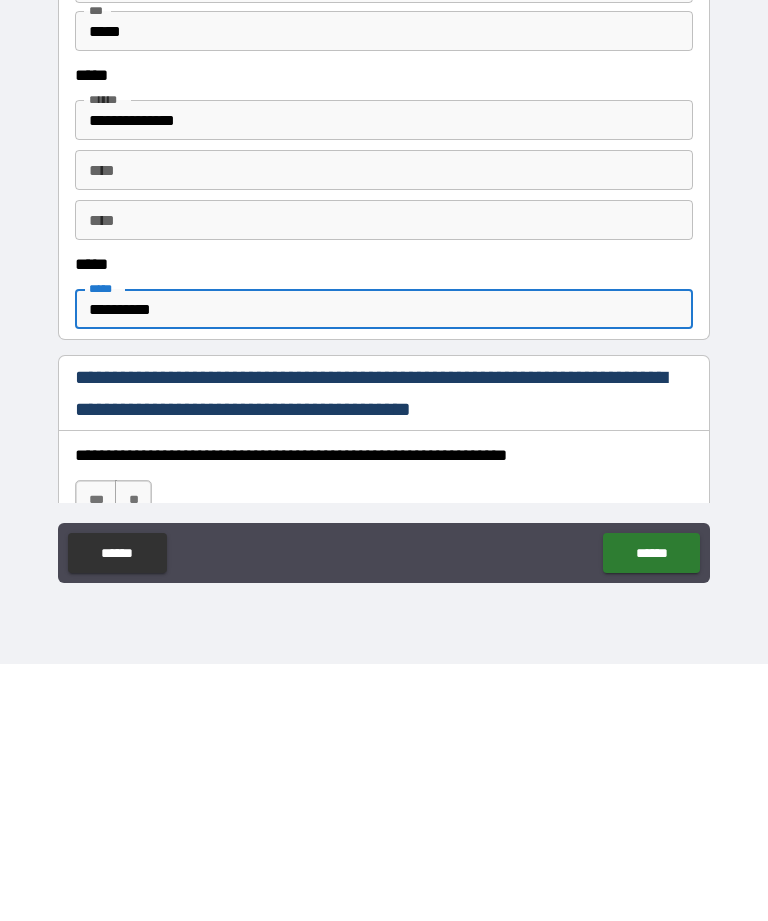 click on "**********" at bounding box center [384, 566] 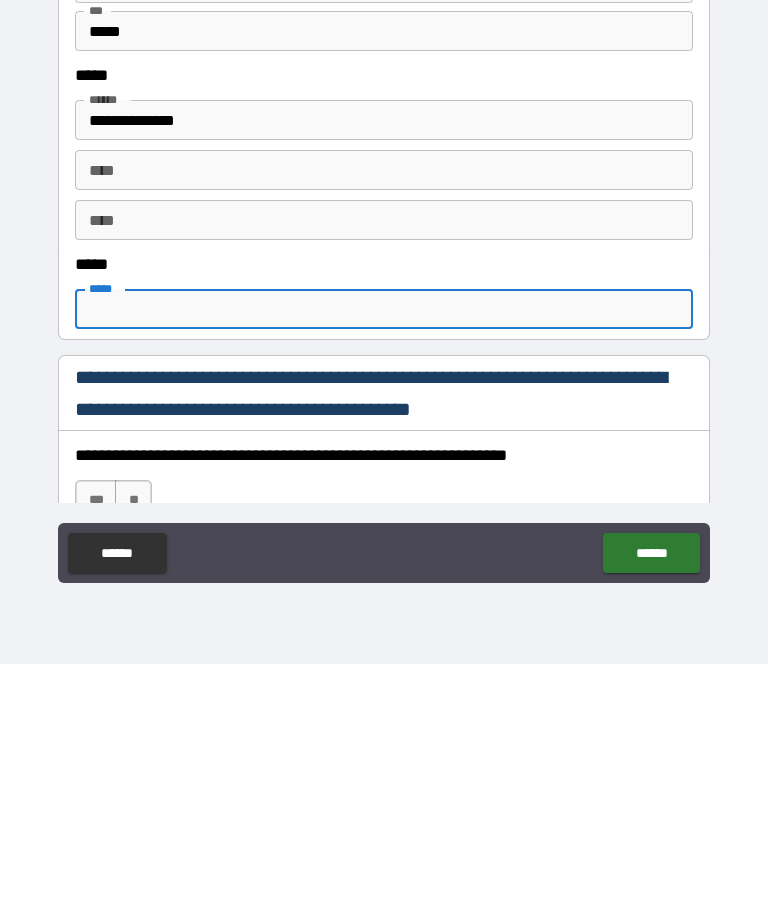 type on "*" 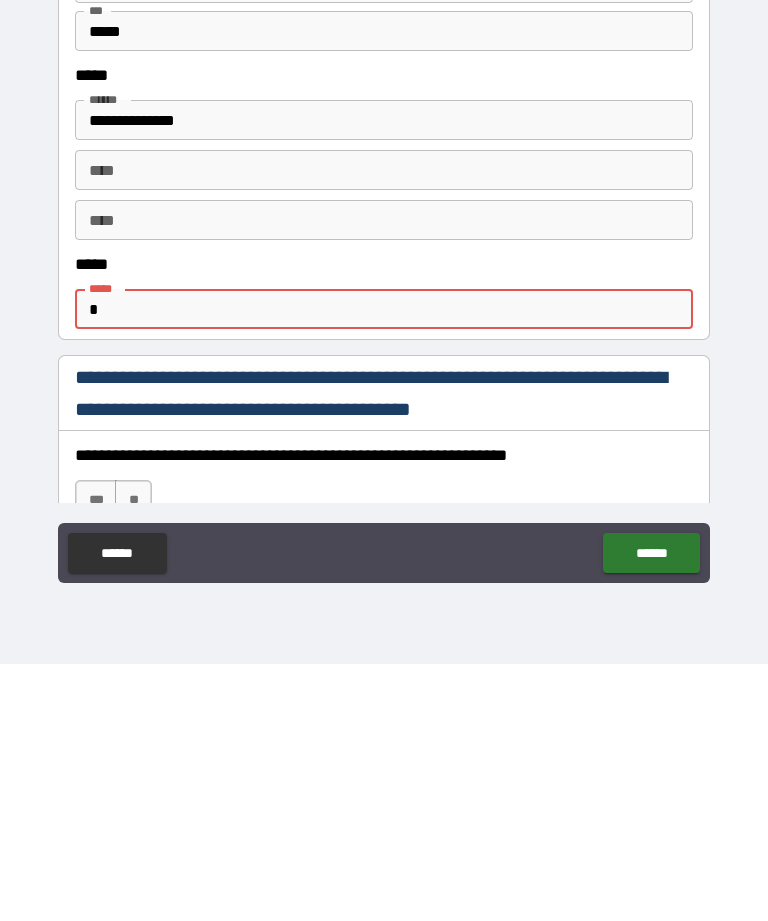 type on "**" 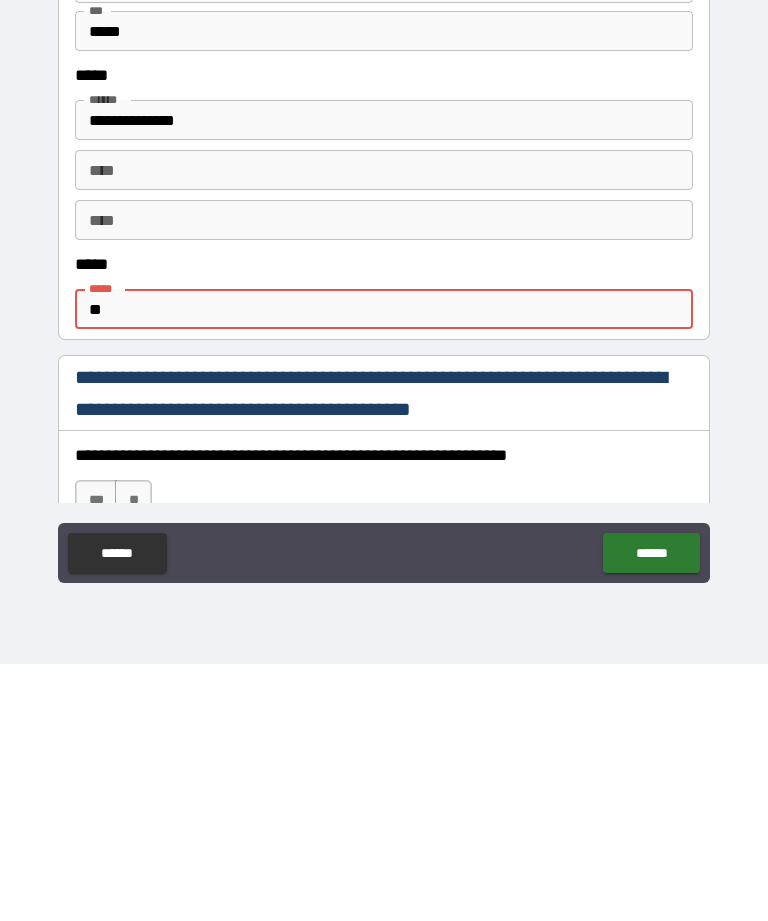 type on "*" 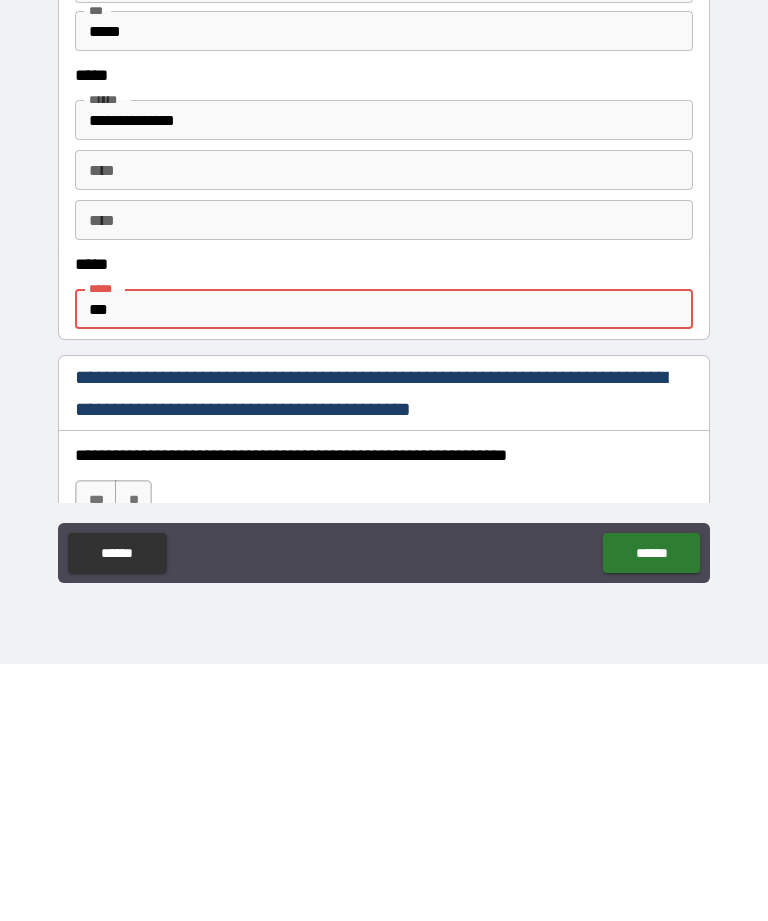 type on "*" 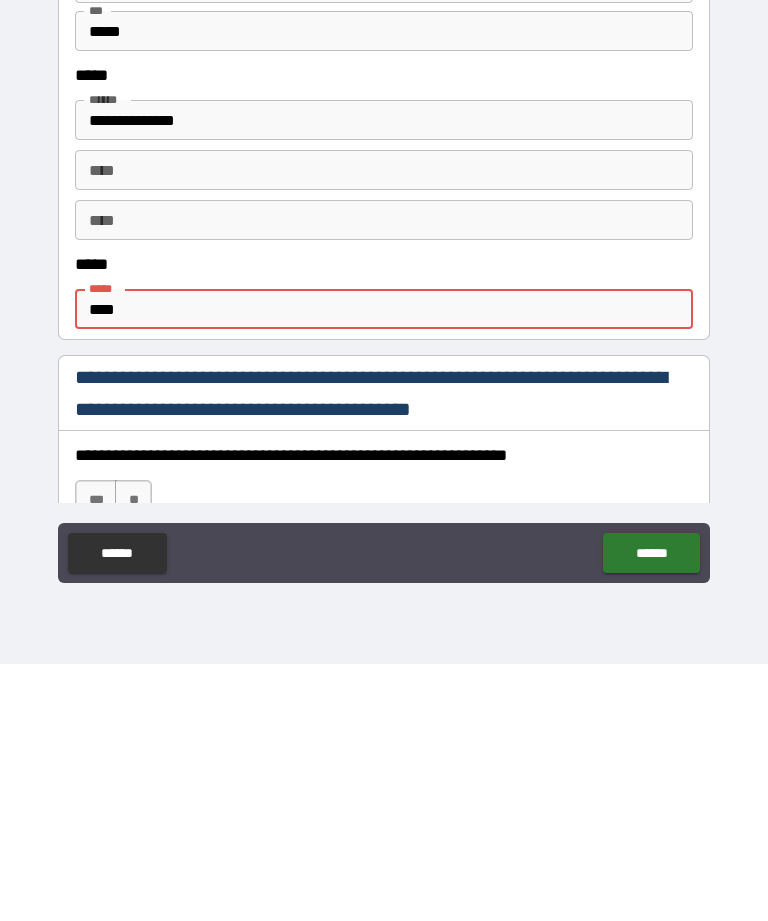 type on "*" 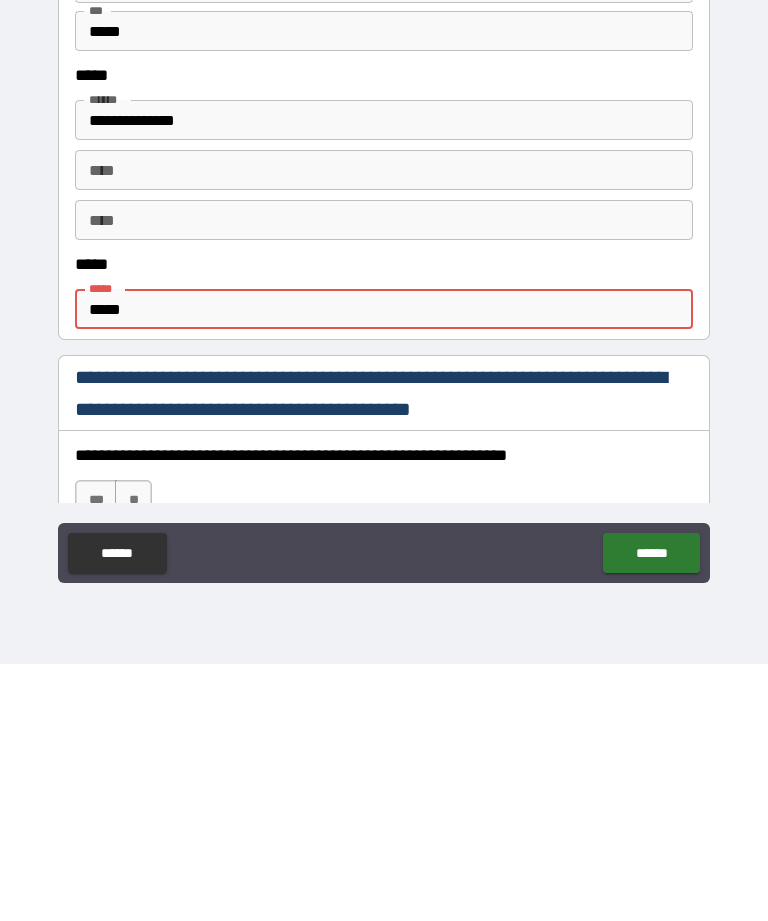 type on "*" 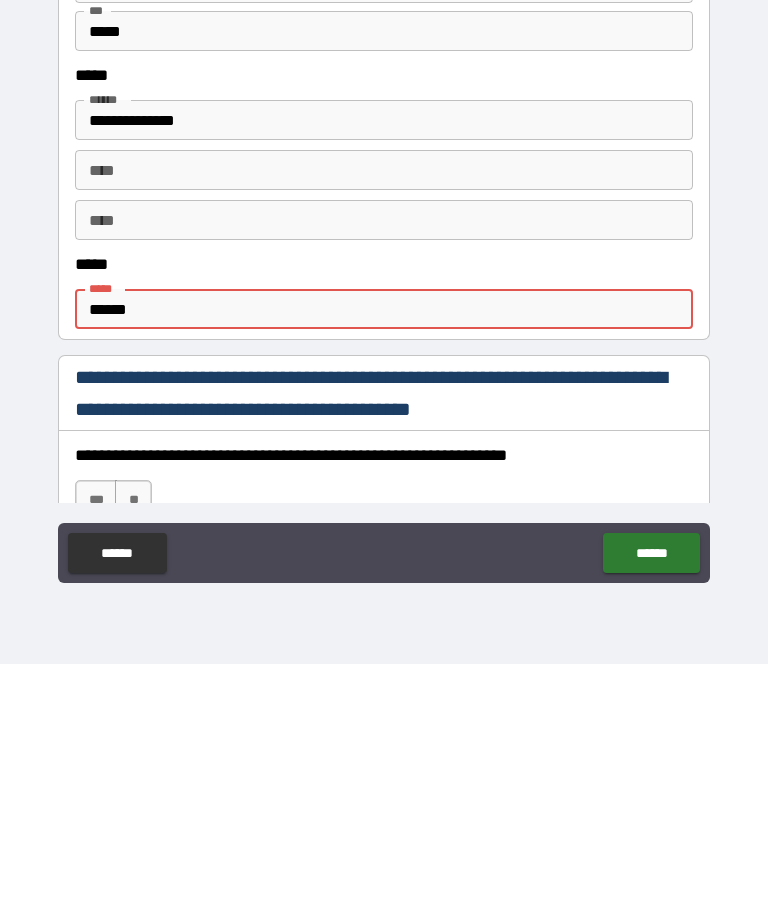 type on "*" 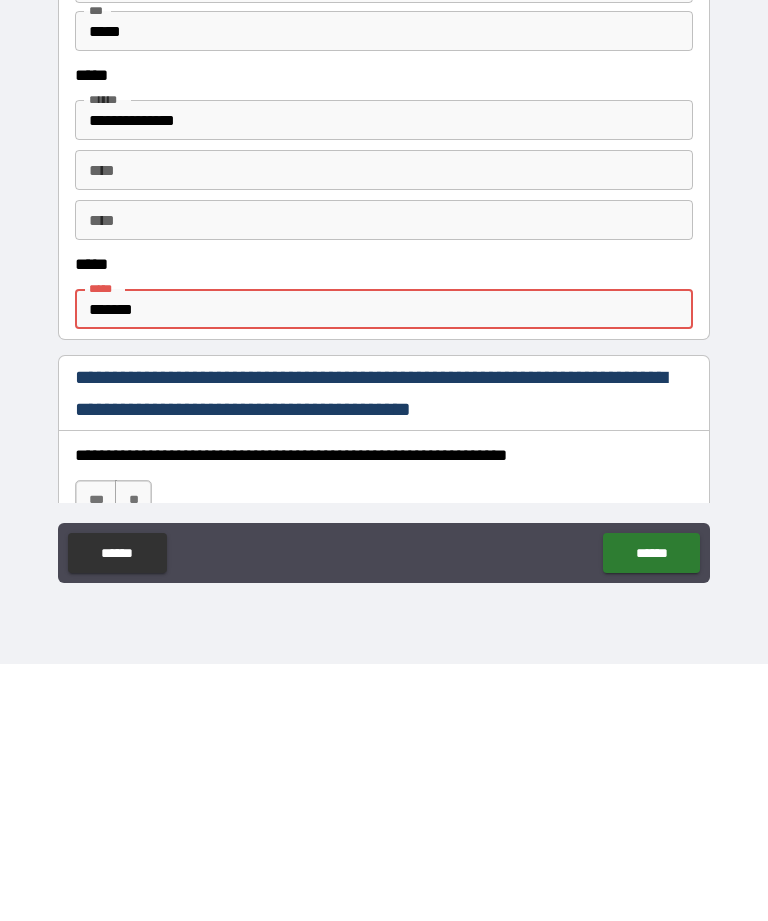 type on "*" 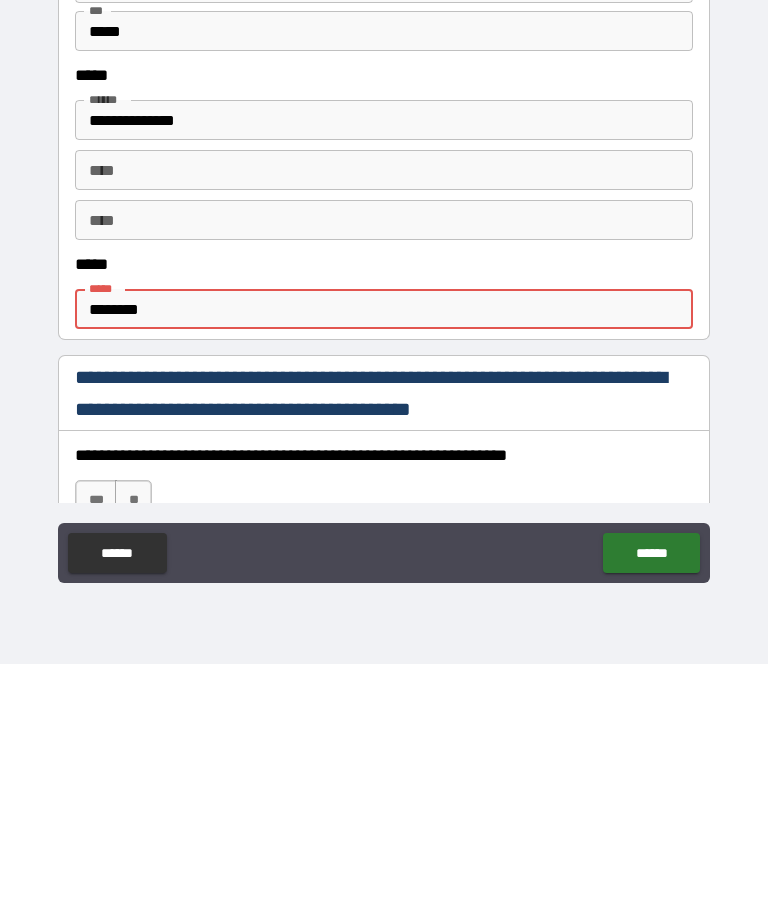 type on "*" 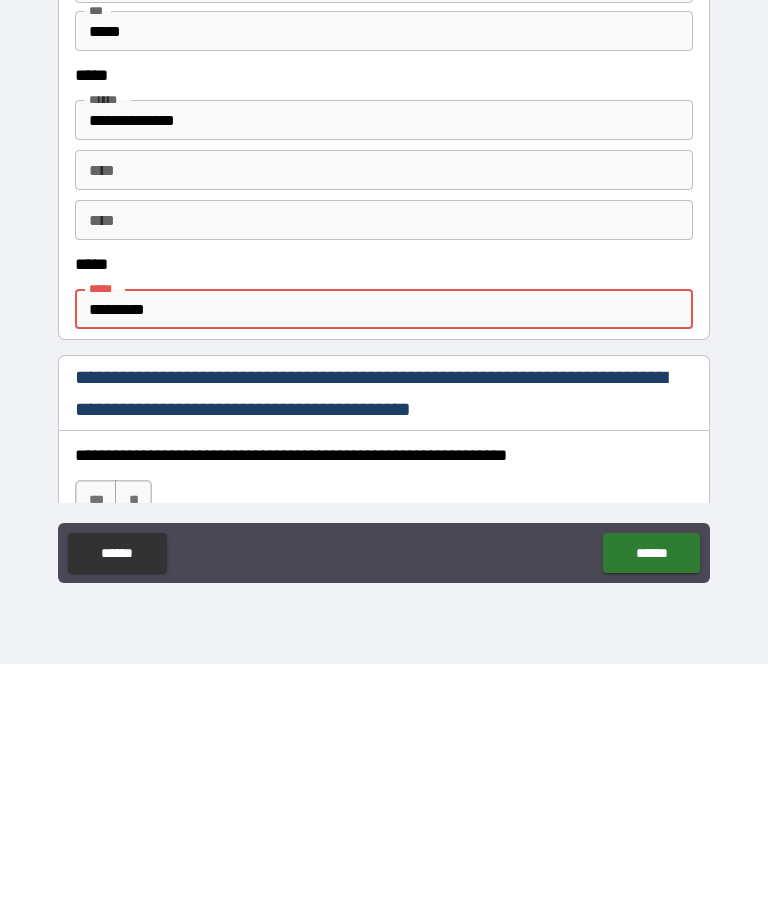 type on "*" 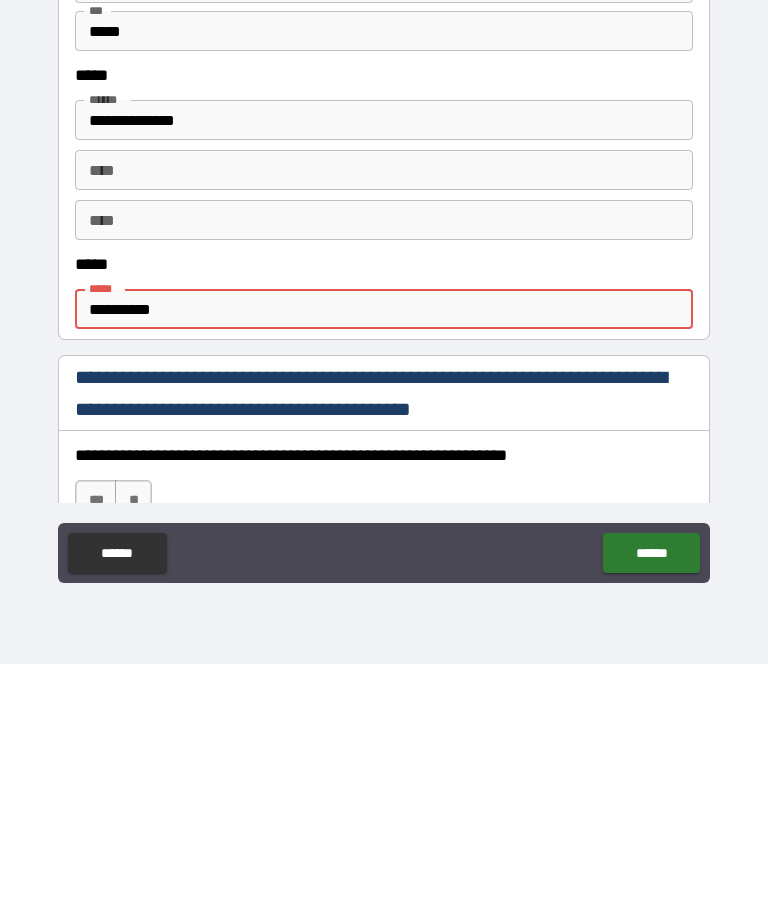 type on "*" 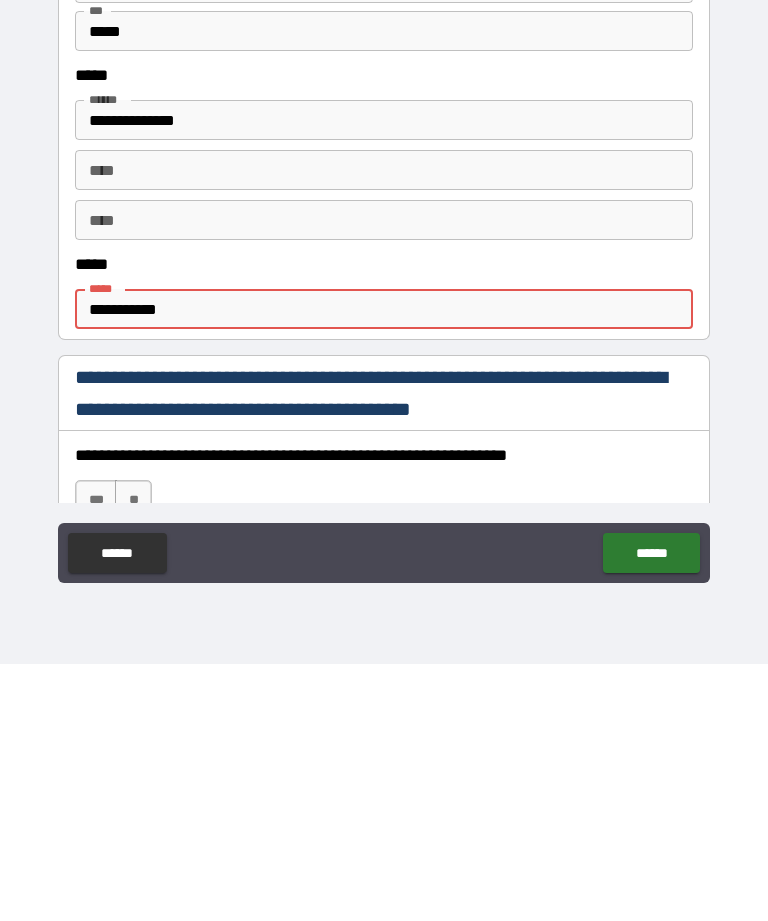 type on "*" 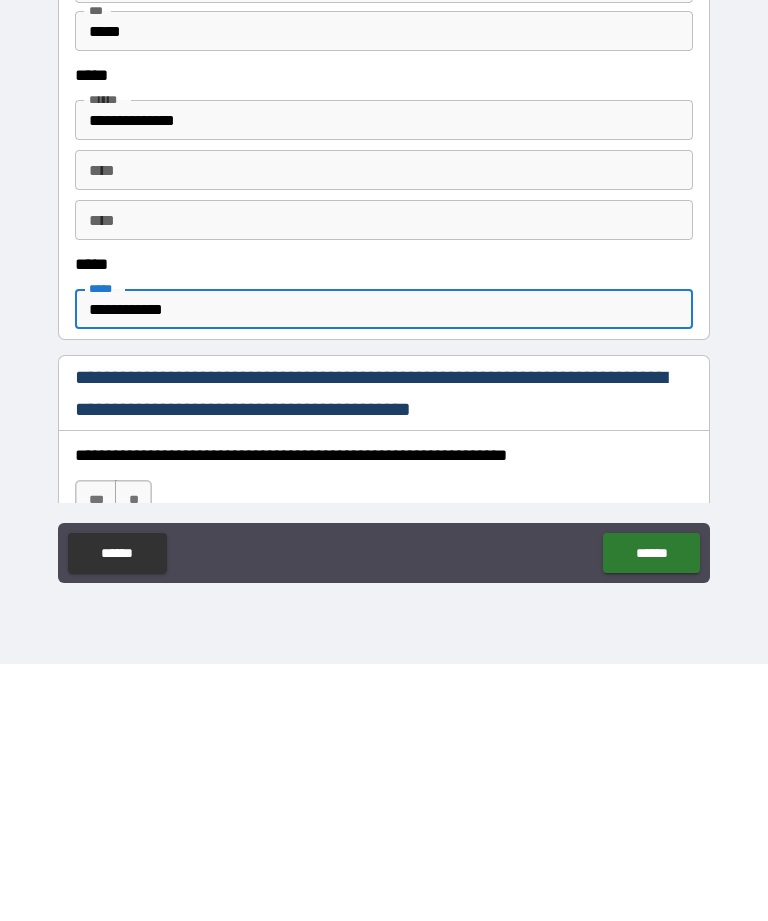 type on "*" 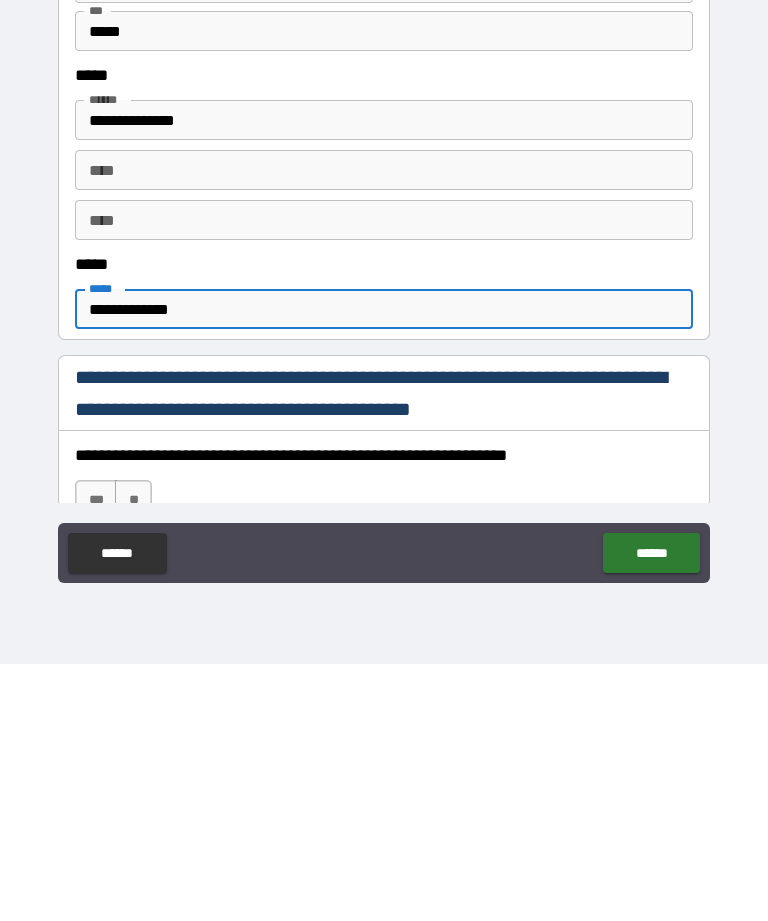 type on "*" 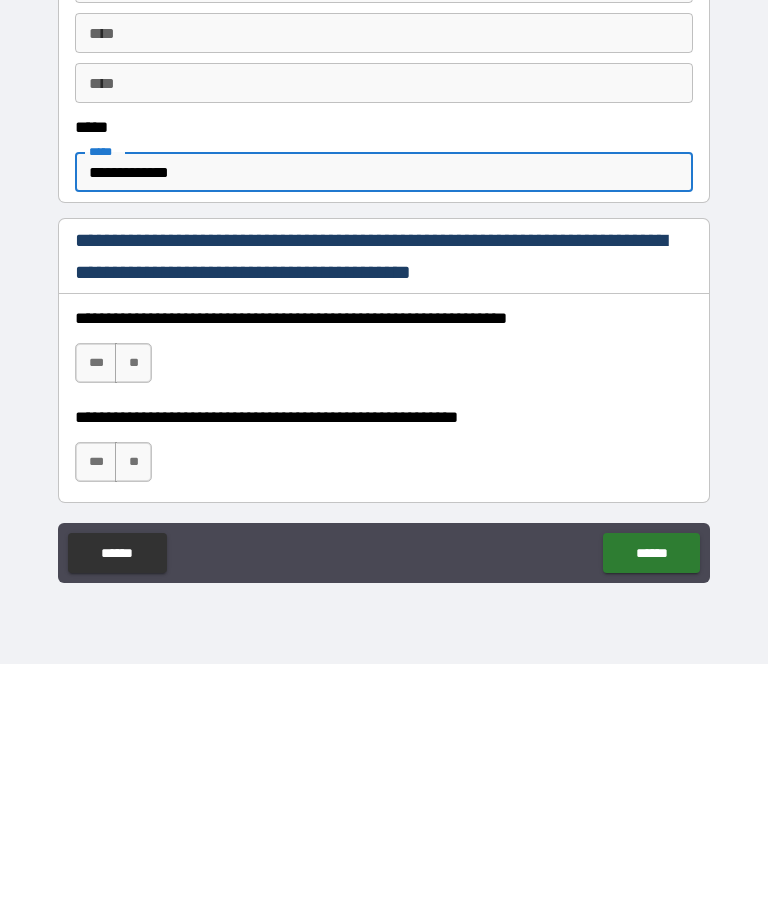scroll, scrollTop: 989, scrollLeft: 0, axis: vertical 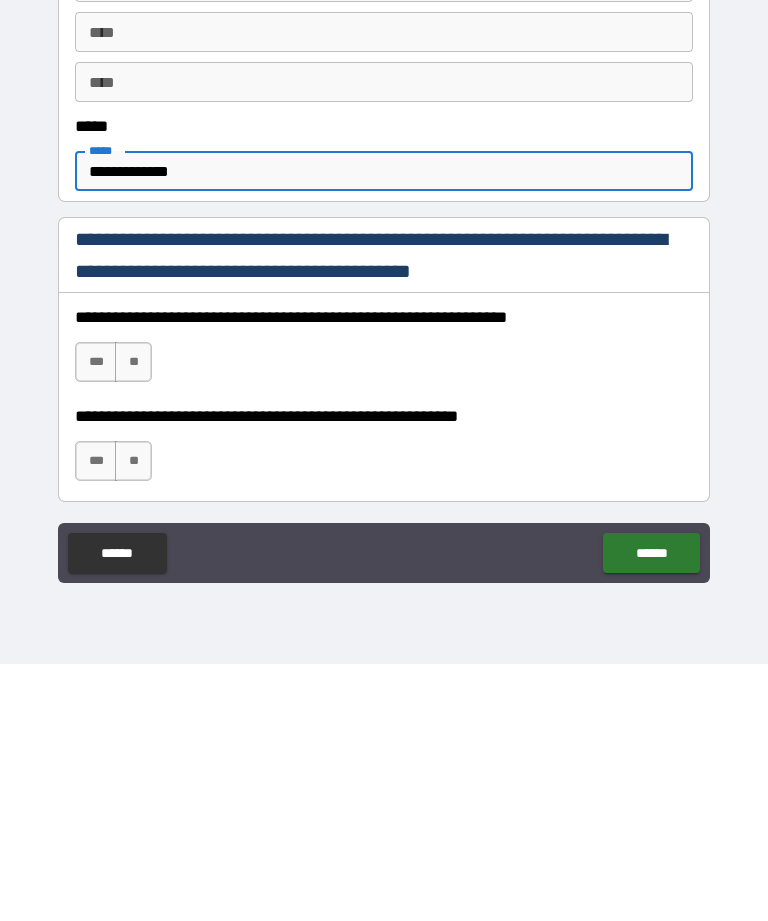 type on "**********" 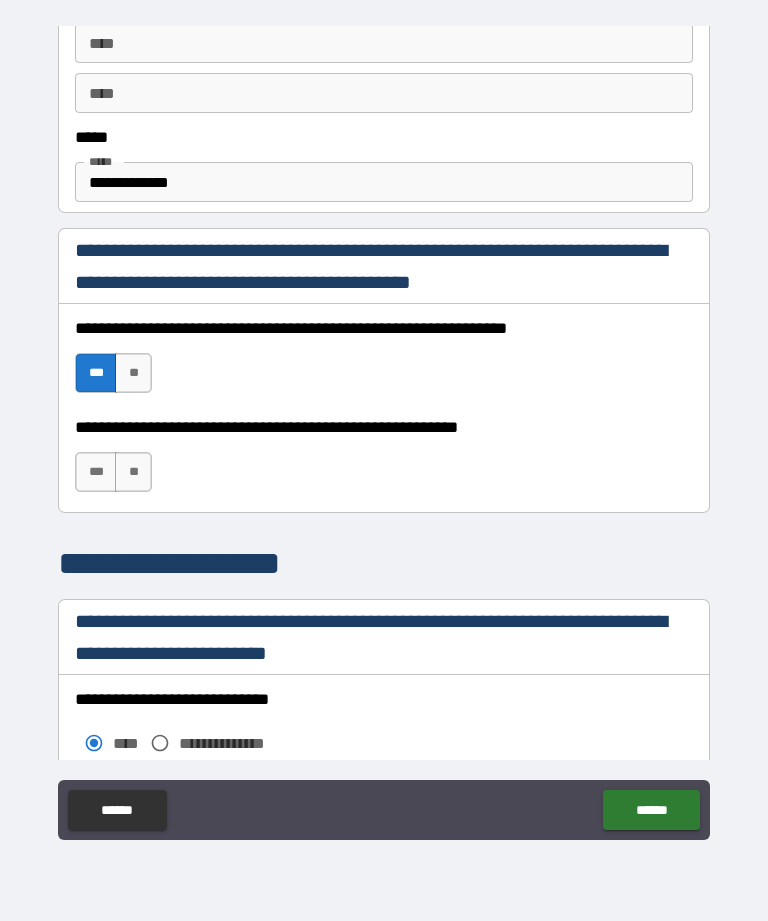 scroll, scrollTop: 1337, scrollLeft: 0, axis: vertical 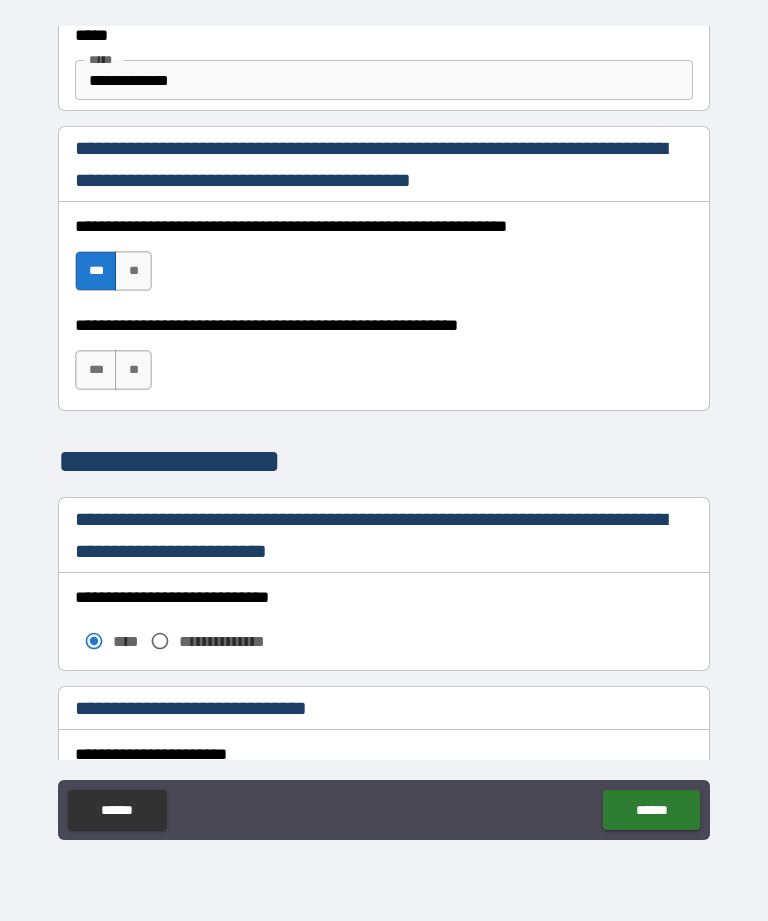 click on "***" at bounding box center (96, 370) 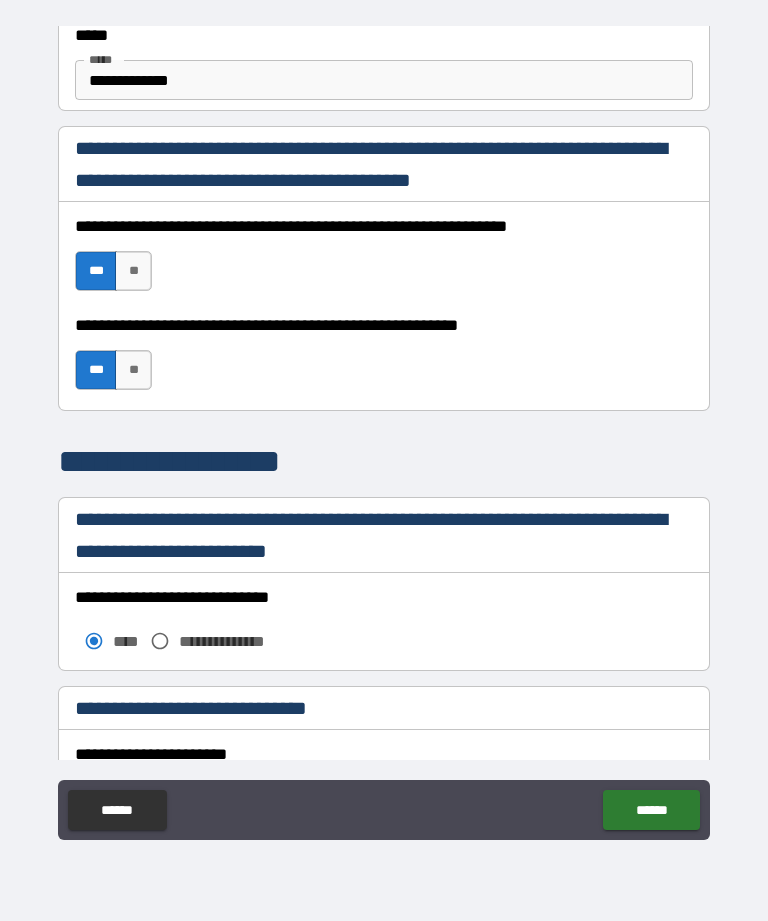 type on "*" 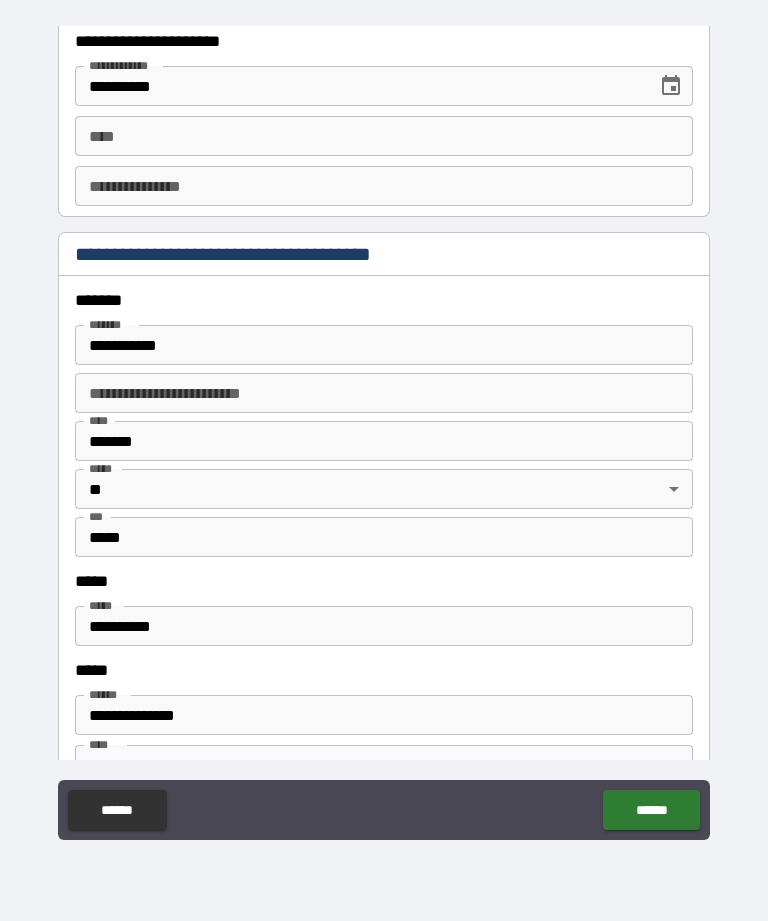 scroll, scrollTop: 2242, scrollLeft: 0, axis: vertical 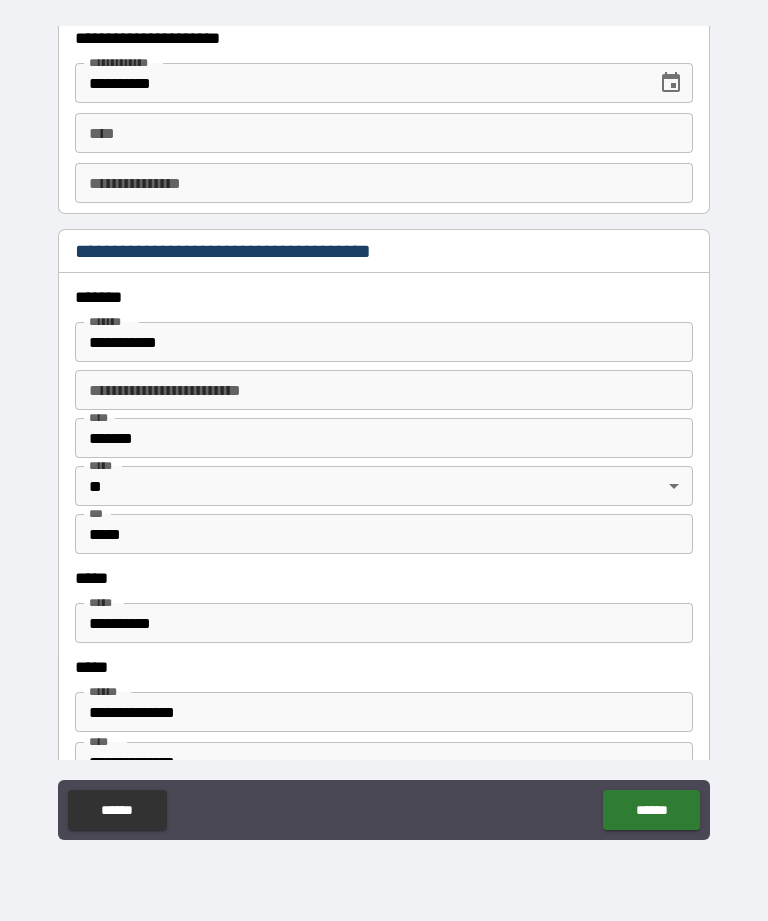 click on "**********" at bounding box center (384, 342) 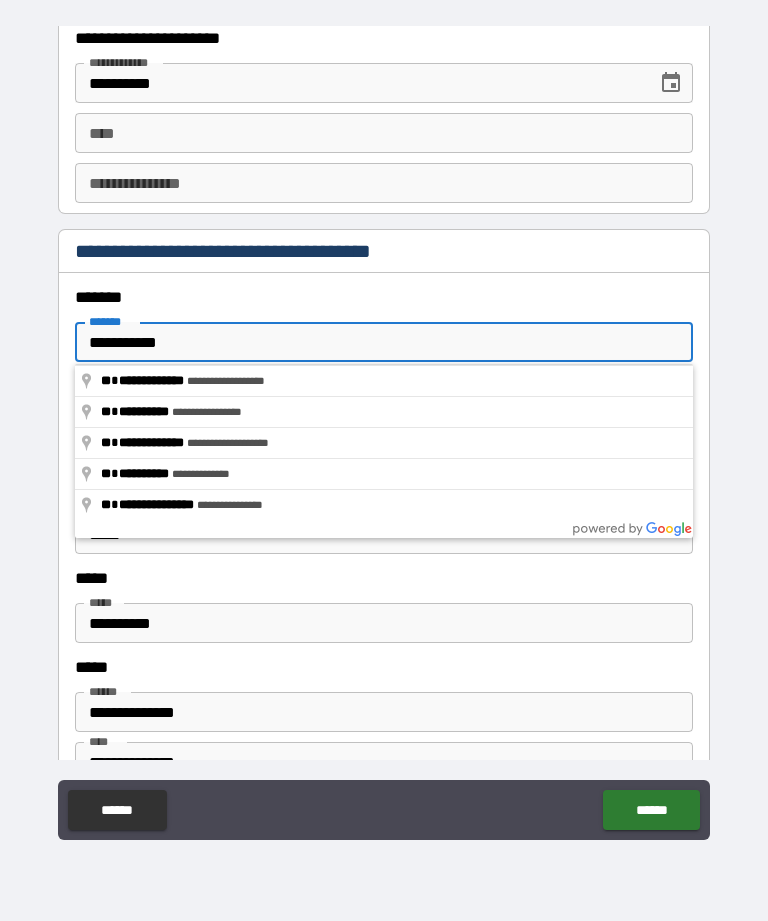 type on "**********" 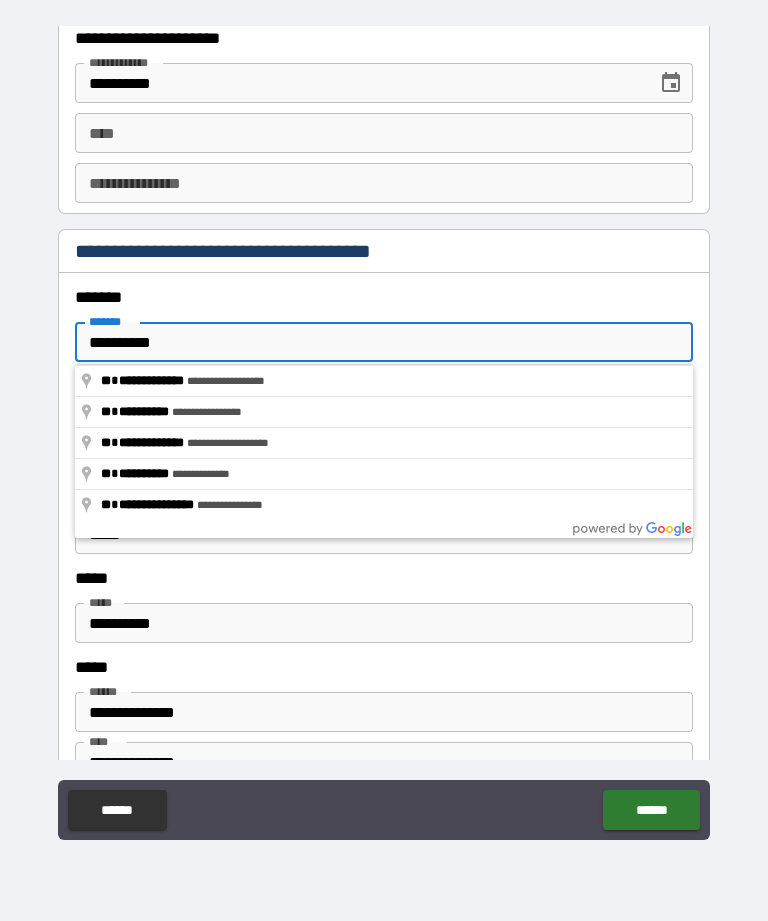 type on "*" 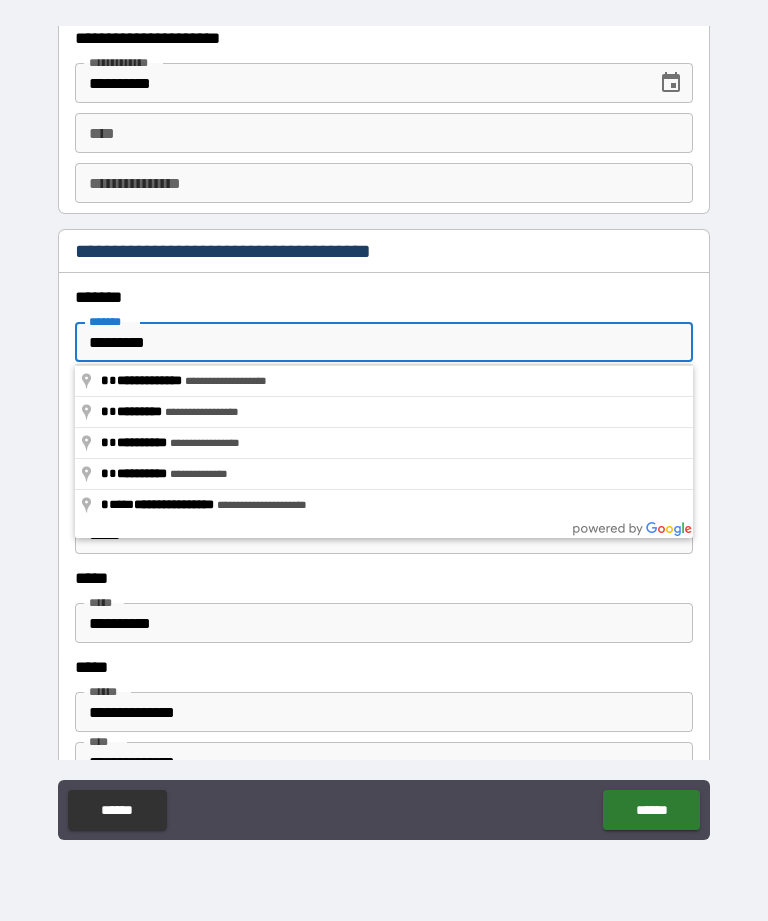 type on "*" 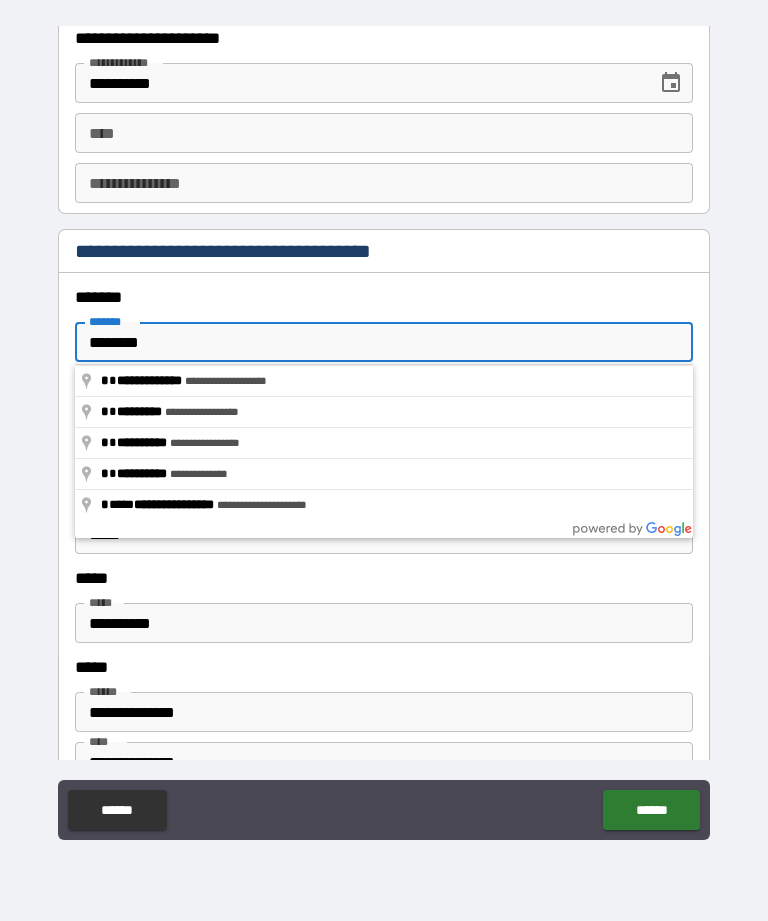 type on "*******" 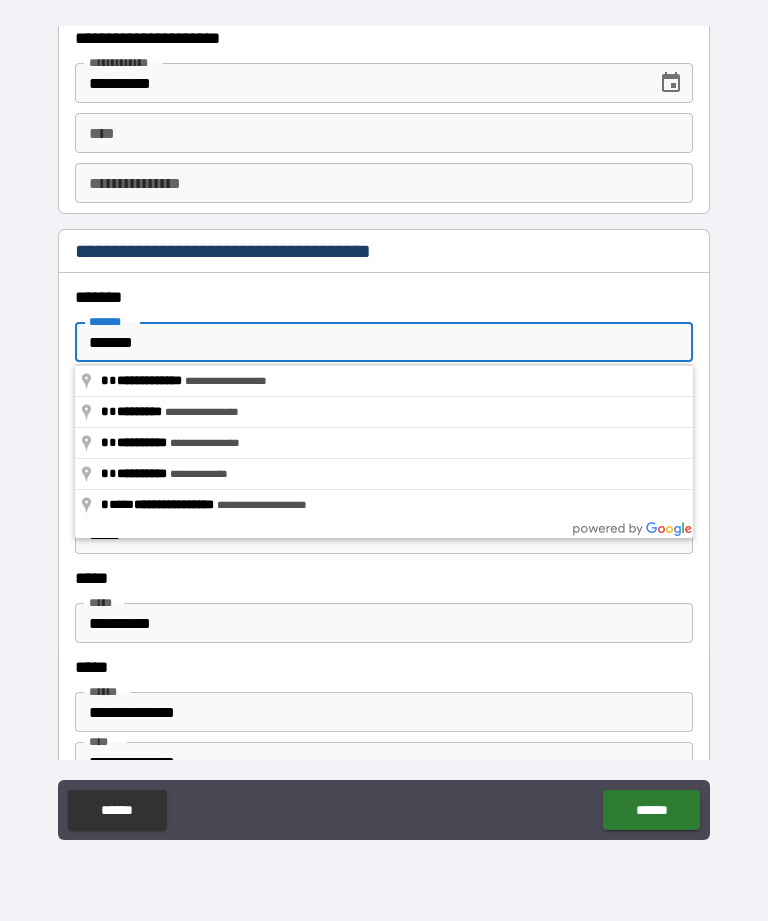 type on "*" 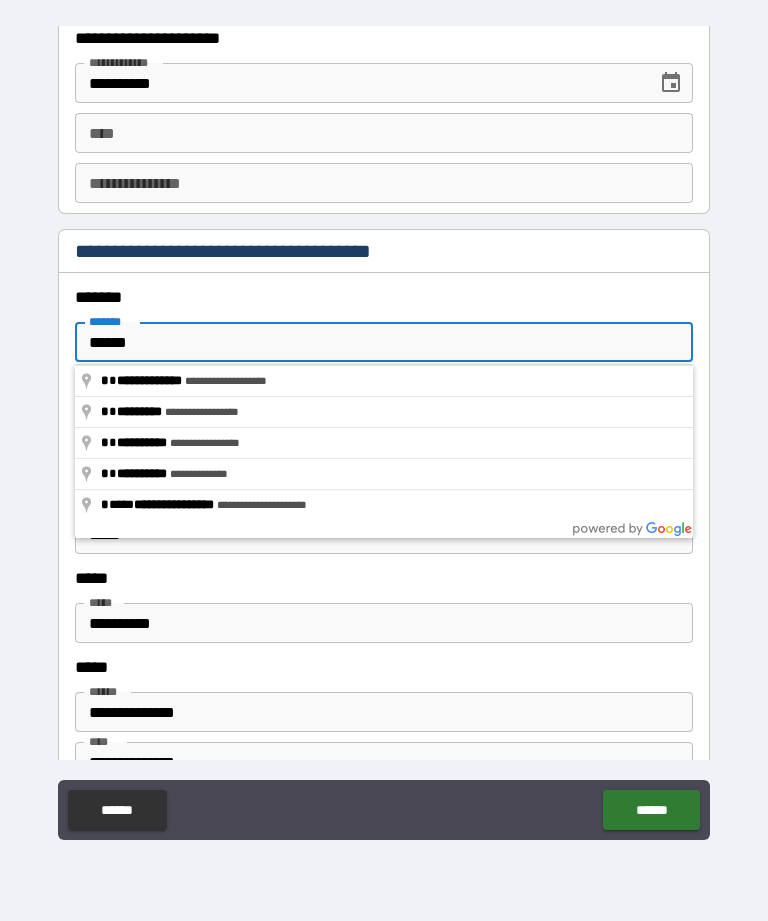 type on "*" 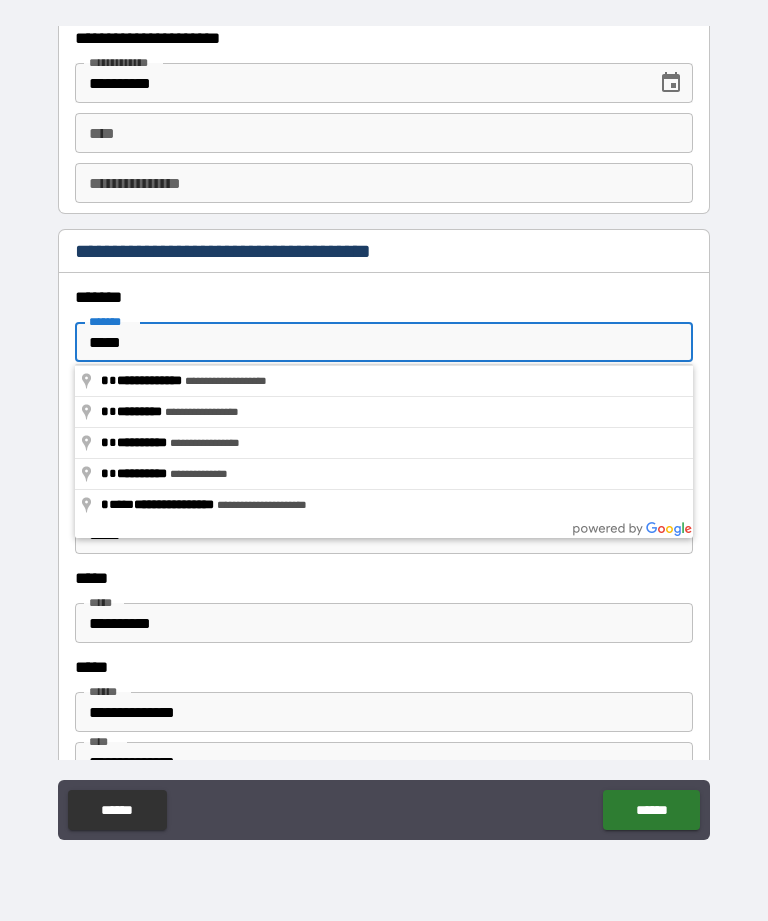 type on "*" 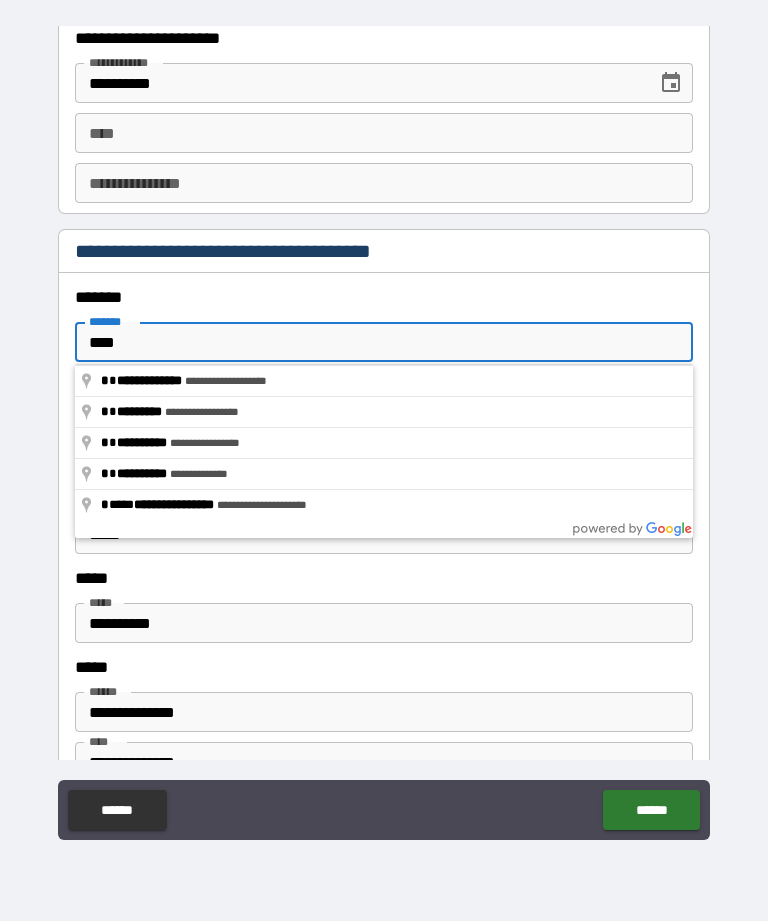 type on "*****" 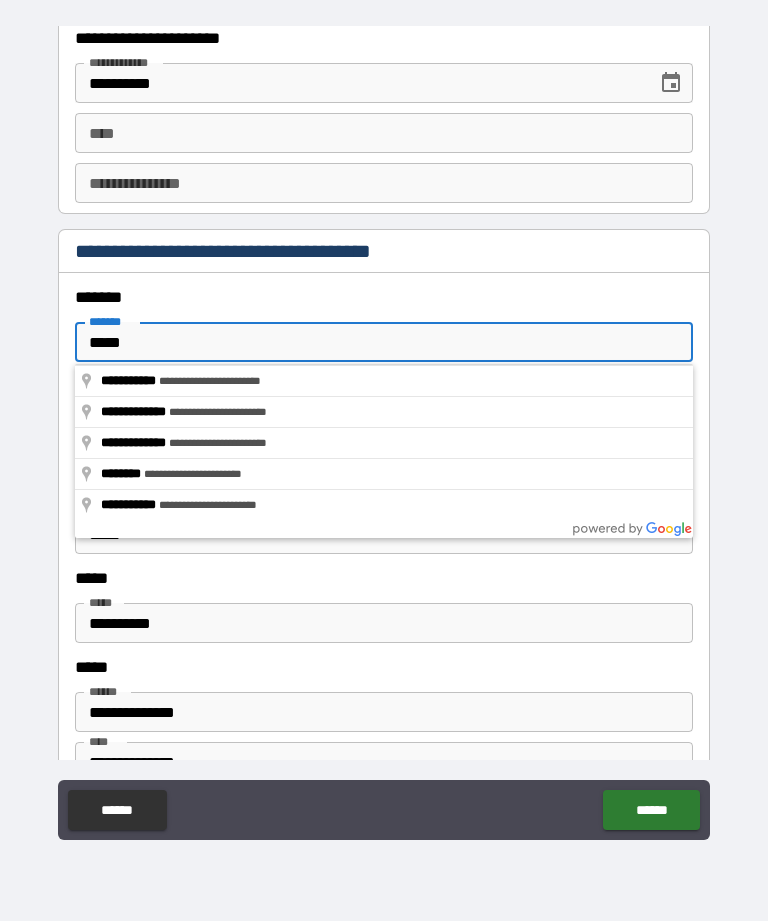type on "******" 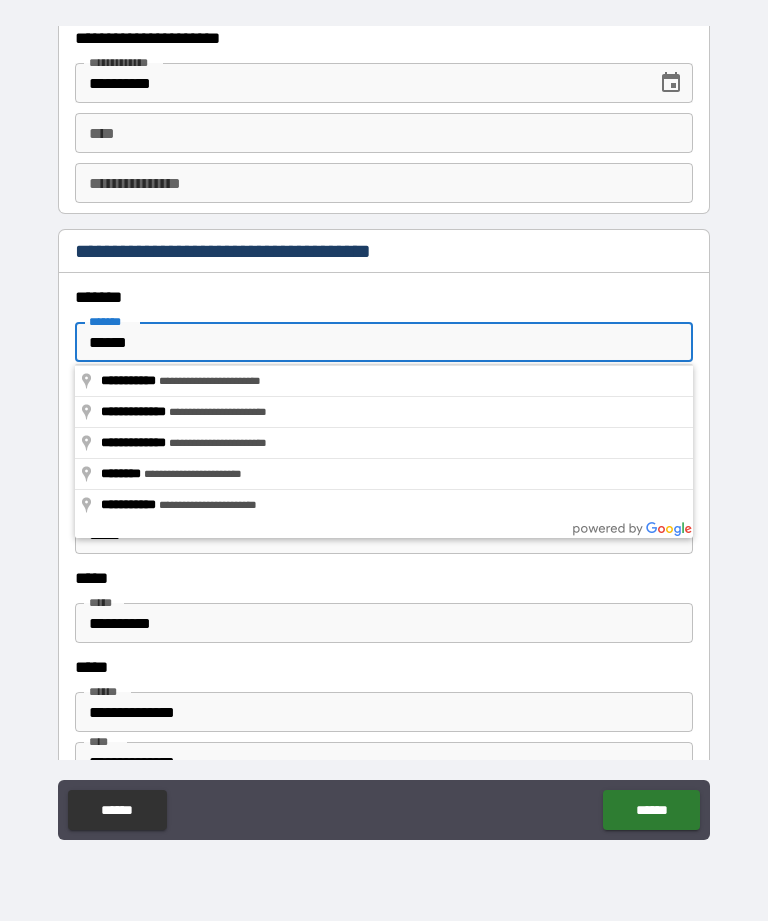 type on "*" 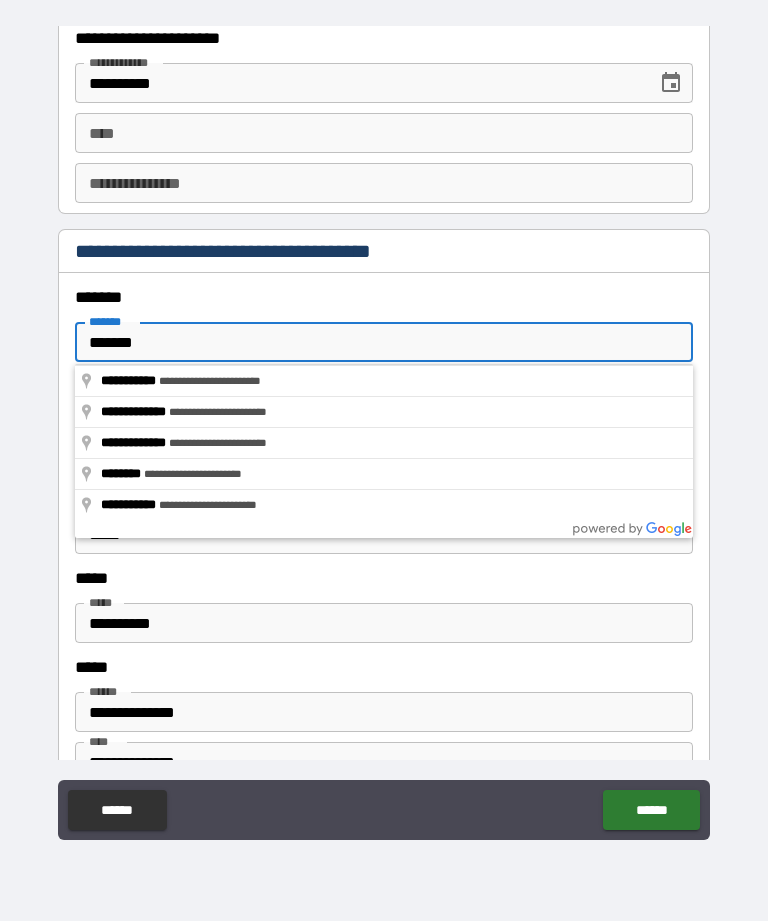 type on "*" 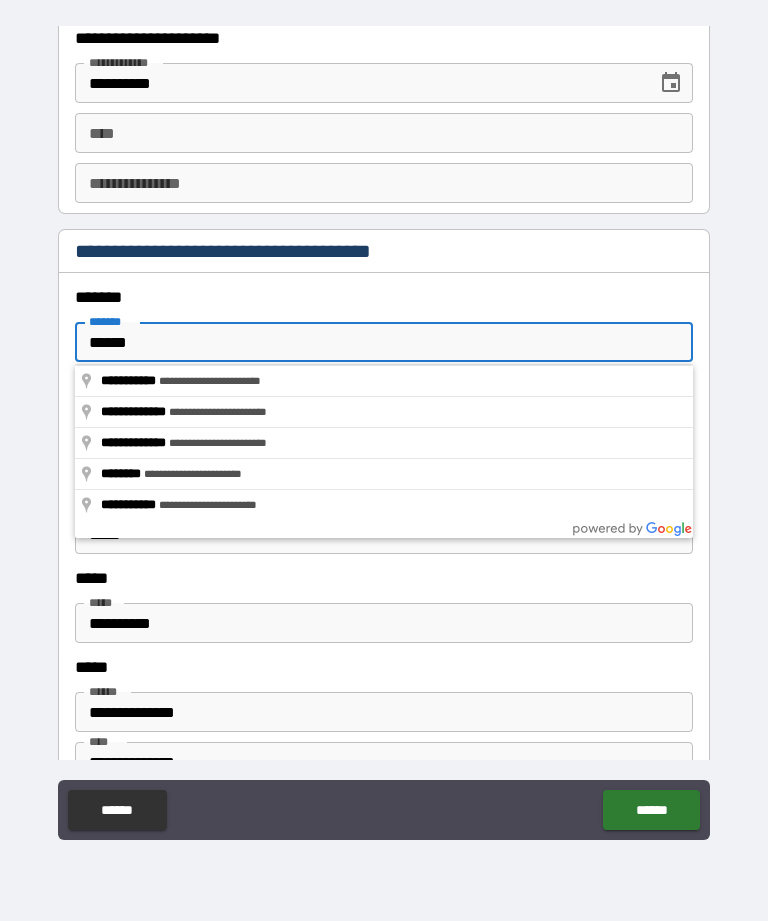 type on "*" 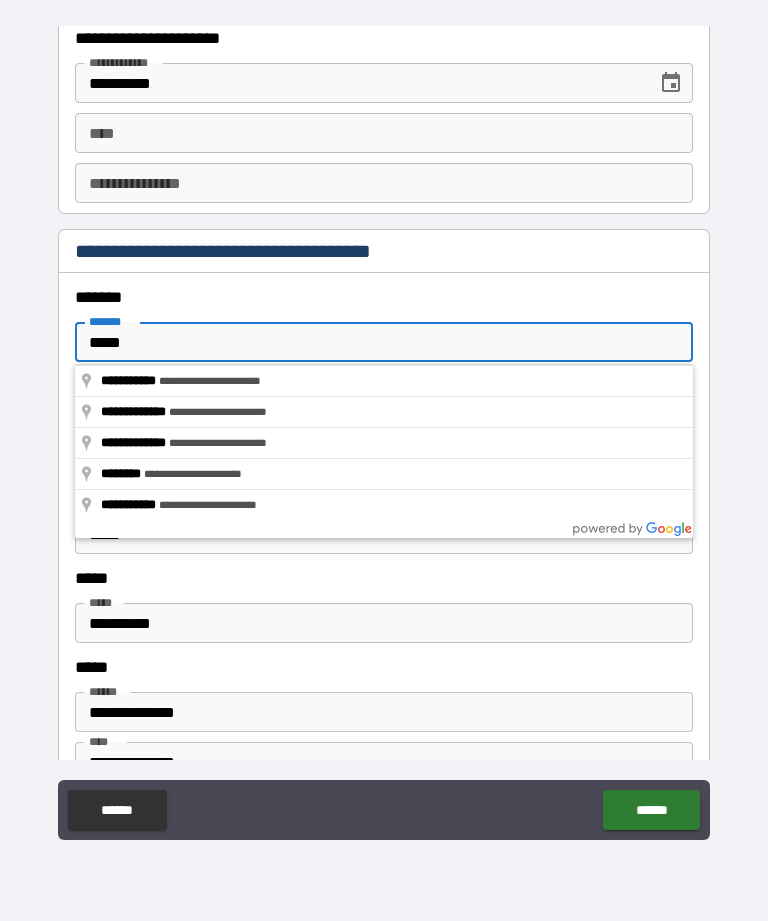 type 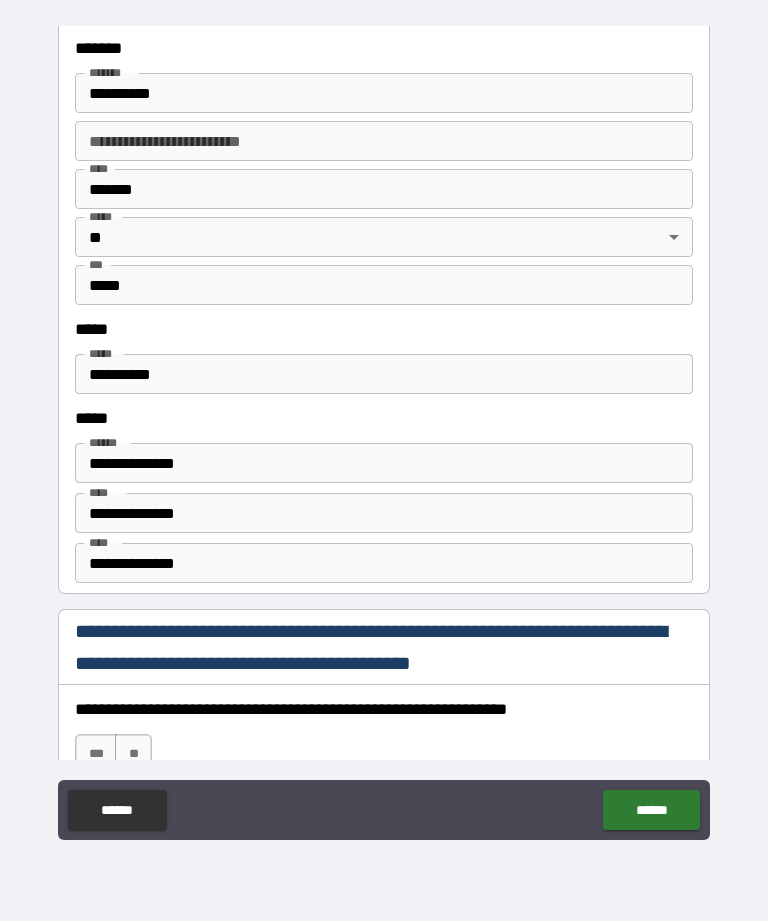 scroll, scrollTop: 2501, scrollLeft: 0, axis: vertical 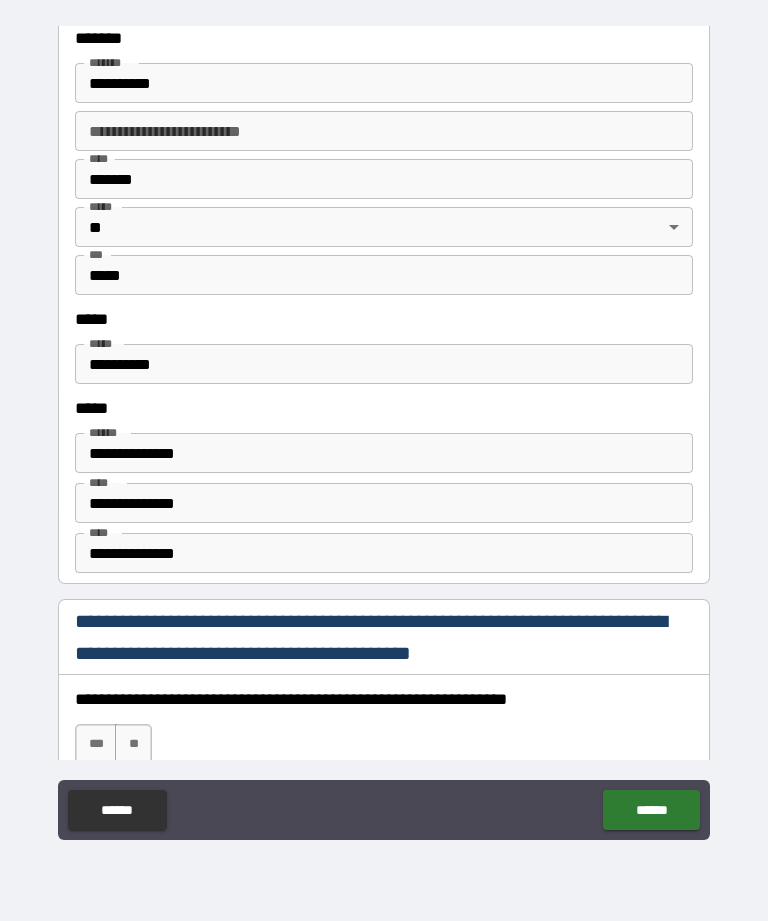 click on "**********" at bounding box center (384, 364) 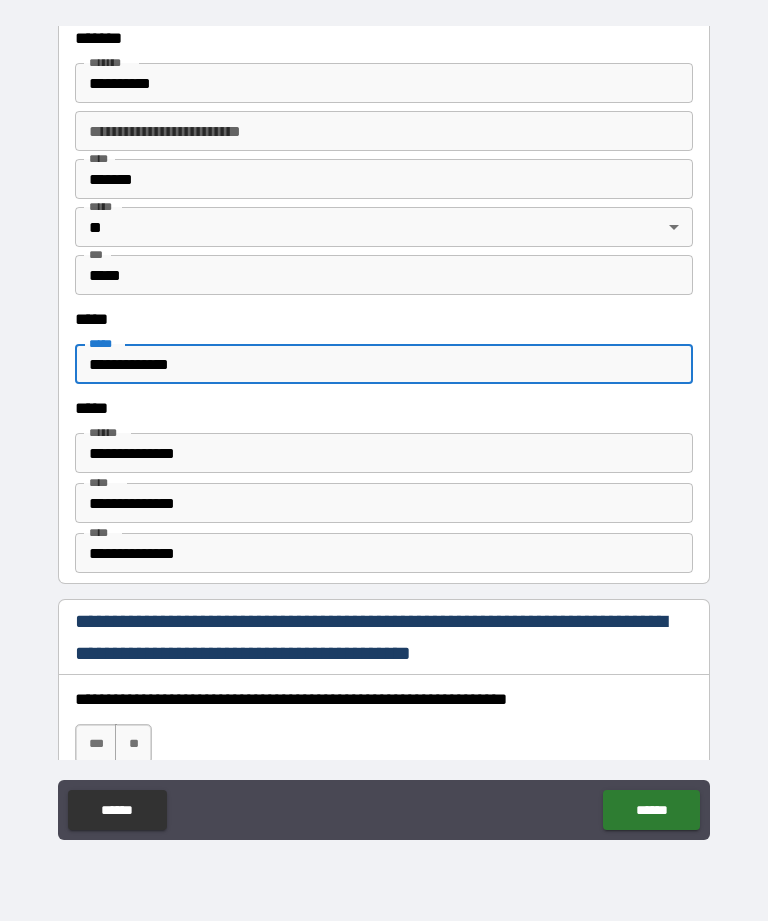 click on "**********" at bounding box center [384, 453] 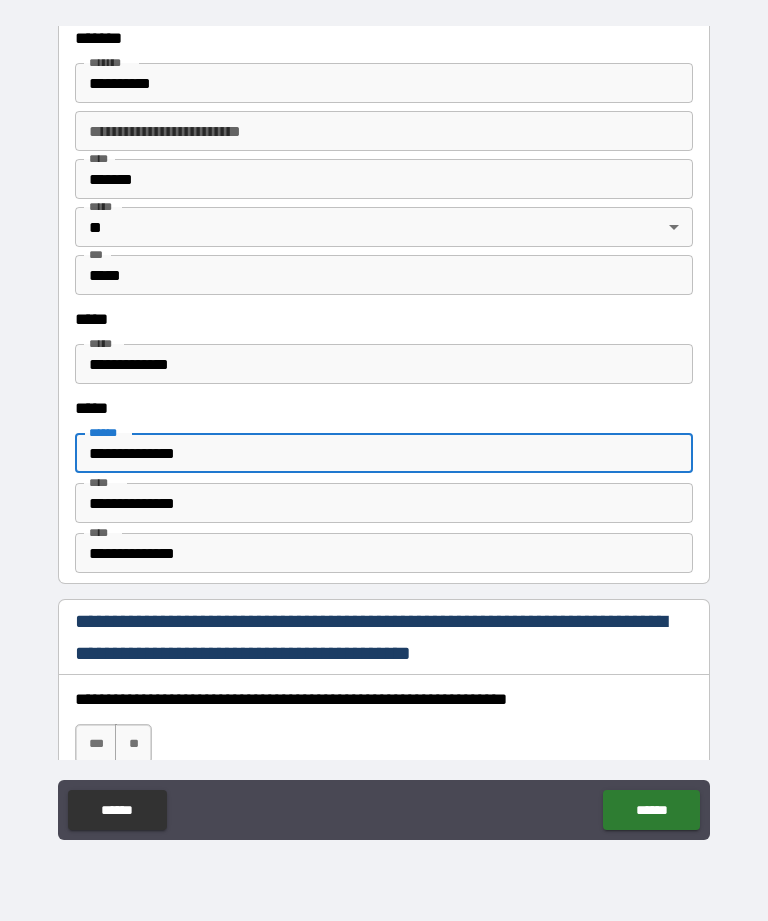 click on "**********" at bounding box center [384, 503] 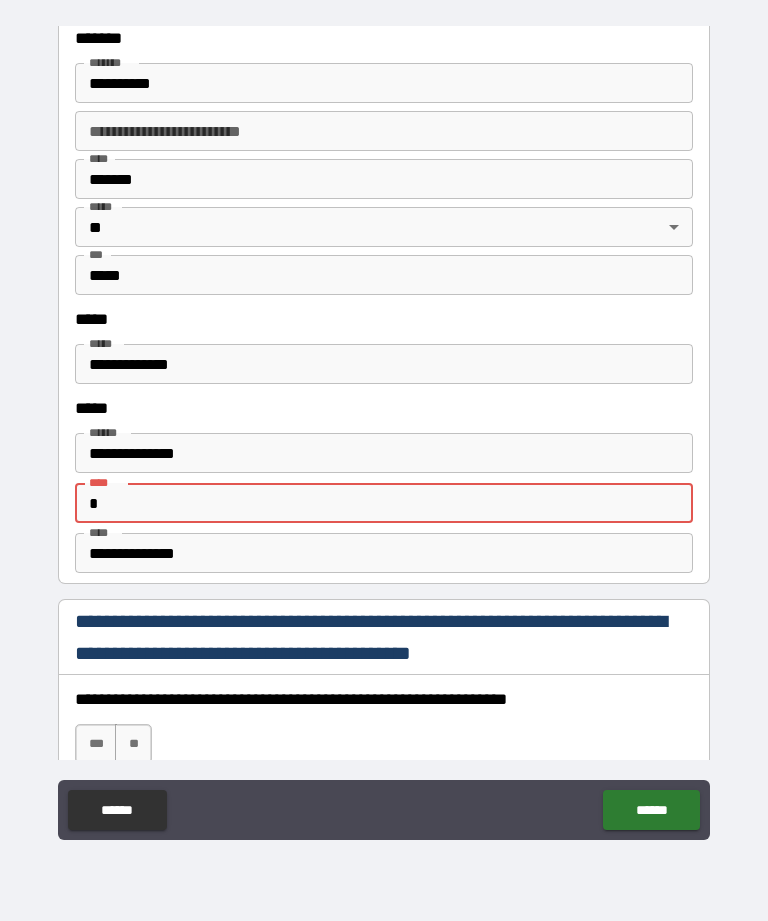 click on "**********" at bounding box center (384, 553) 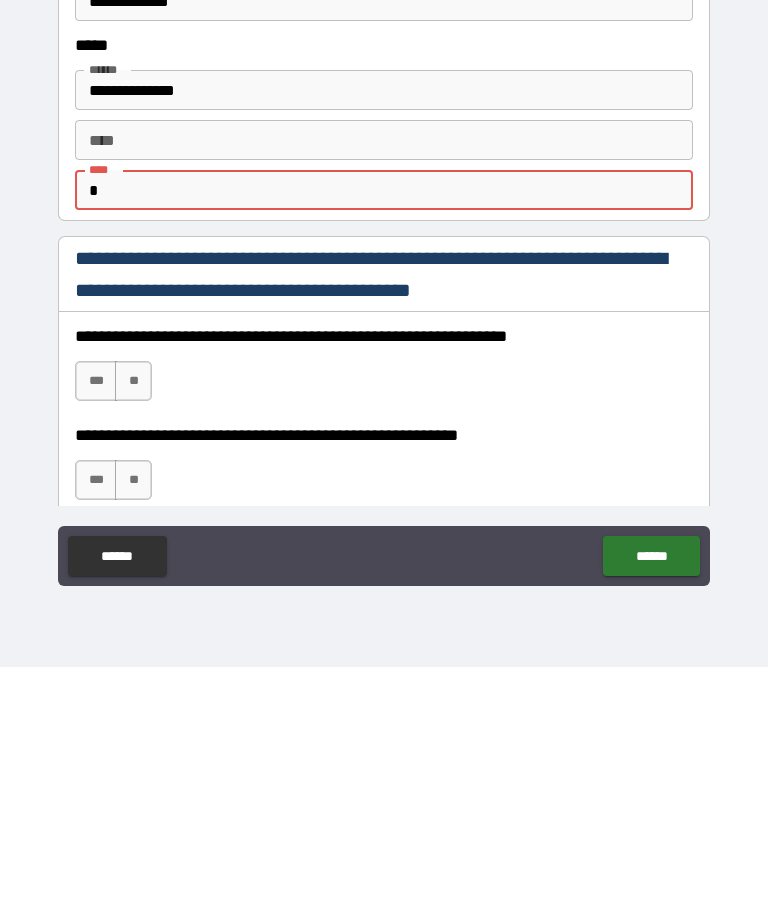scroll, scrollTop: 2619, scrollLeft: 0, axis: vertical 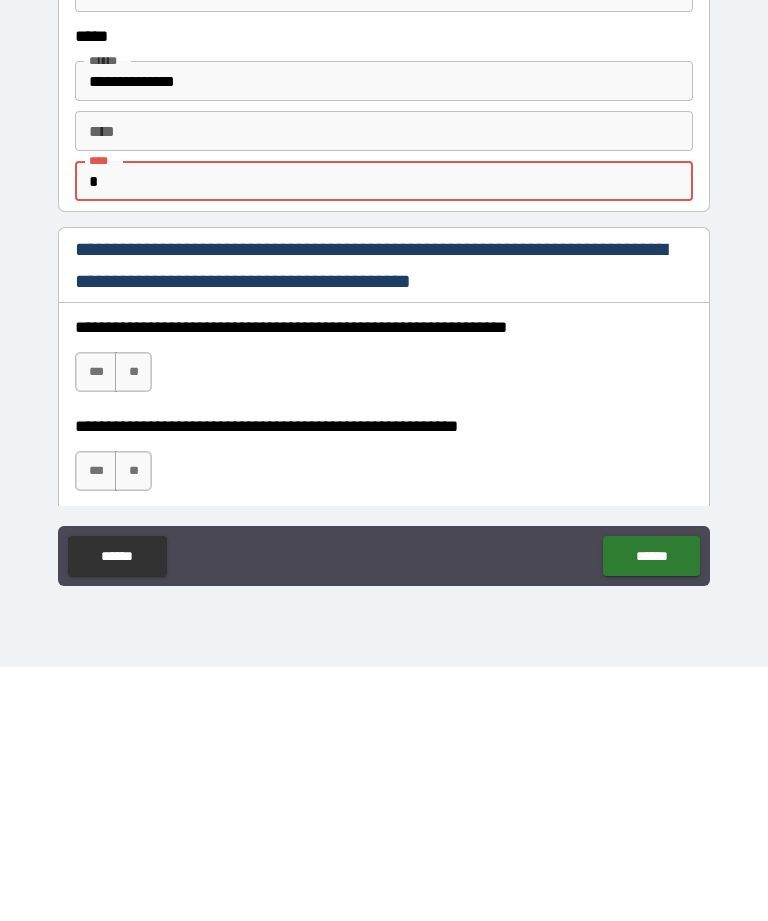 click on "***" at bounding box center (96, 626) 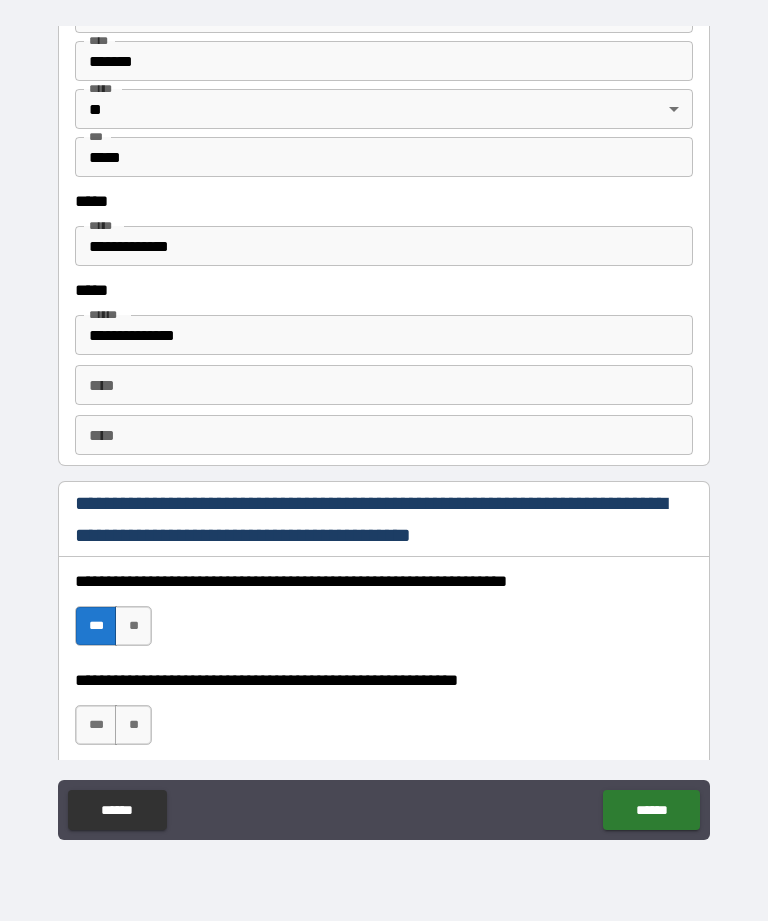 click on "***" at bounding box center (96, 725) 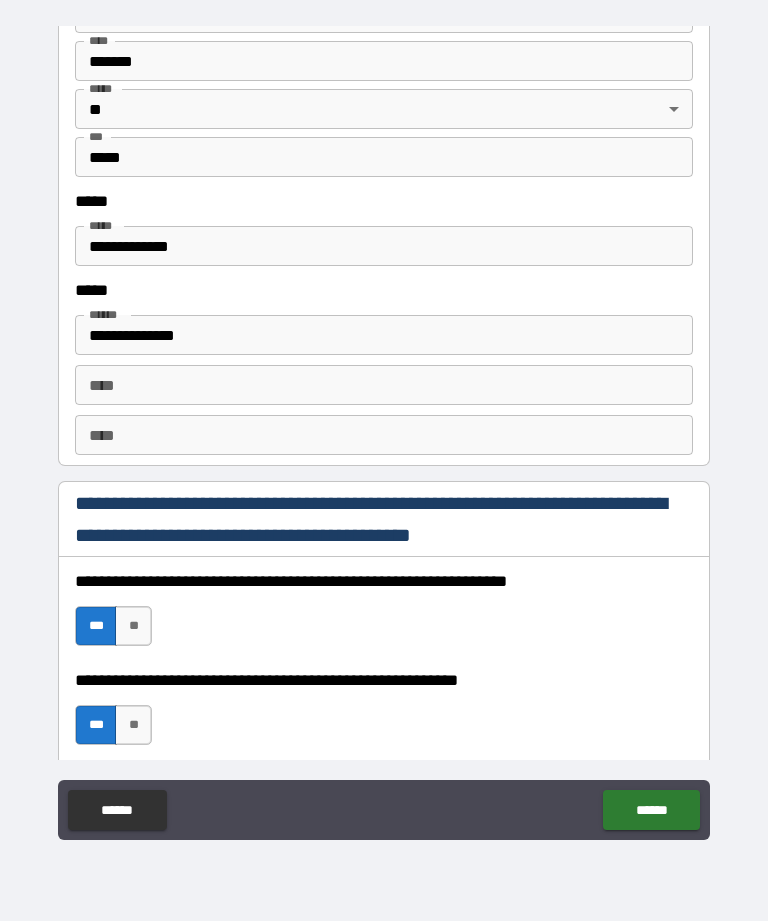 click on "******" at bounding box center [651, 810] 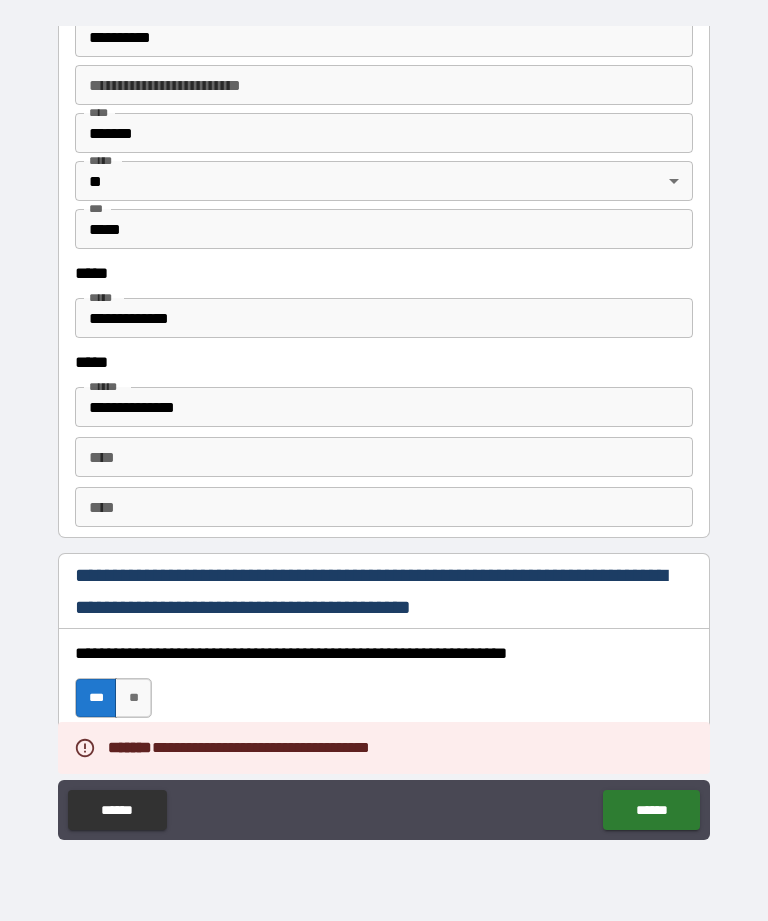scroll, scrollTop: 2545, scrollLeft: 0, axis: vertical 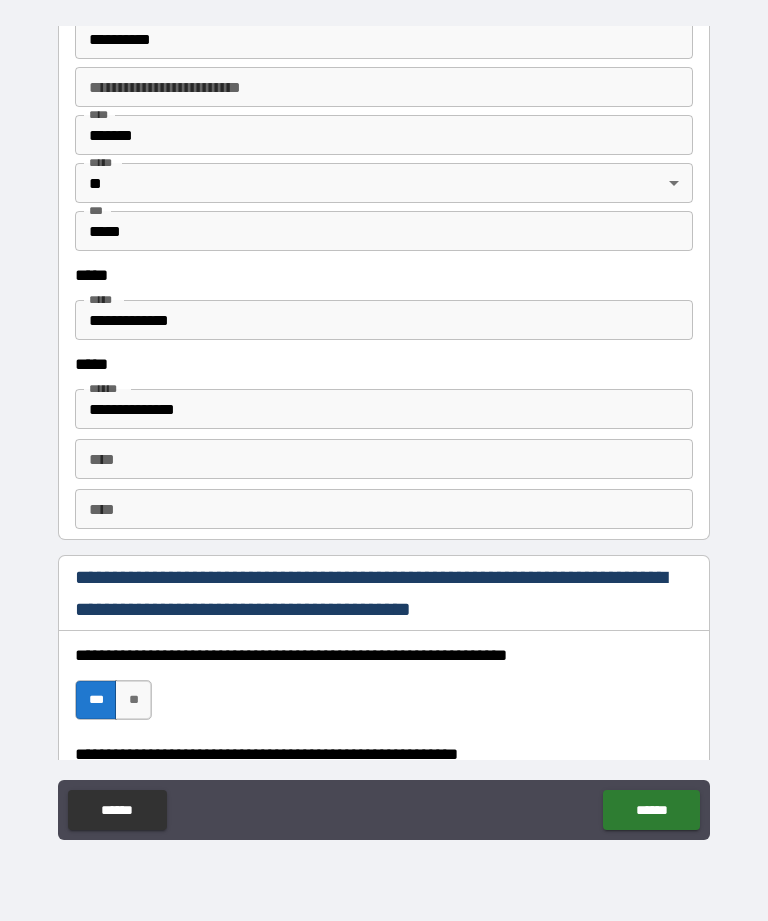click on "**********" at bounding box center (384, 320) 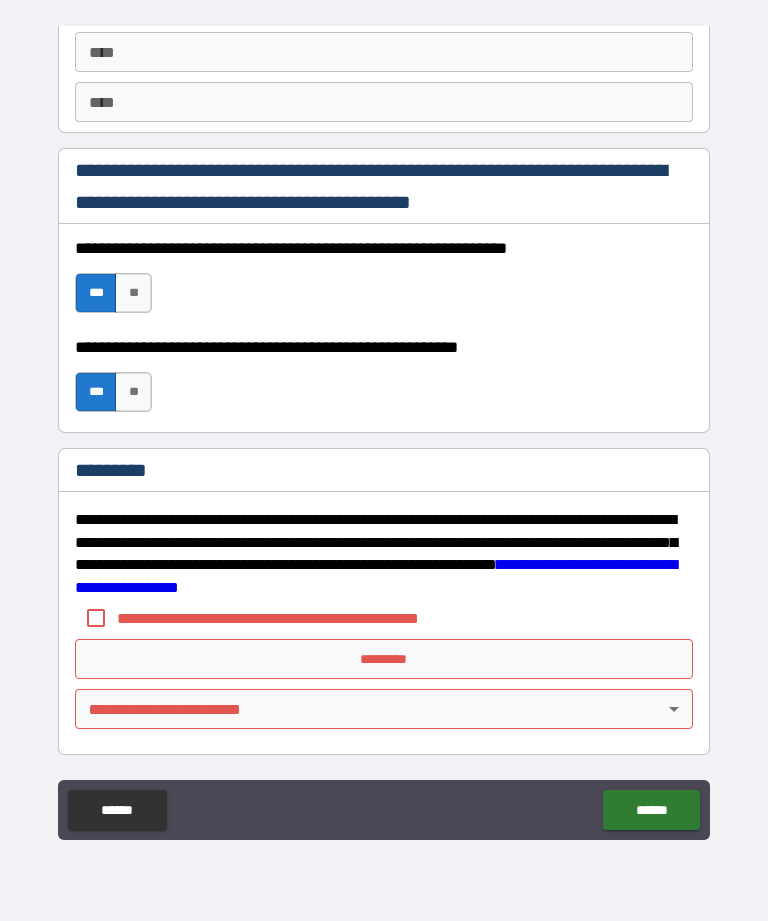 scroll, scrollTop: 2952, scrollLeft: 0, axis: vertical 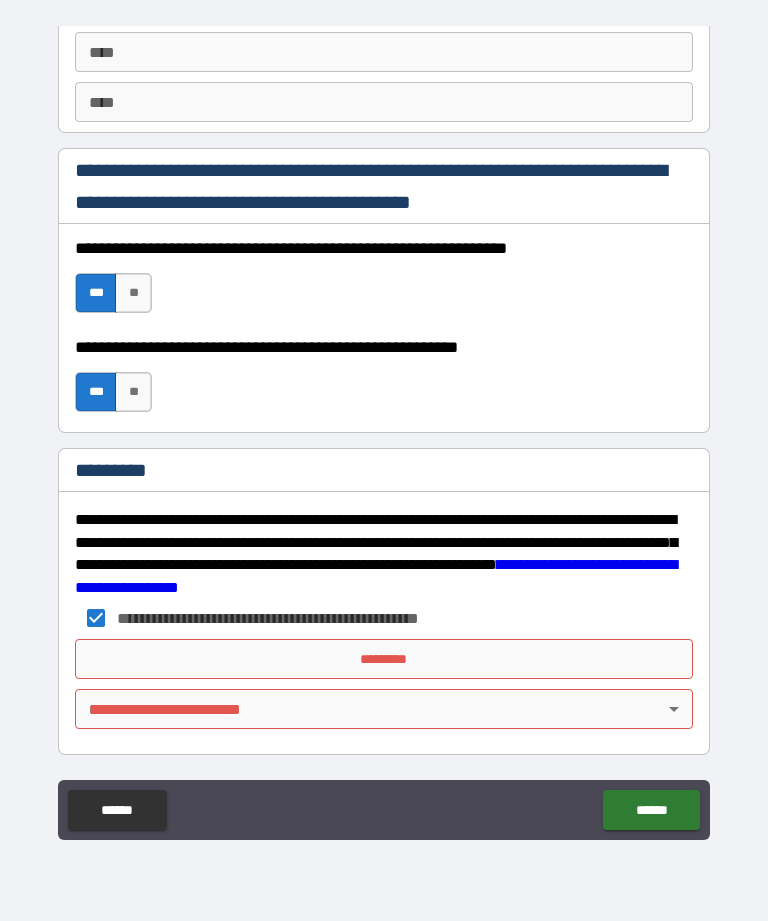 click on "**********" at bounding box center [384, 428] 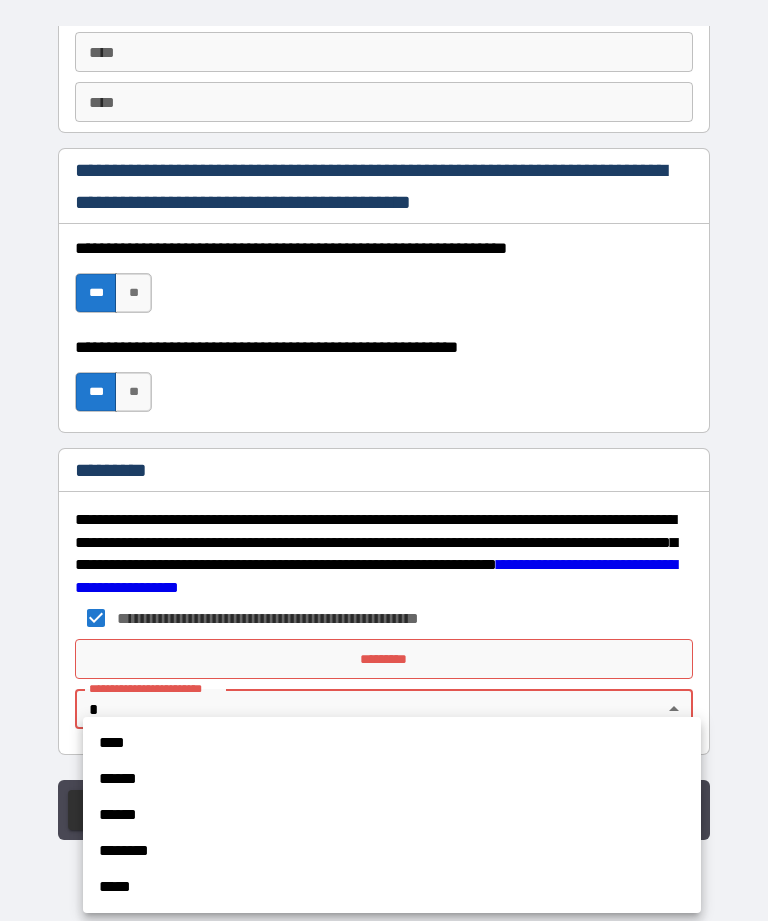 click on "****" at bounding box center [392, 743] 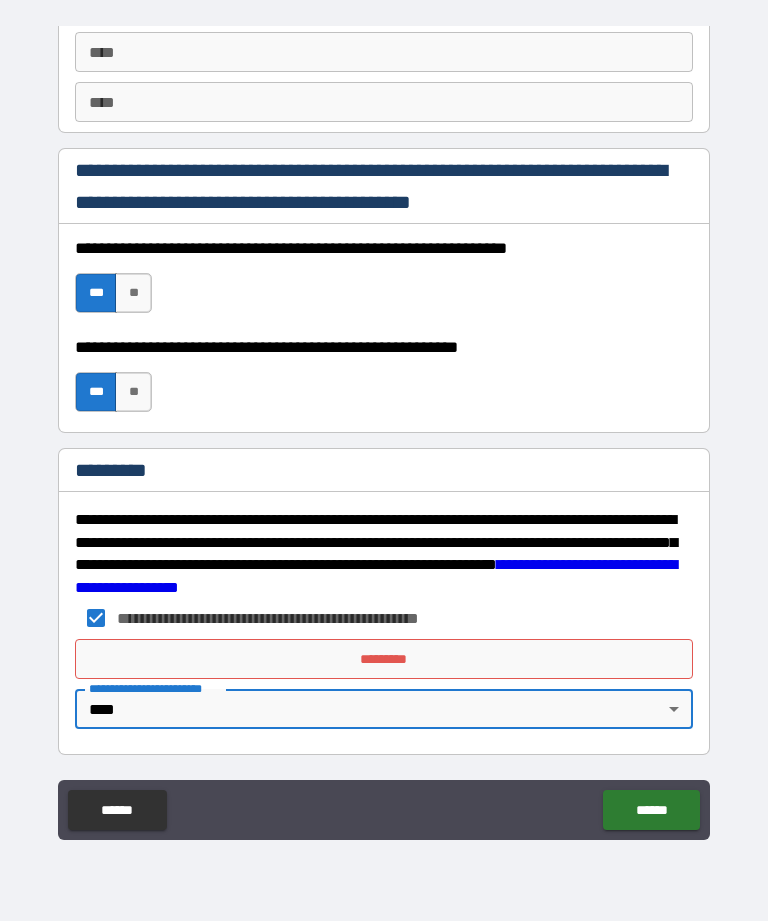 click on "******" at bounding box center [651, 810] 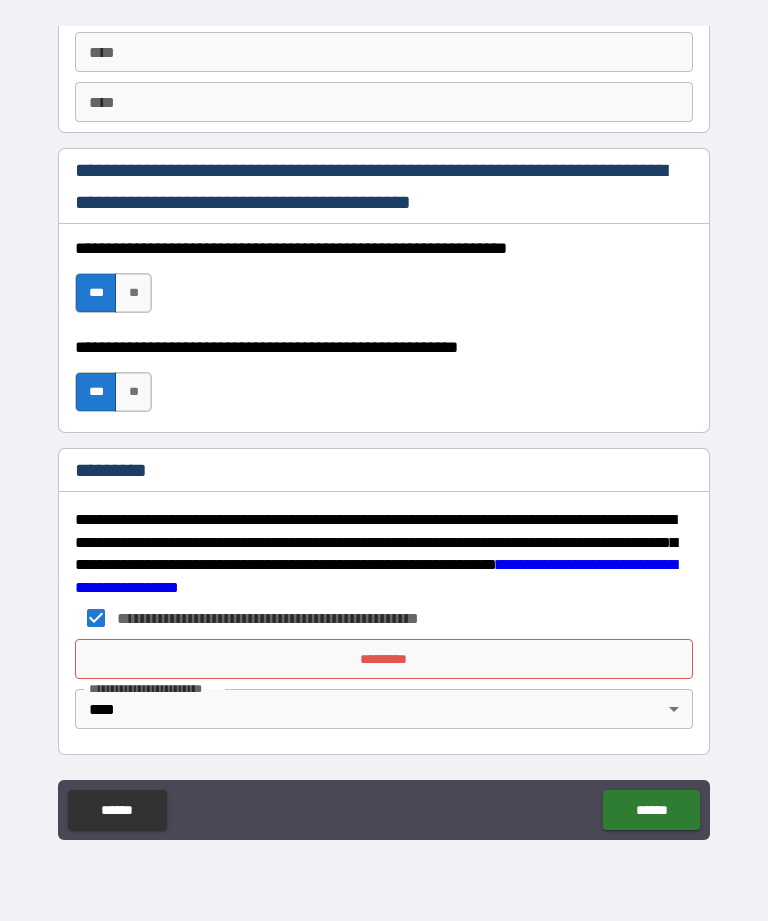 scroll, scrollTop: 2952, scrollLeft: 0, axis: vertical 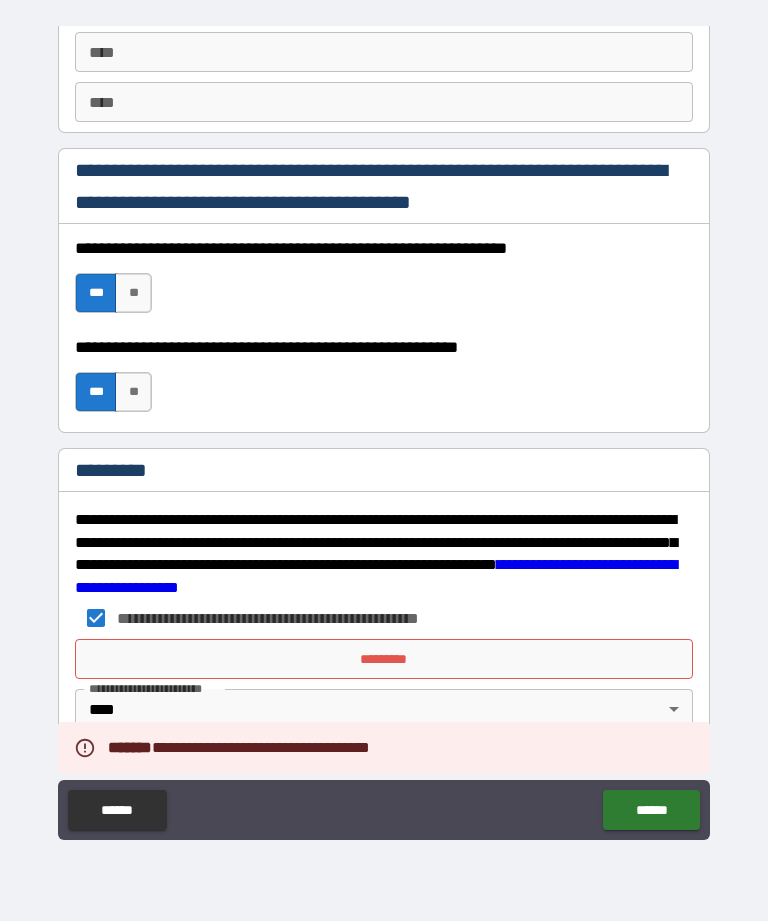 click on "*********" at bounding box center [384, 659] 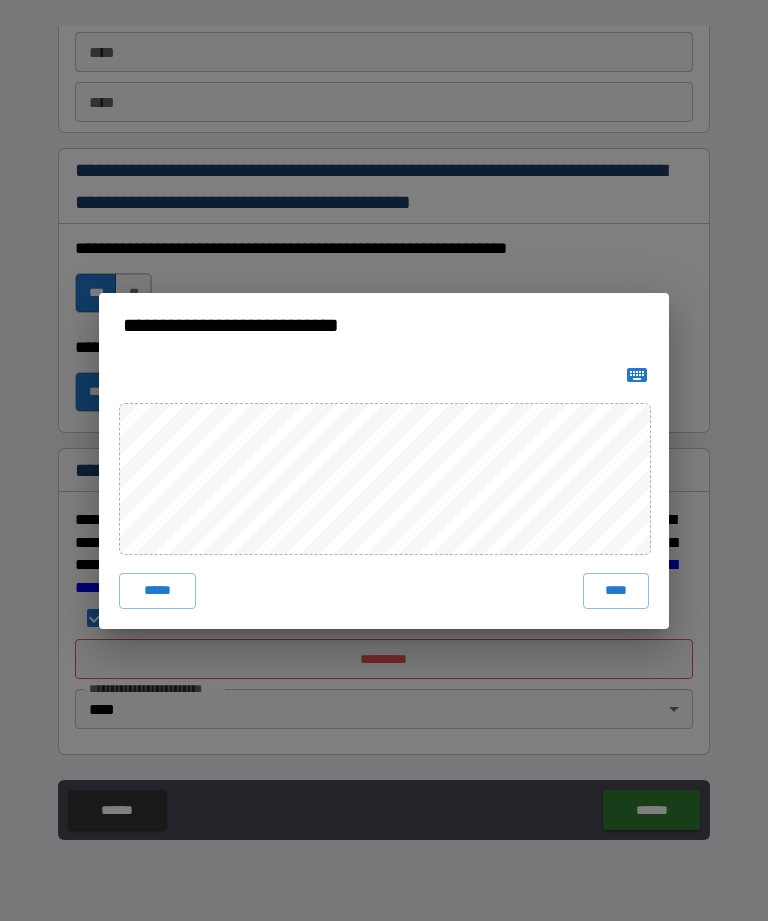 click on "****" at bounding box center [616, 591] 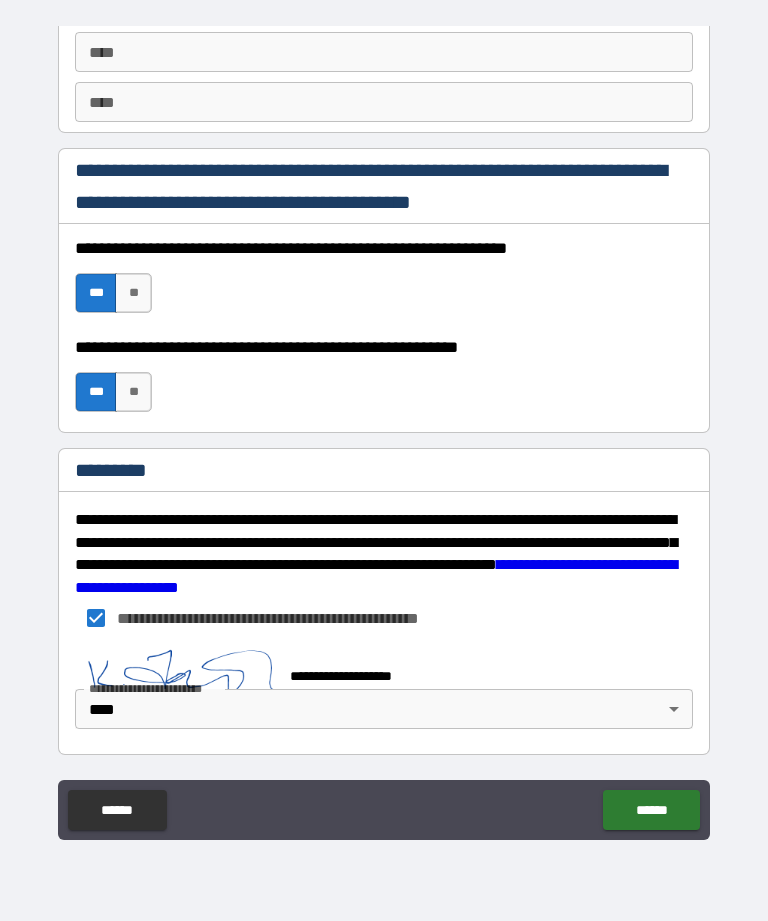 scroll, scrollTop: 2942, scrollLeft: 0, axis: vertical 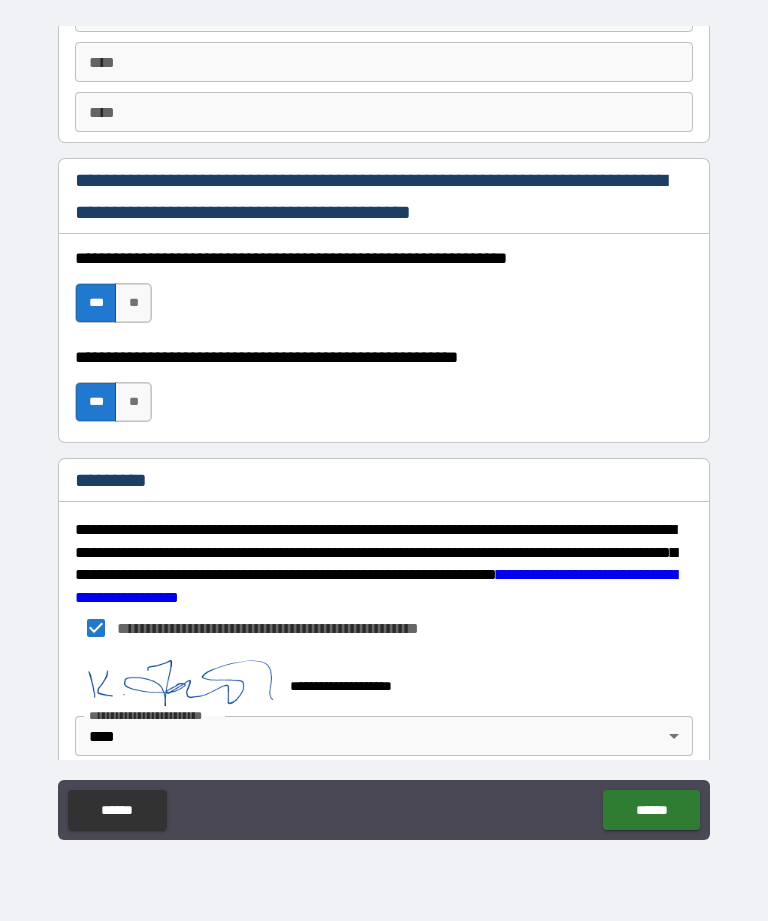 click on "******" at bounding box center (651, 810) 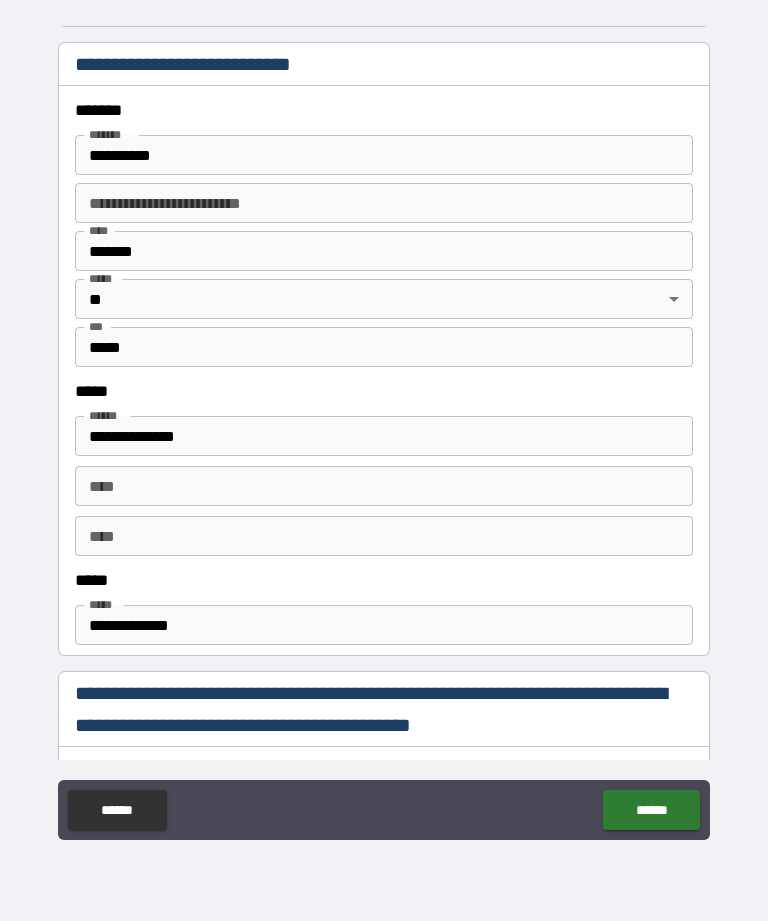 scroll, scrollTop: 790, scrollLeft: 0, axis: vertical 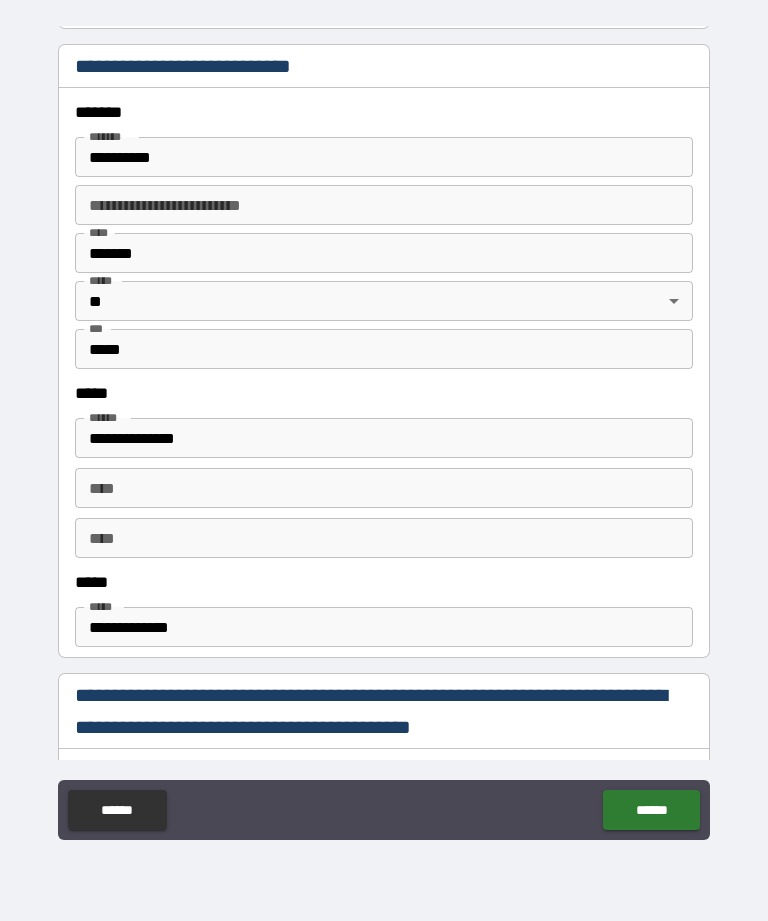 click on "**********" at bounding box center (384, 627) 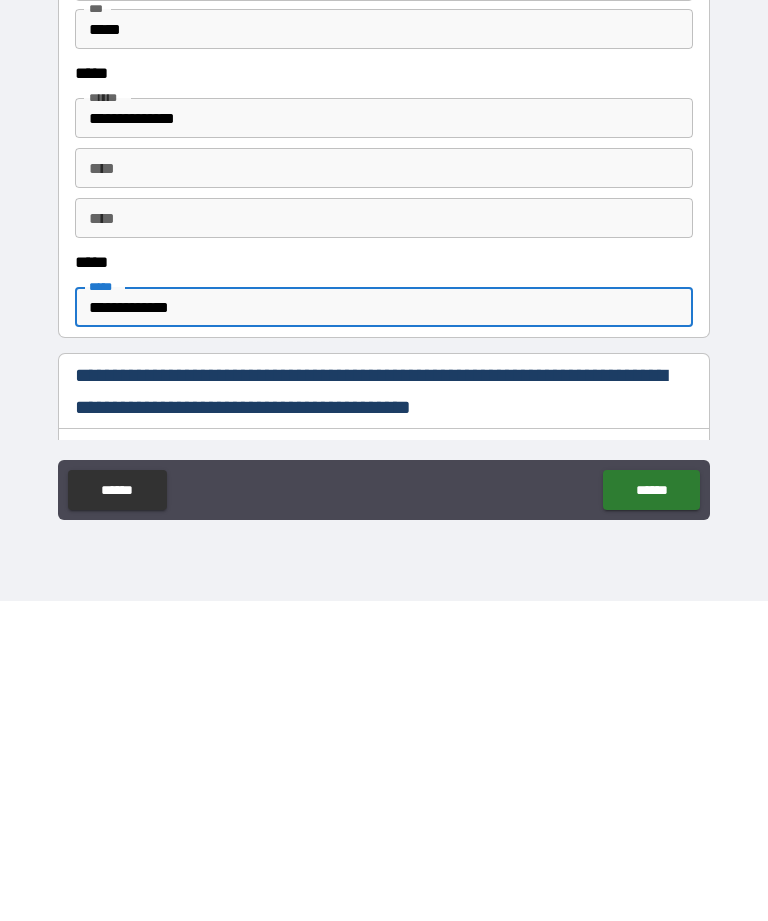 click on "******" at bounding box center [651, 810] 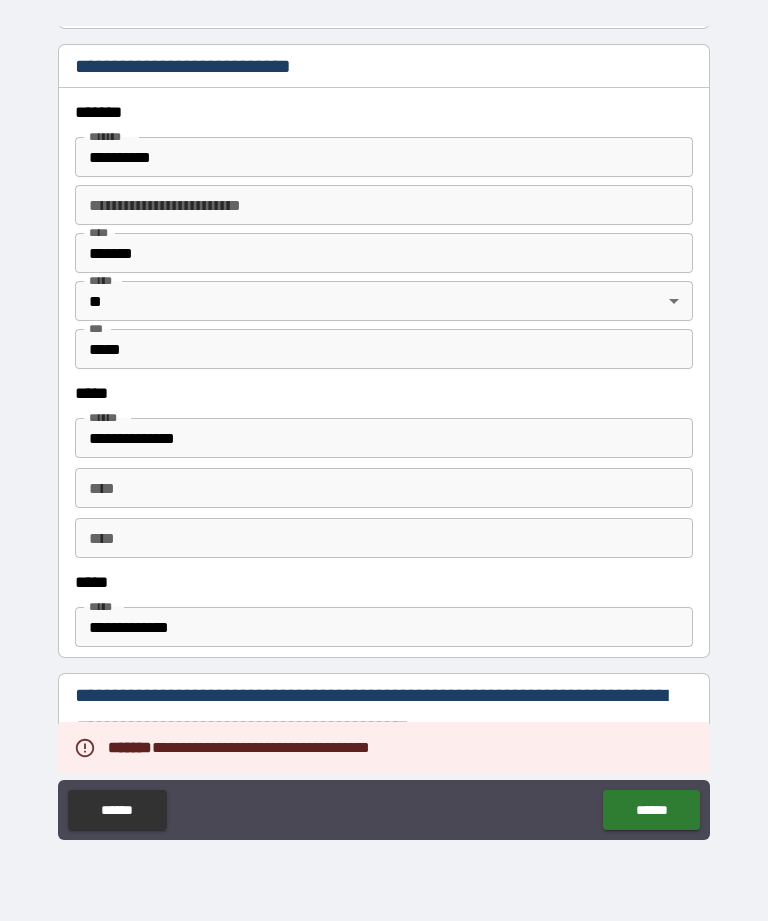click on "******" at bounding box center (651, 810) 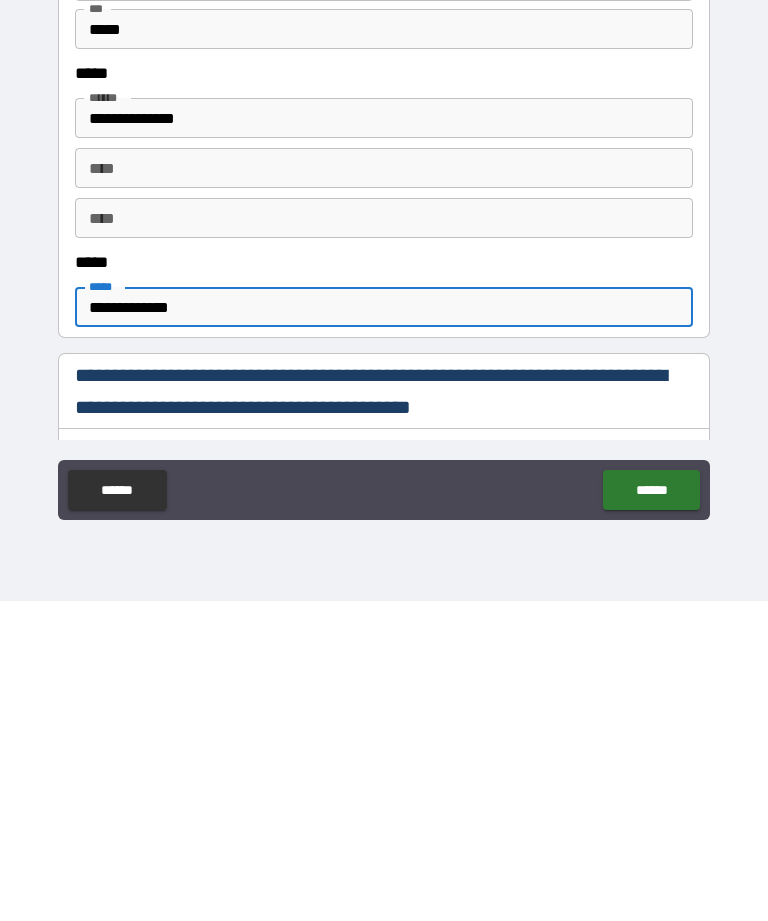 click on "******" at bounding box center [651, 810] 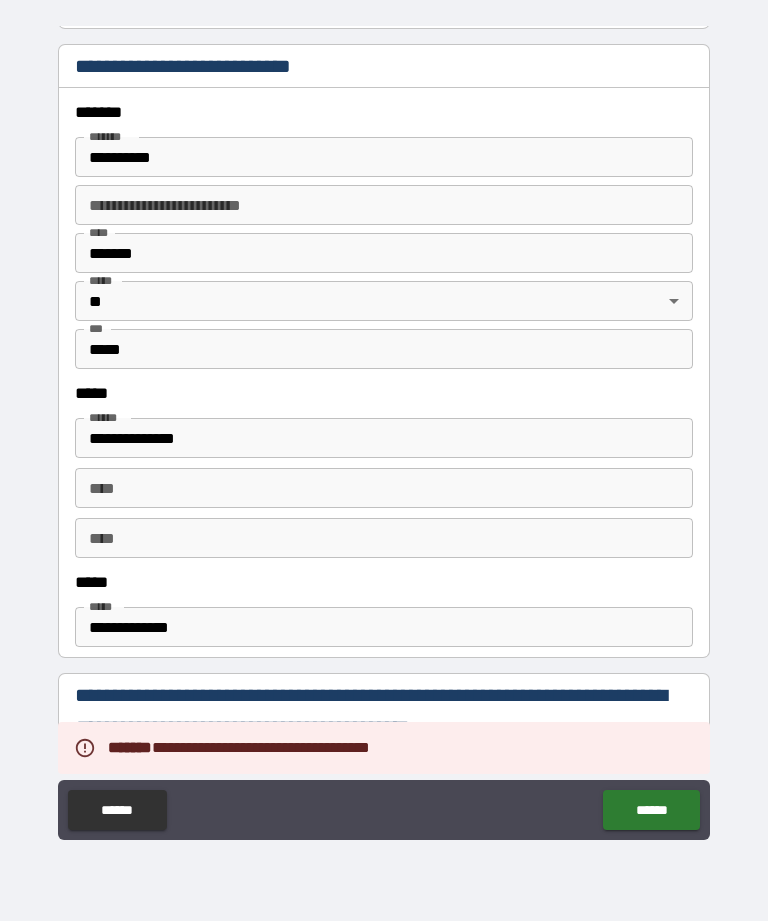click on "******" at bounding box center (651, 810) 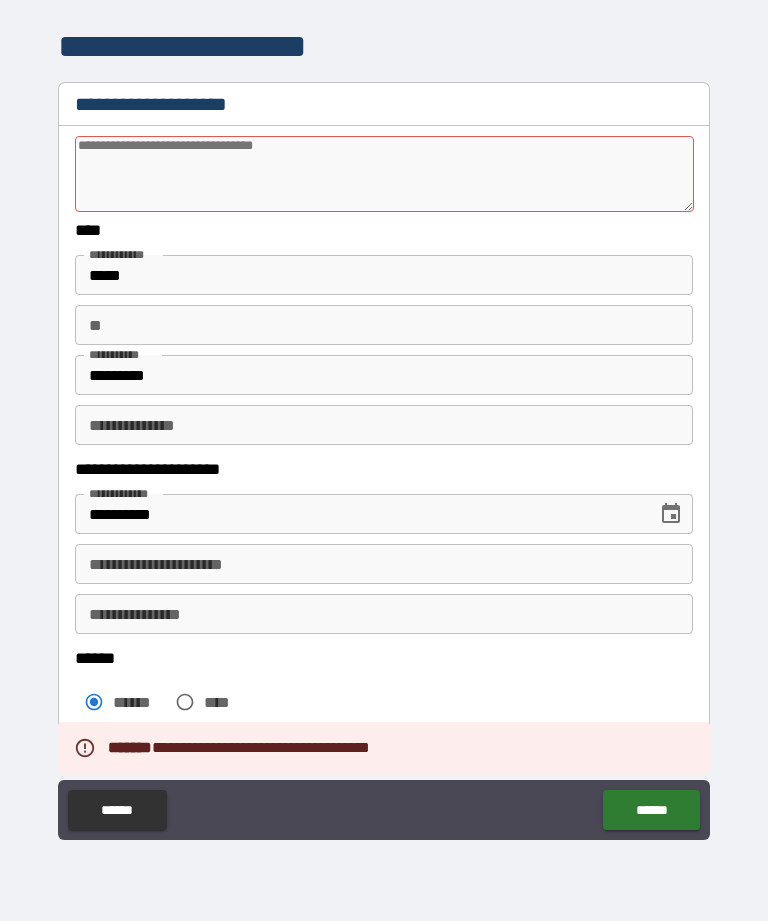 scroll, scrollTop: 0, scrollLeft: 0, axis: both 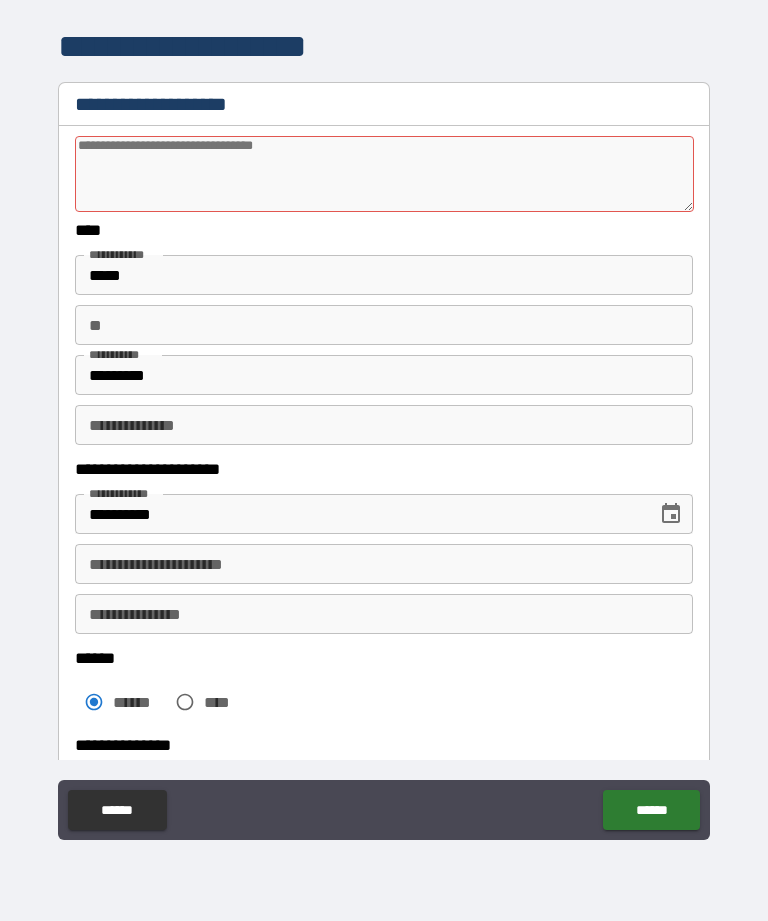 click at bounding box center [384, 174] 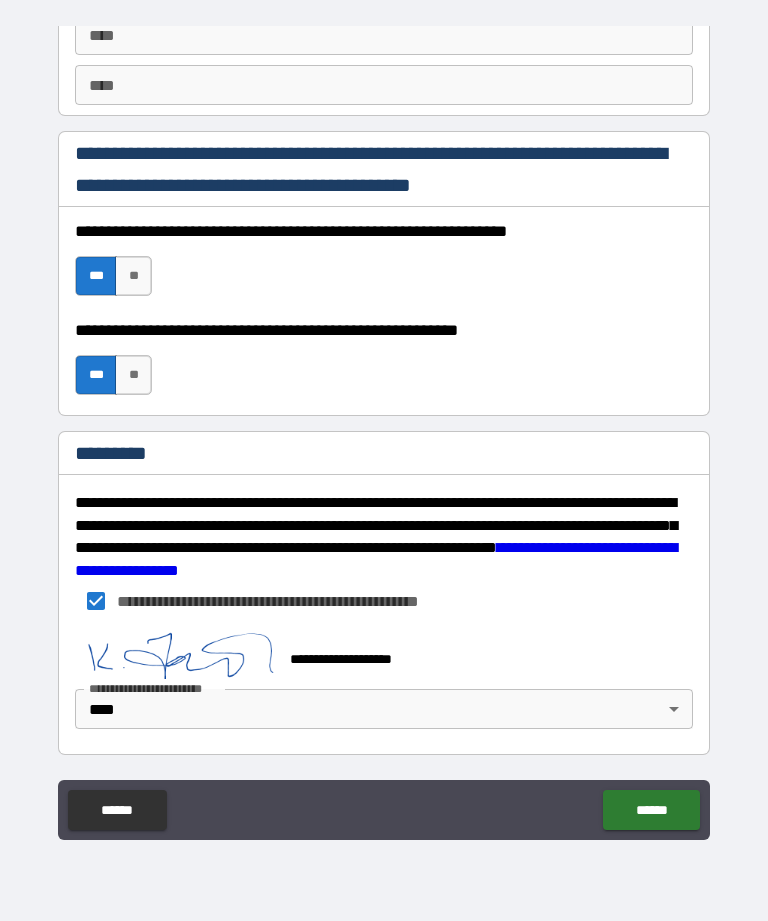 scroll, scrollTop: 2969, scrollLeft: 0, axis: vertical 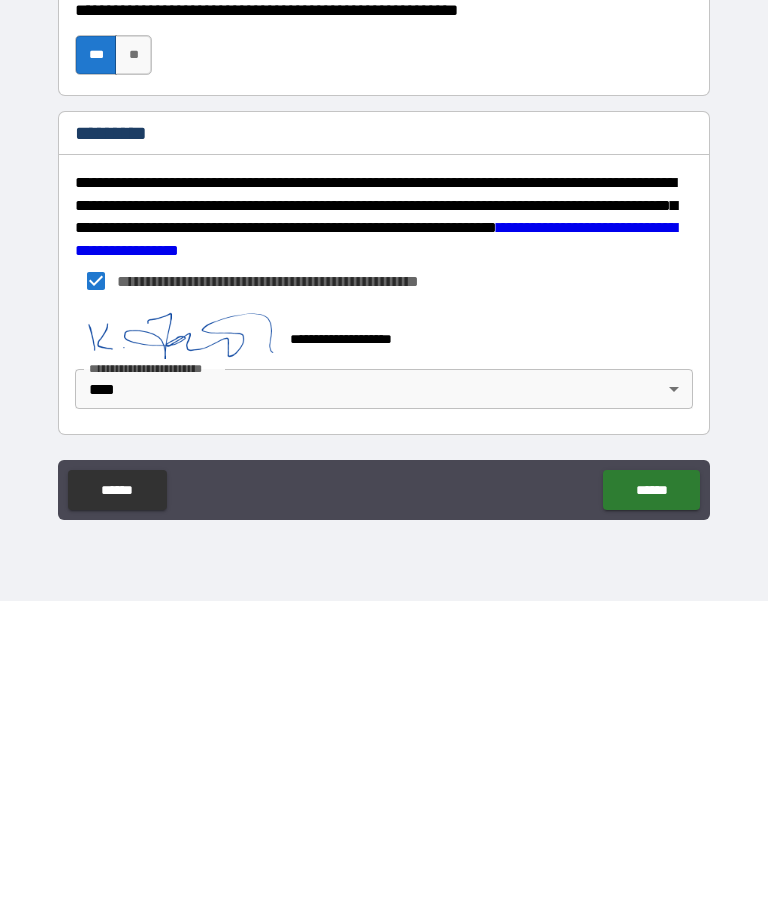 click on "******" at bounding box center [651, 810] 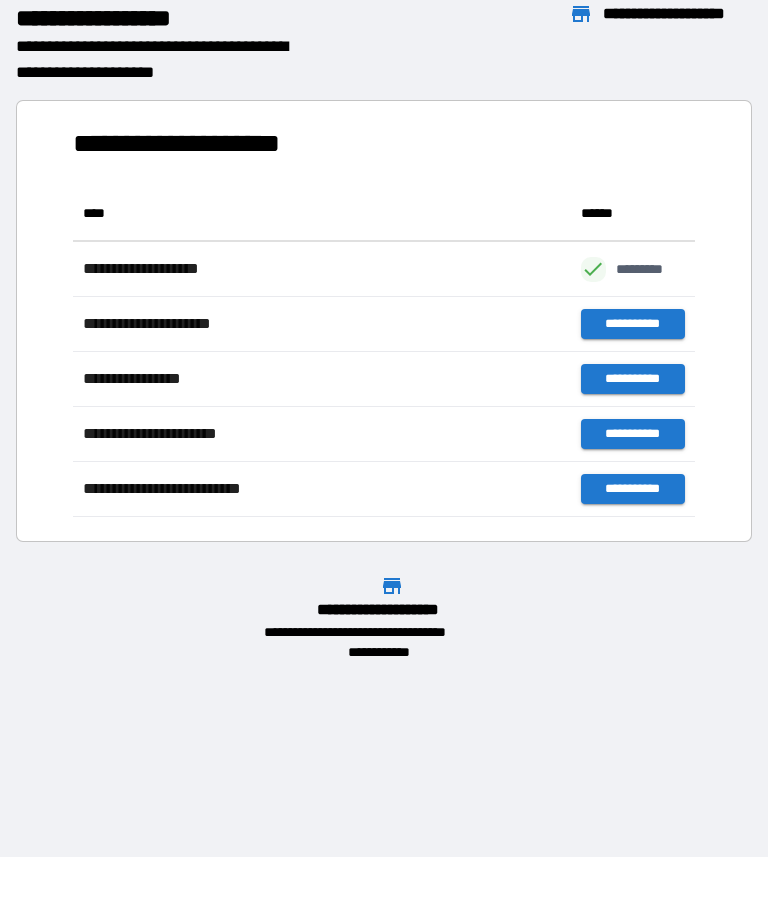 scroll, scrollTop: 331, scrollLeft: 622, axis: both 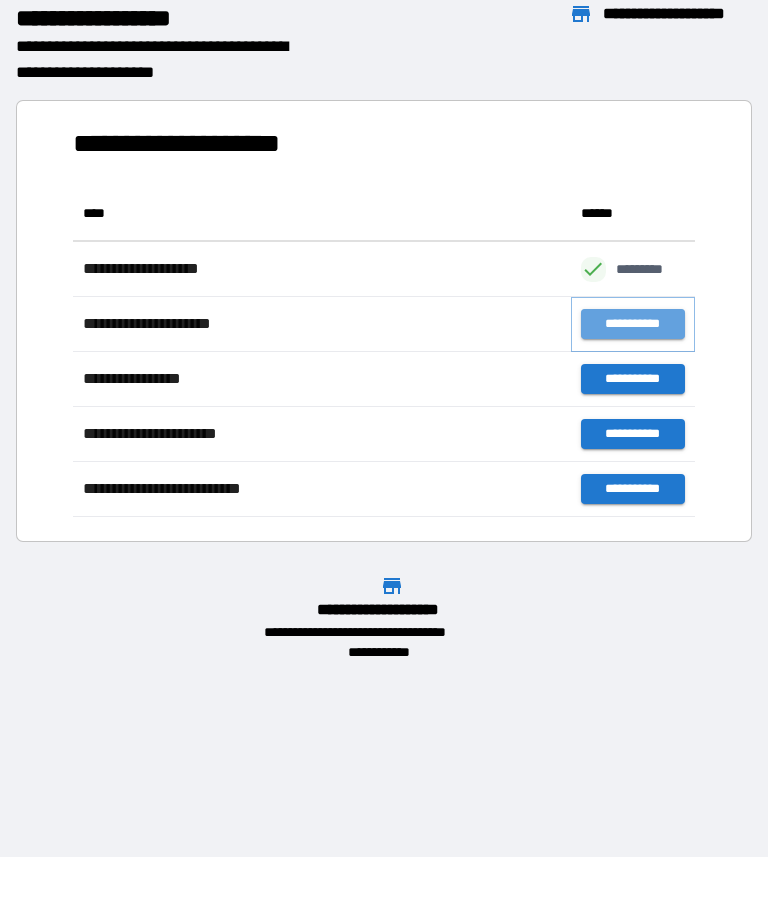 click on "**********" at bounding box center (633, 324) 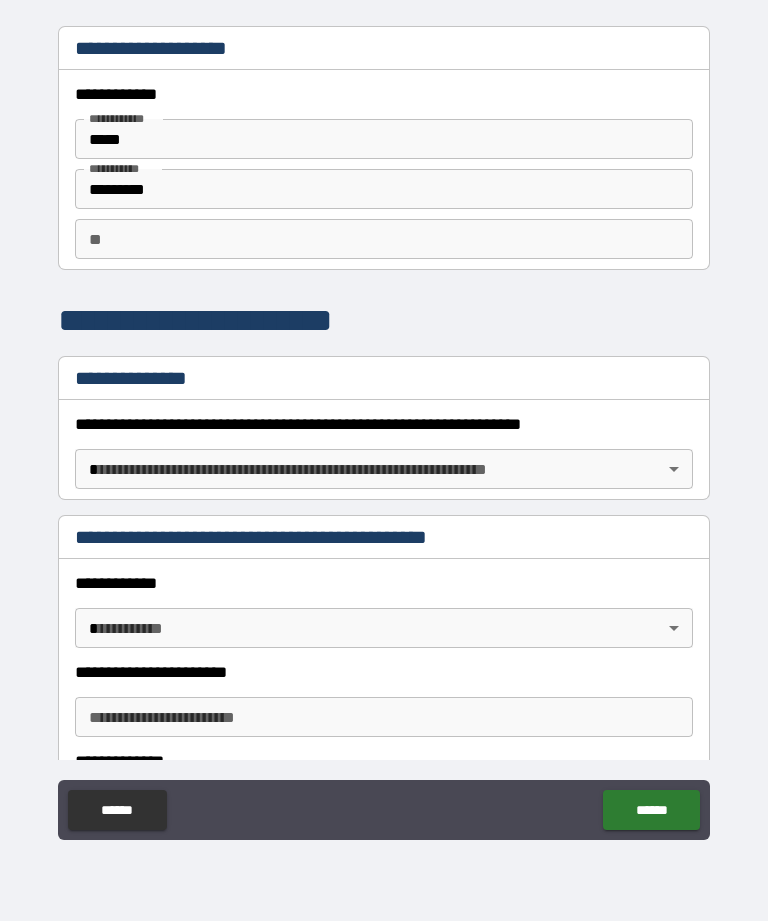 click on "**********" at bounding box center (384, 428) 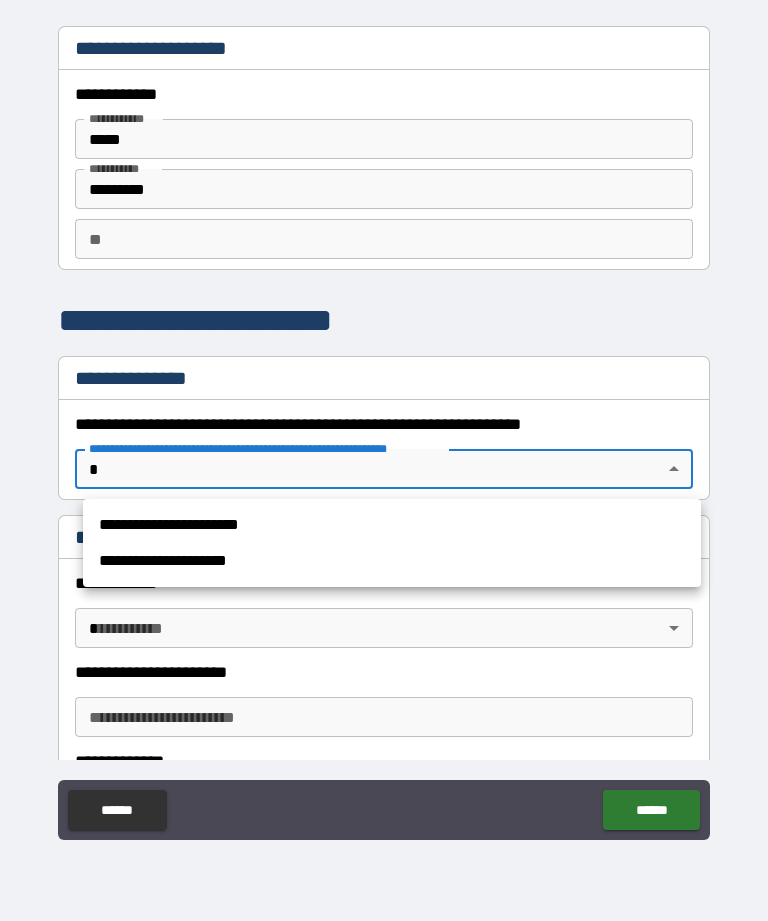click on "**********" at bounding box center [392, 525] 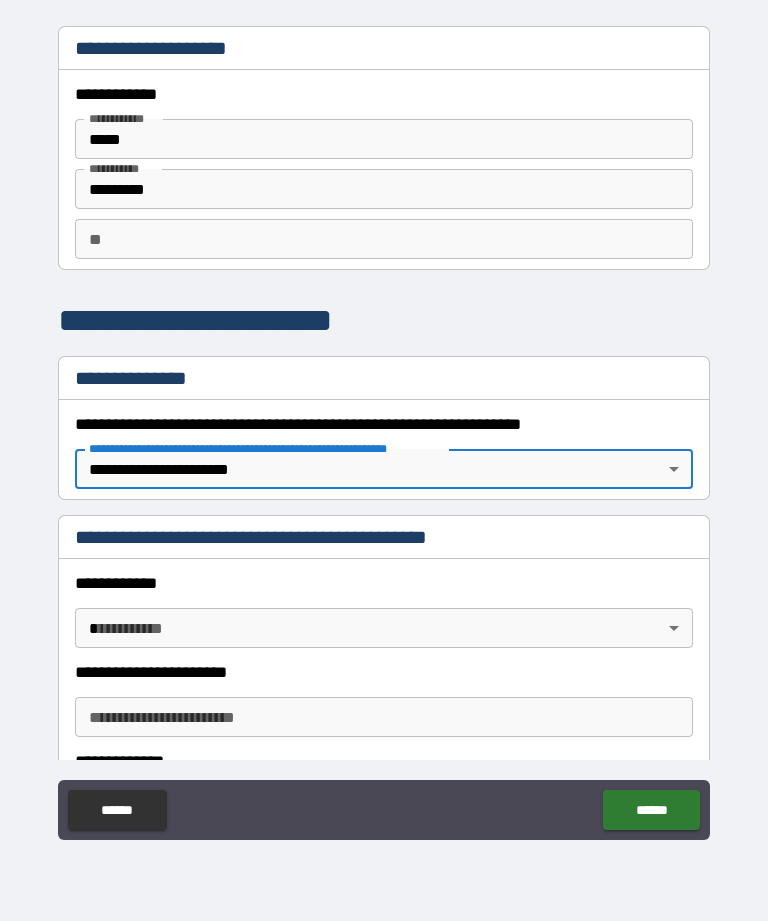click on "**********" at bounding box center (384, 428) 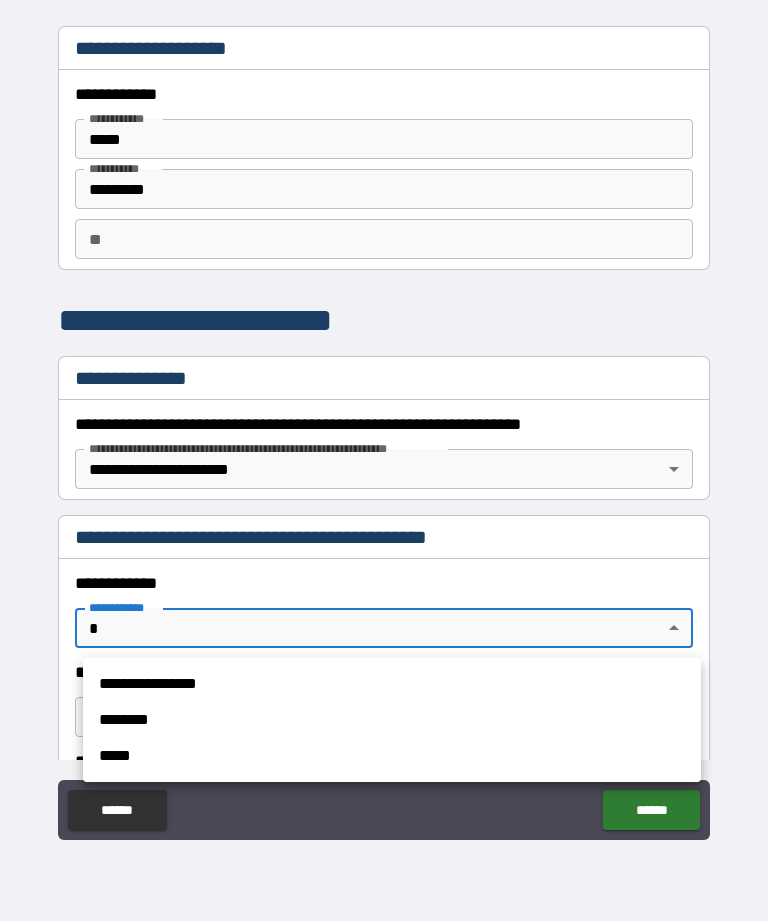 click on "*****" at bounding box center (392, 756) 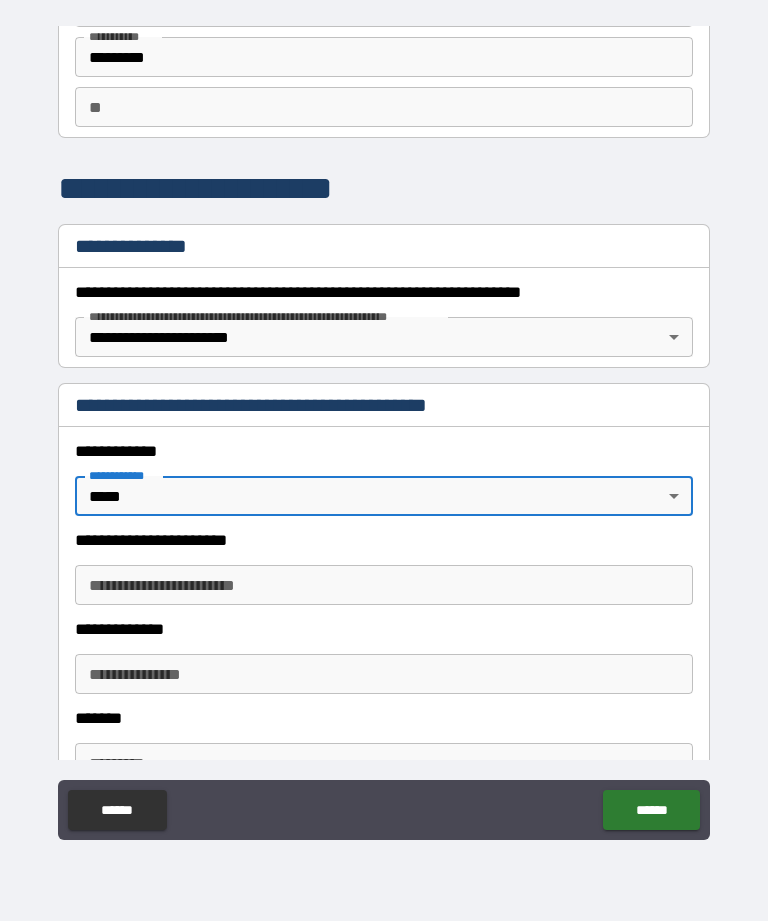 scroll, scrollTop: 133, scrollLeft: 0, axis: vertical 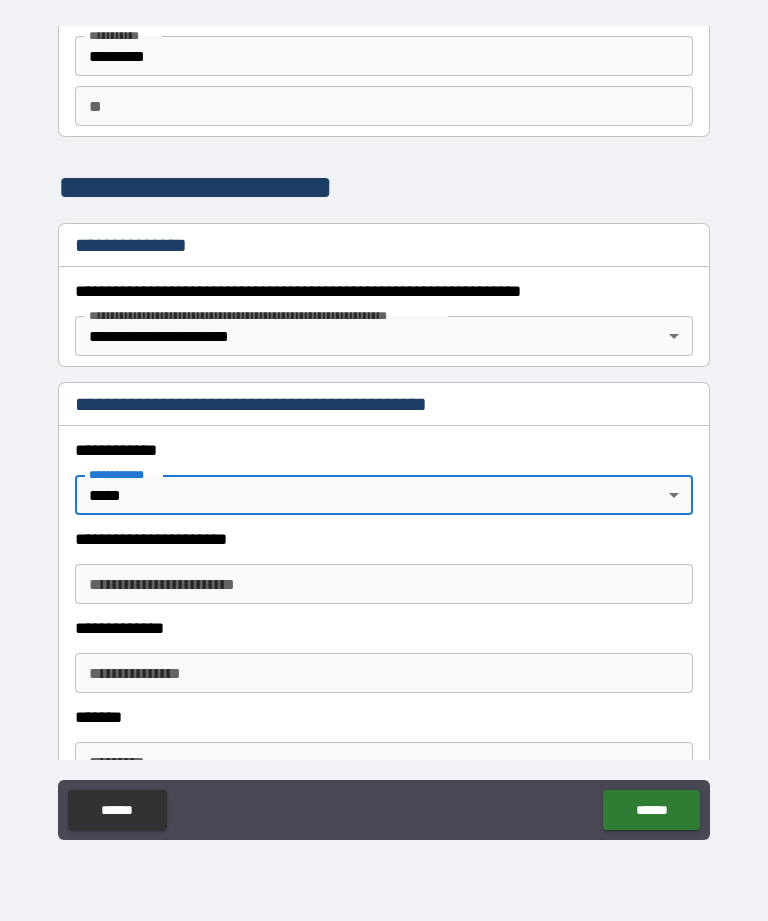 click on "**********" at bounding box center [384, 628] 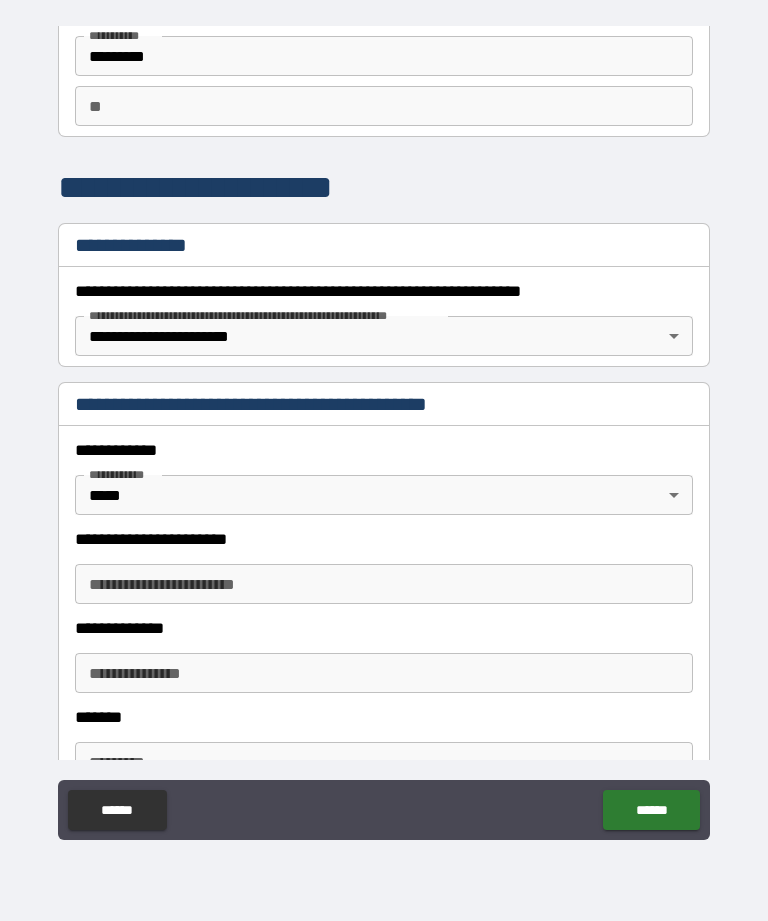 click on "**********" at bounding box center [384, 584] 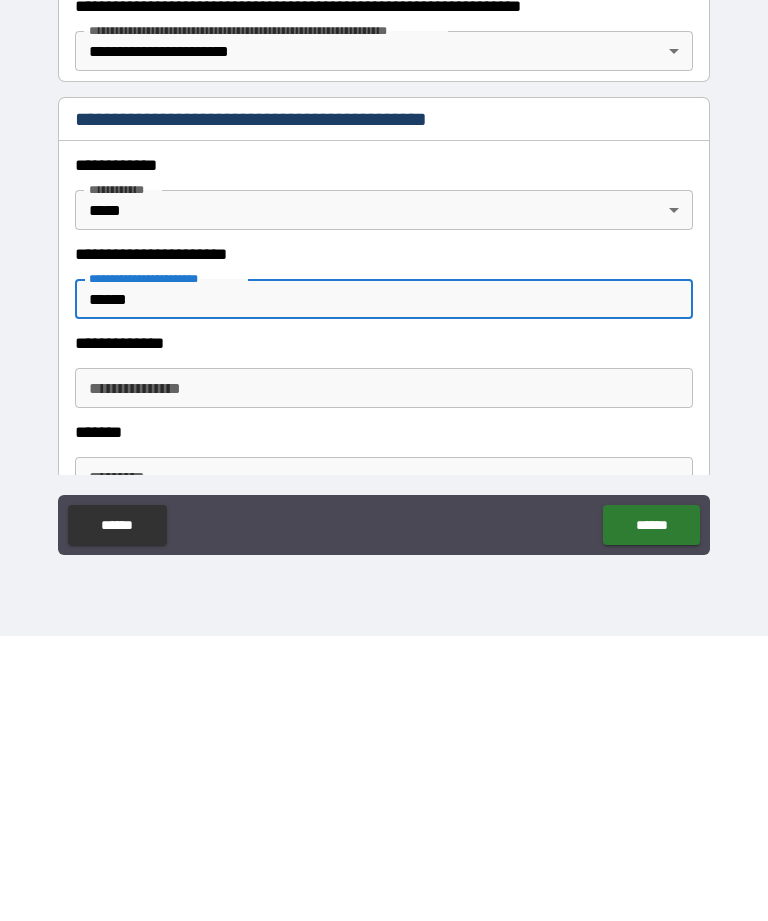 click on "**********" at bounding box center [384, 673] 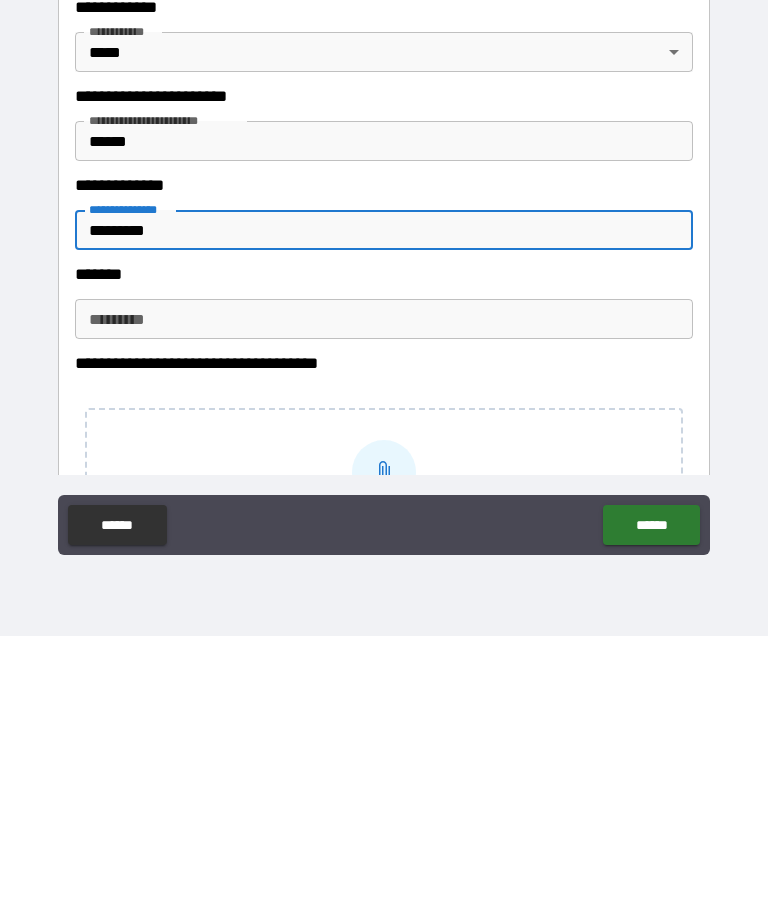 scroll, scrollTop: 299, scrollLeft: 0, axis: vertical 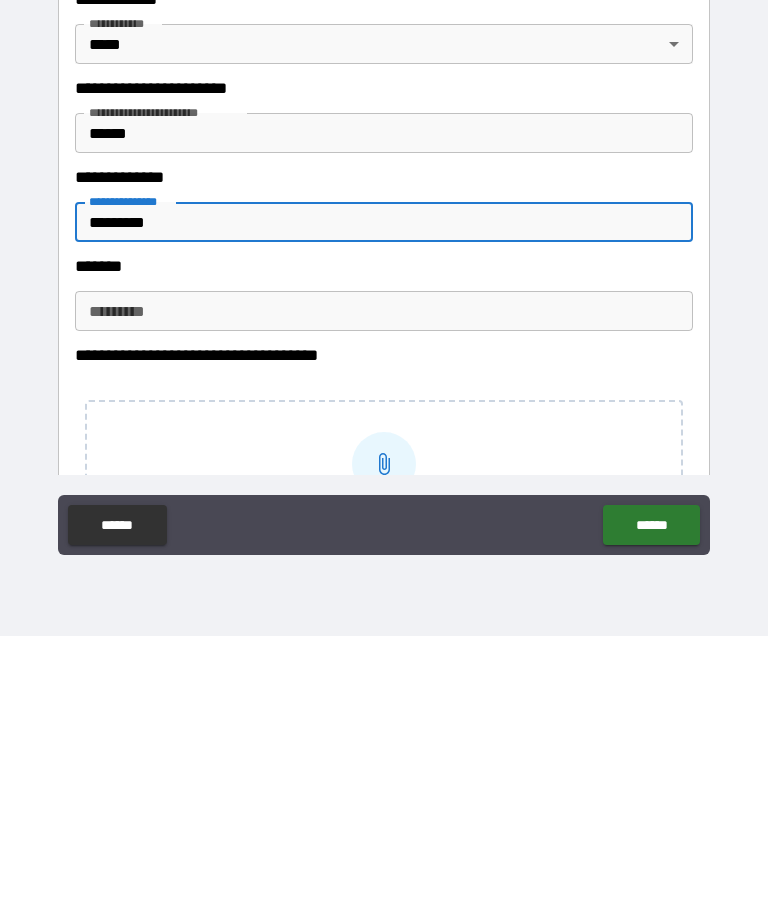 click on "*******   *" at bounding box center [384, 596] 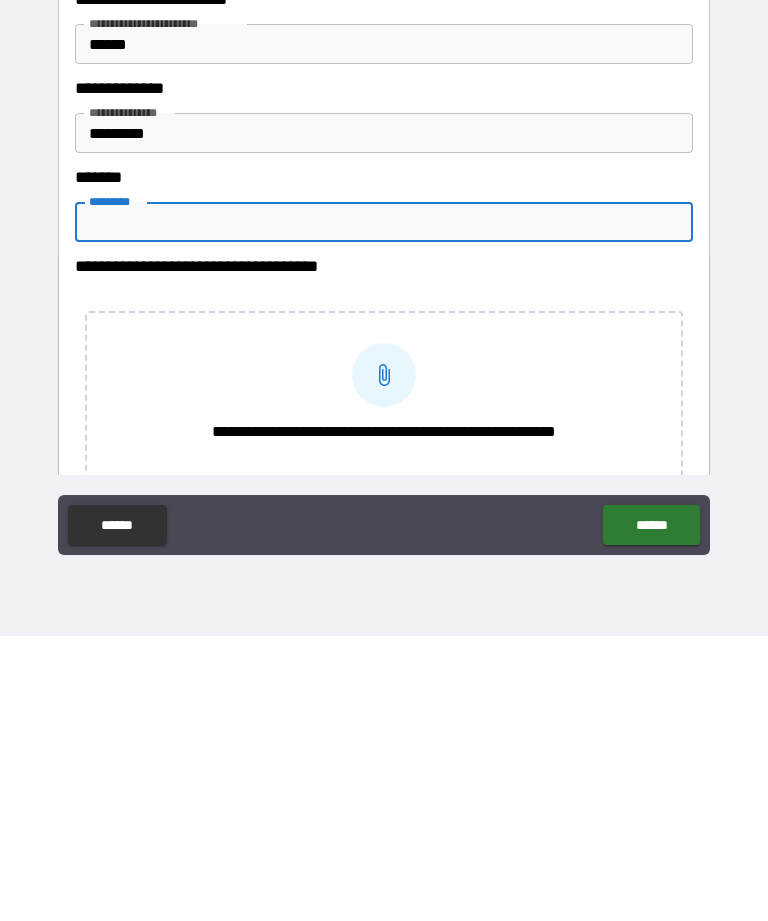 scroll, scrollTop: 393, scrollLeft: 0, axis: vertical 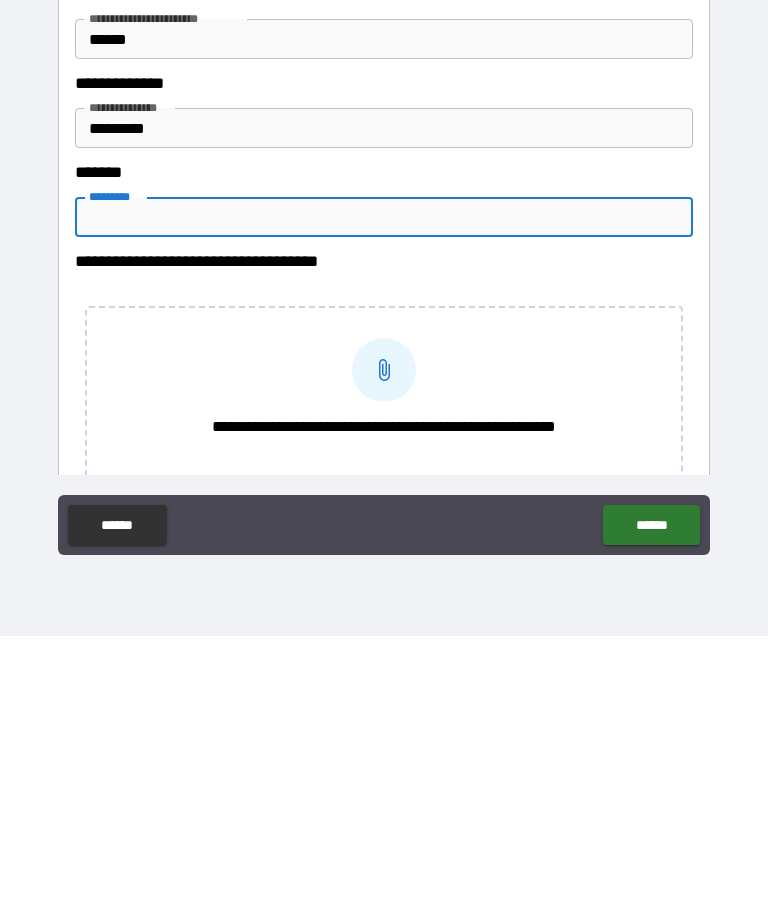 click on "**********" at bounding box center (384, 655) 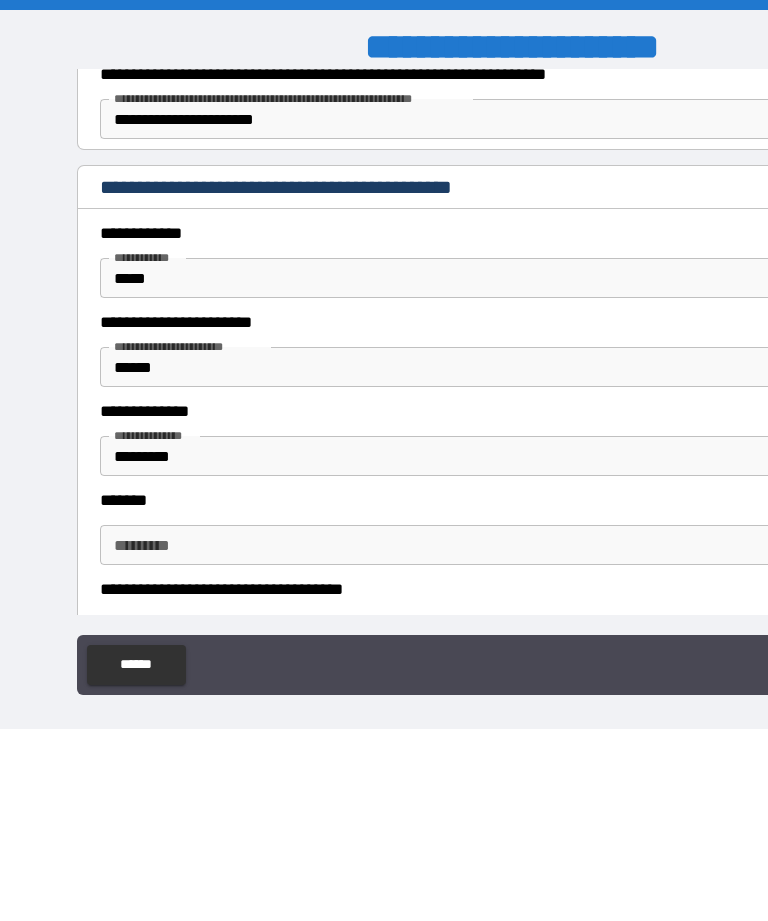click on "**********" at bounding box center (310, 689) 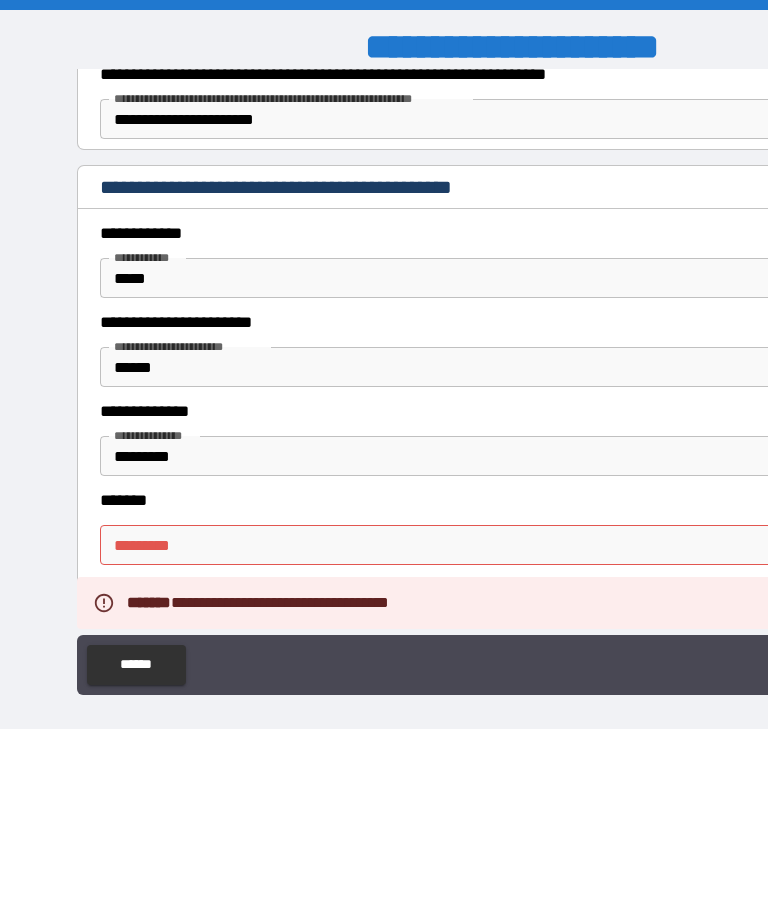 click on "*******   * *******   *" at bounding box center [512, 545] 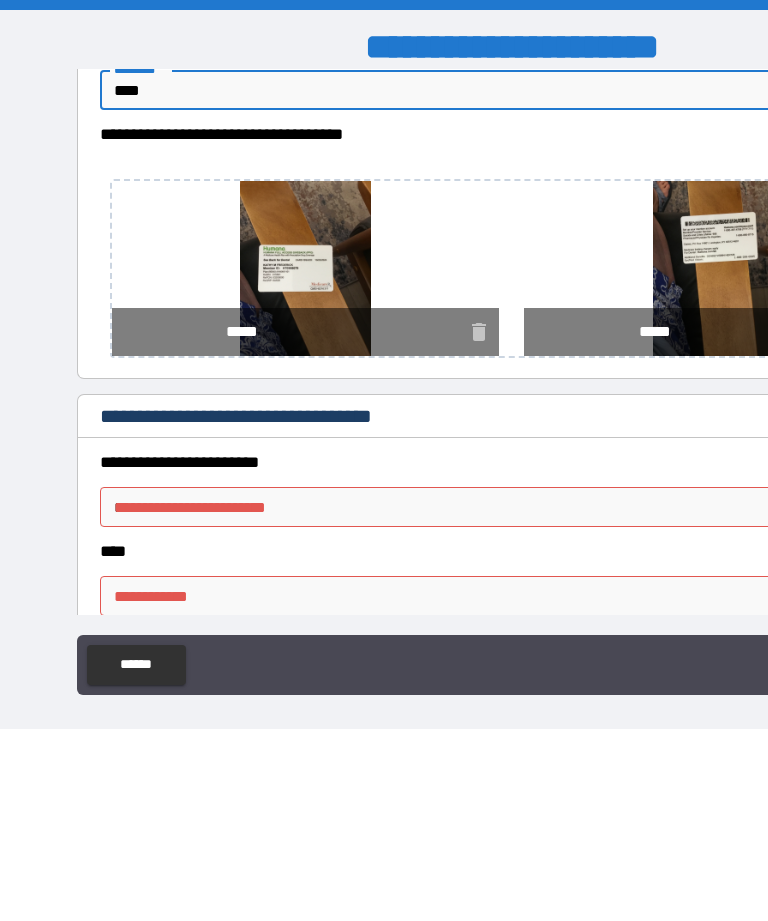 scroll, scrollTop: 907, scrollLeft: 0, axis: vertical 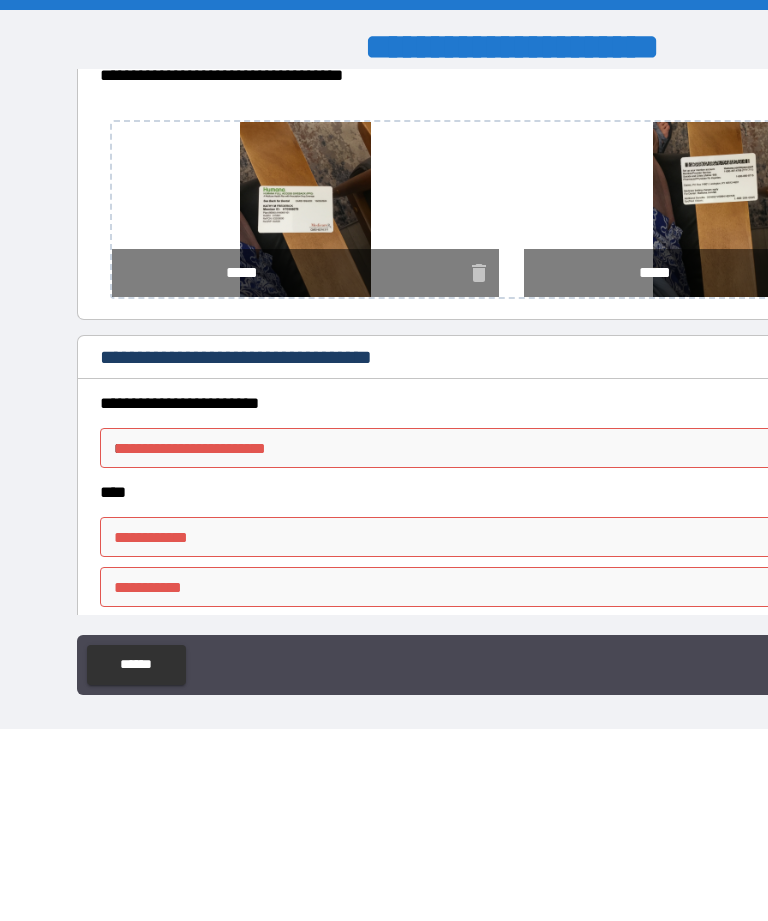 click on "**********" at bounding box center [512, 364] 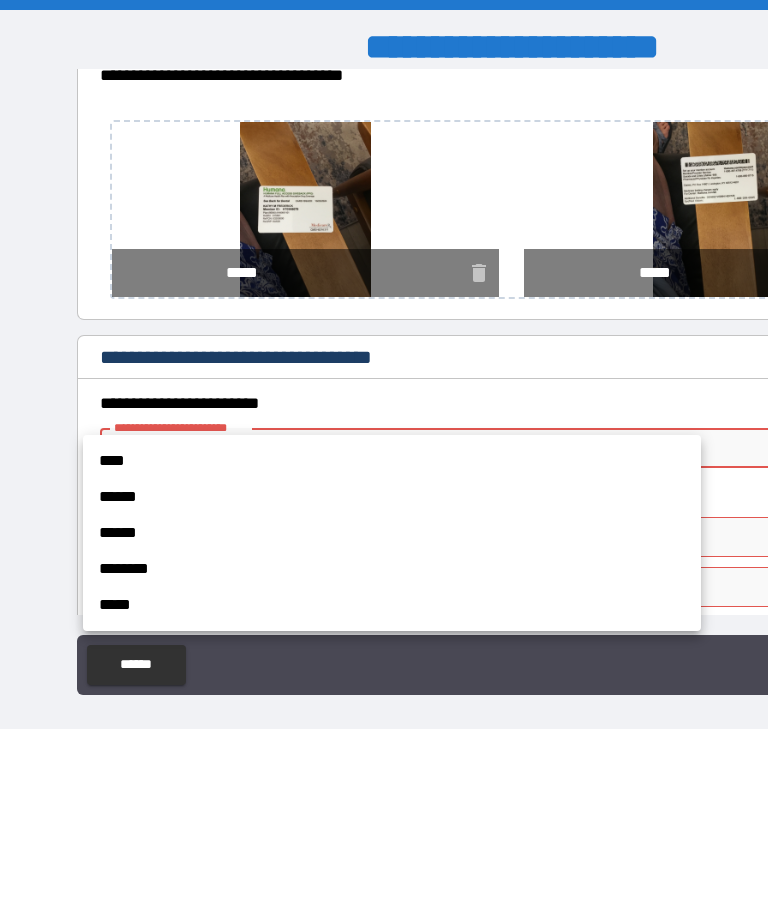 click on "****" at bounding box center [392, 461] 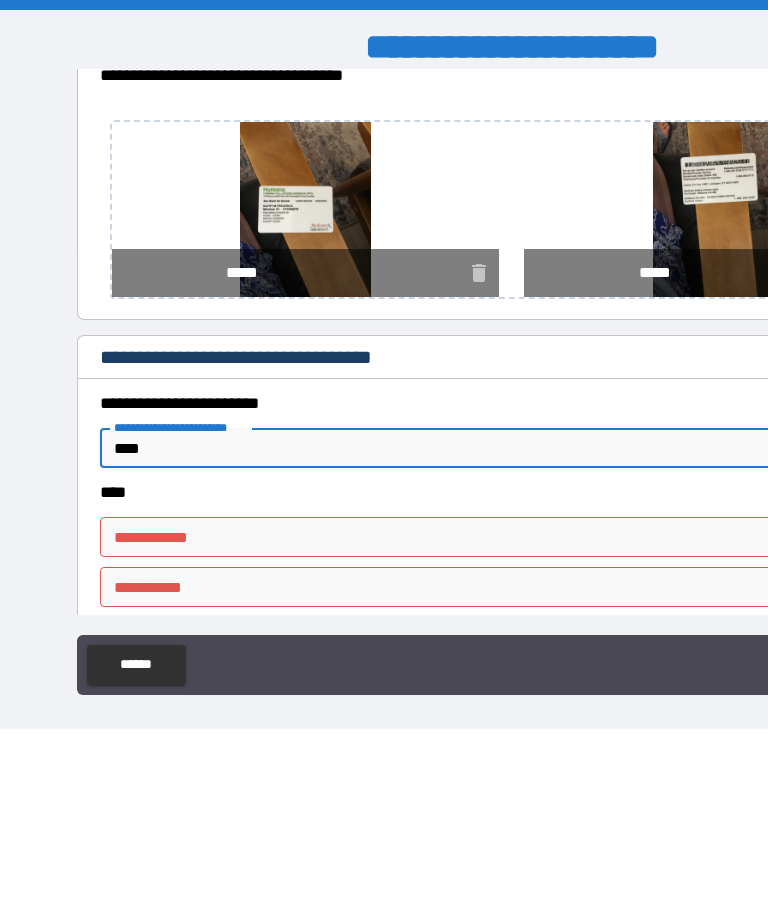 click on "**********" at bounding box center (512, 537) 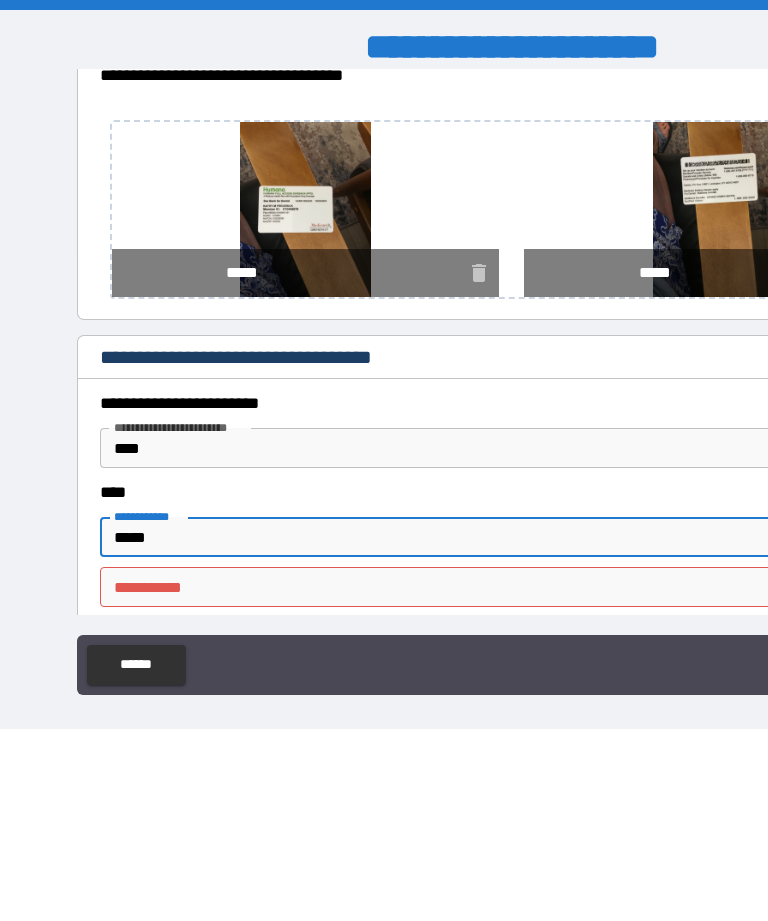 click on "*********   *" at bounding box center [512, 587] 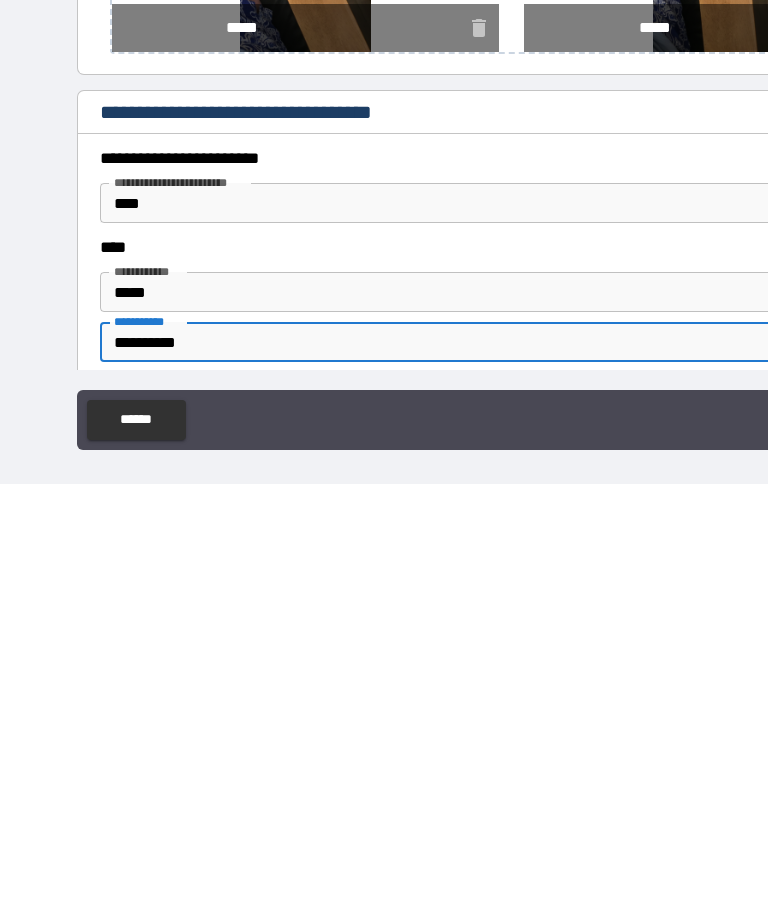 click on "**********" at bounding box center [512, 676] 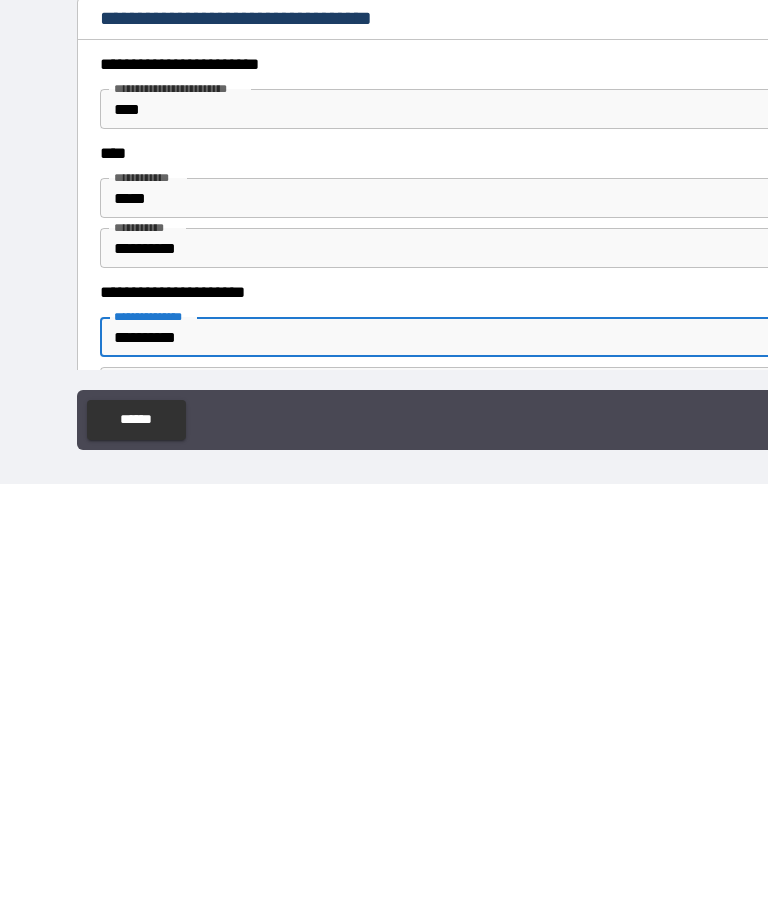 scroll, scrollTop: 1019, scrollLeft: 0, axis: vertical 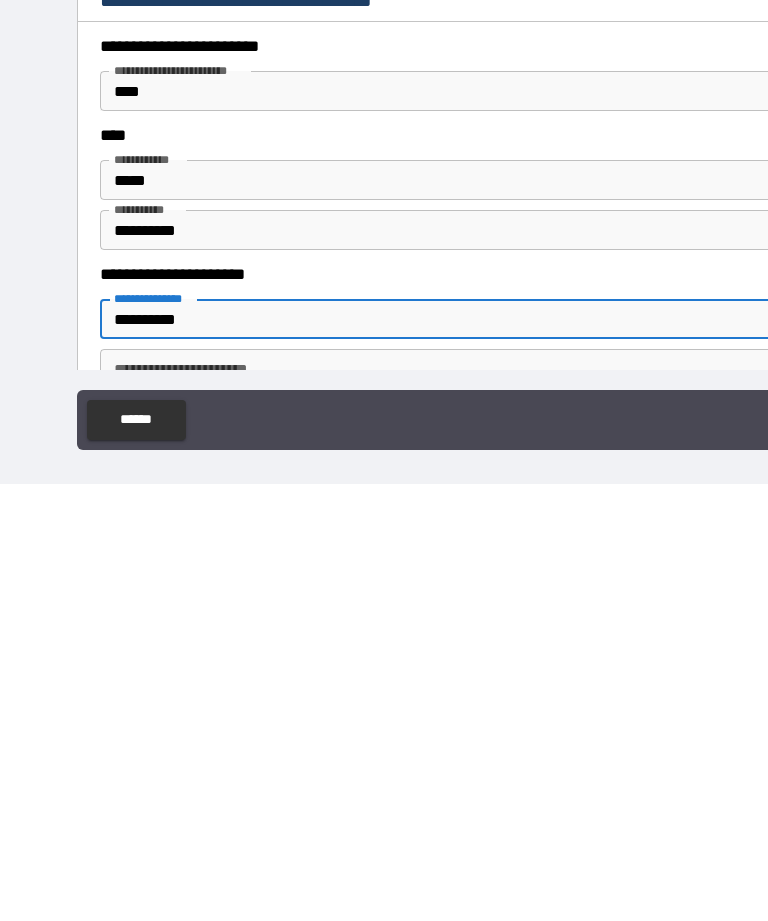click on "**********" at bounding box center [512, 664] 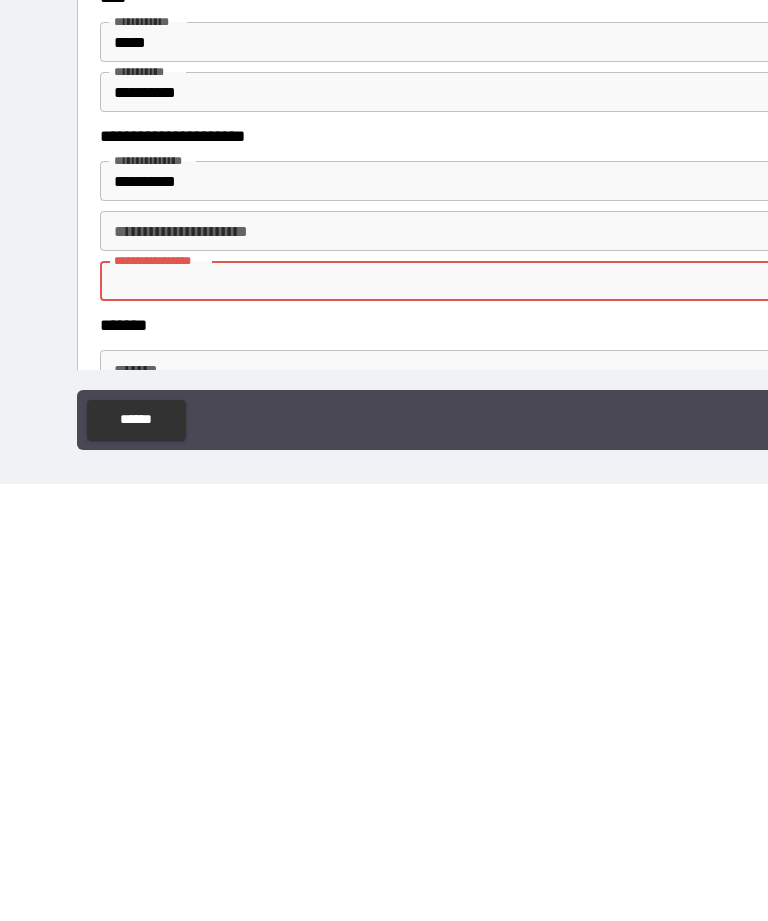 scroll, scrollTop: 1172, scrollLeft: 0, axis: vertical 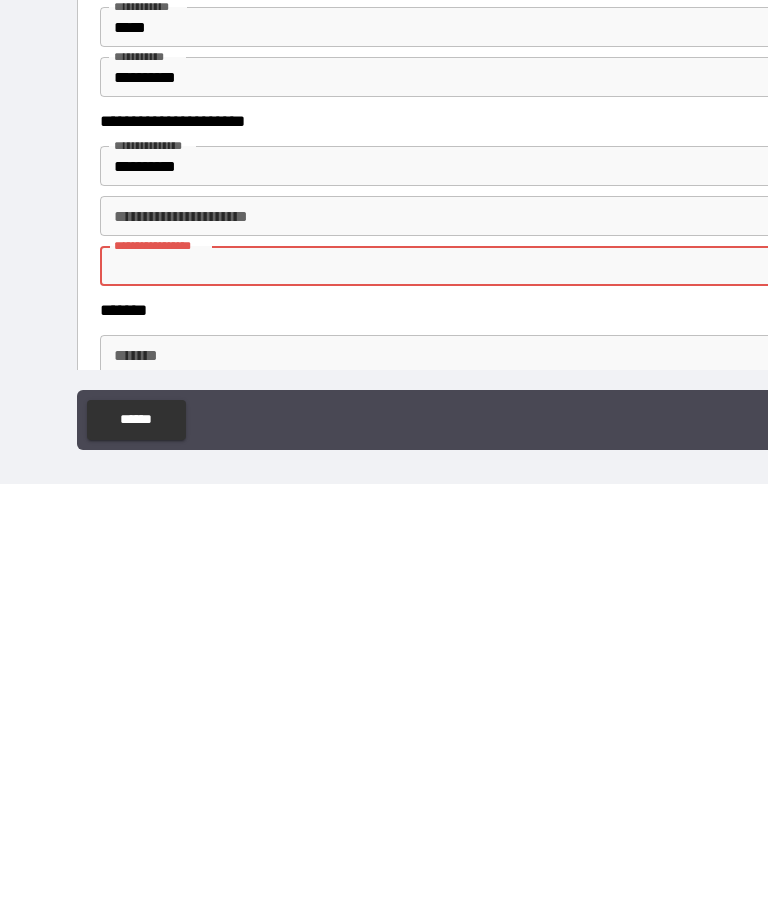 click on "*******" at bounding box center [512, 600] 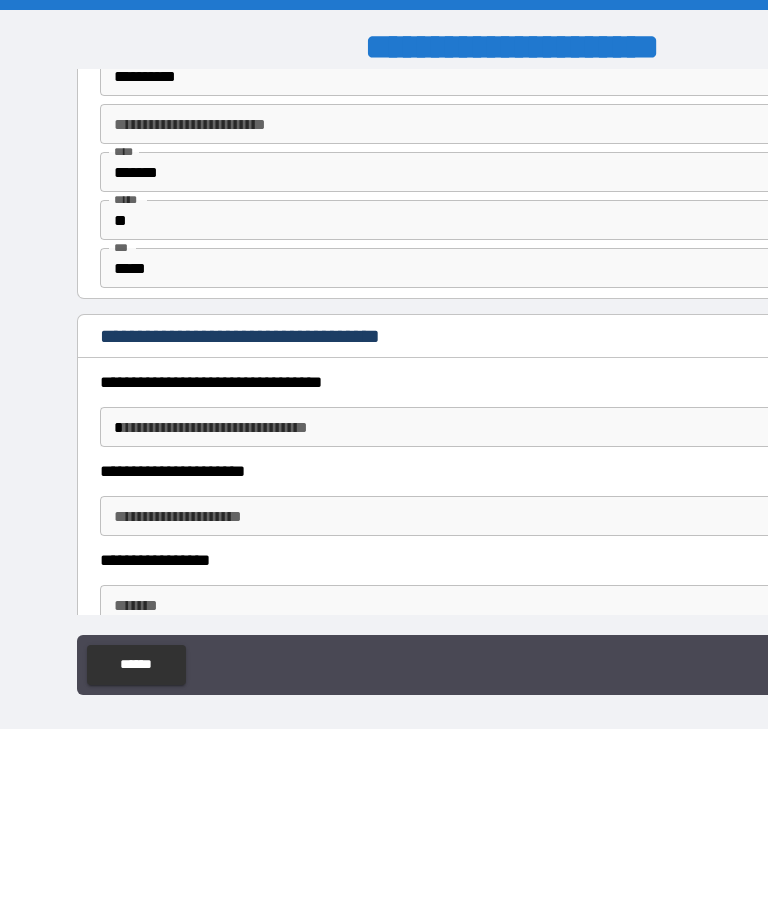 scroll, scrollTop: 1698, scrollLeft: 0, axis: vertical 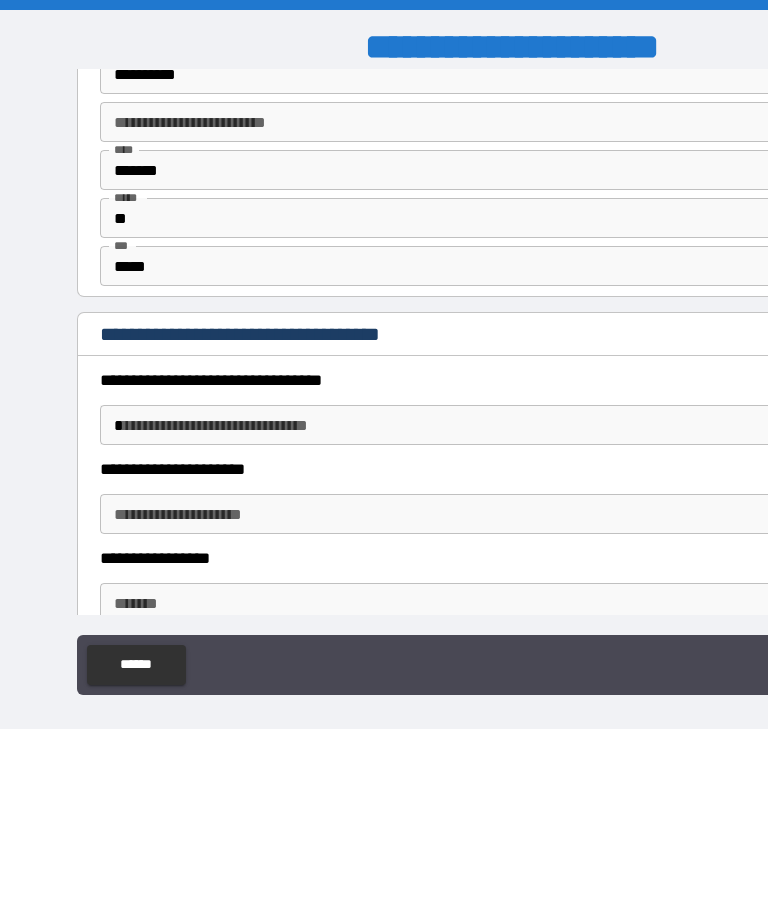 click on "**********" at bounding box center (512, 364) 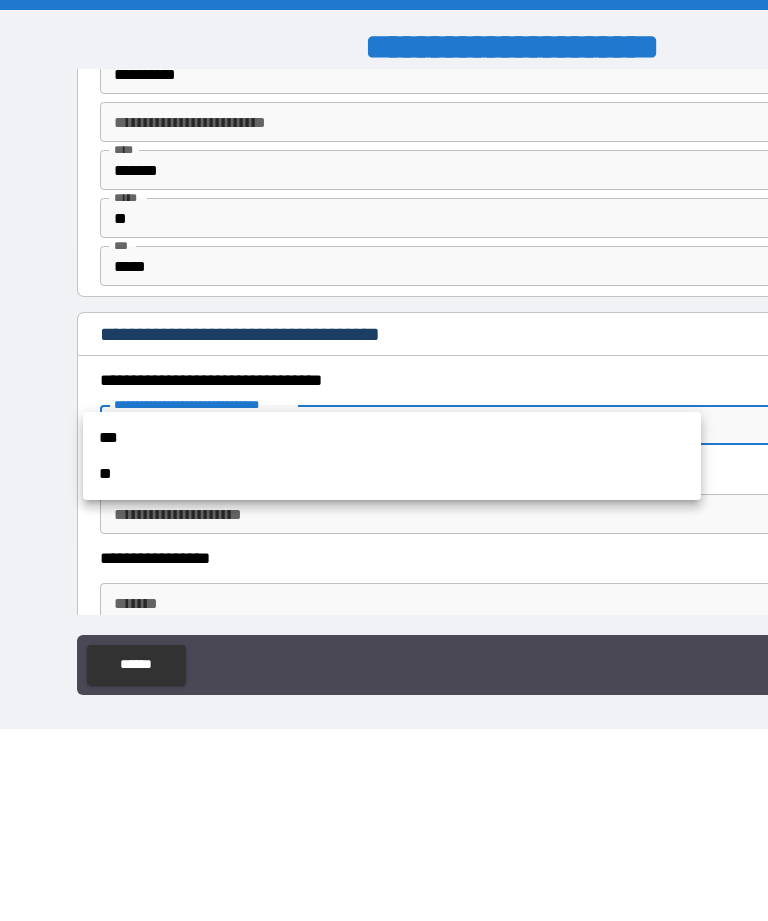 click on "**" at bounding box center [392, 474] 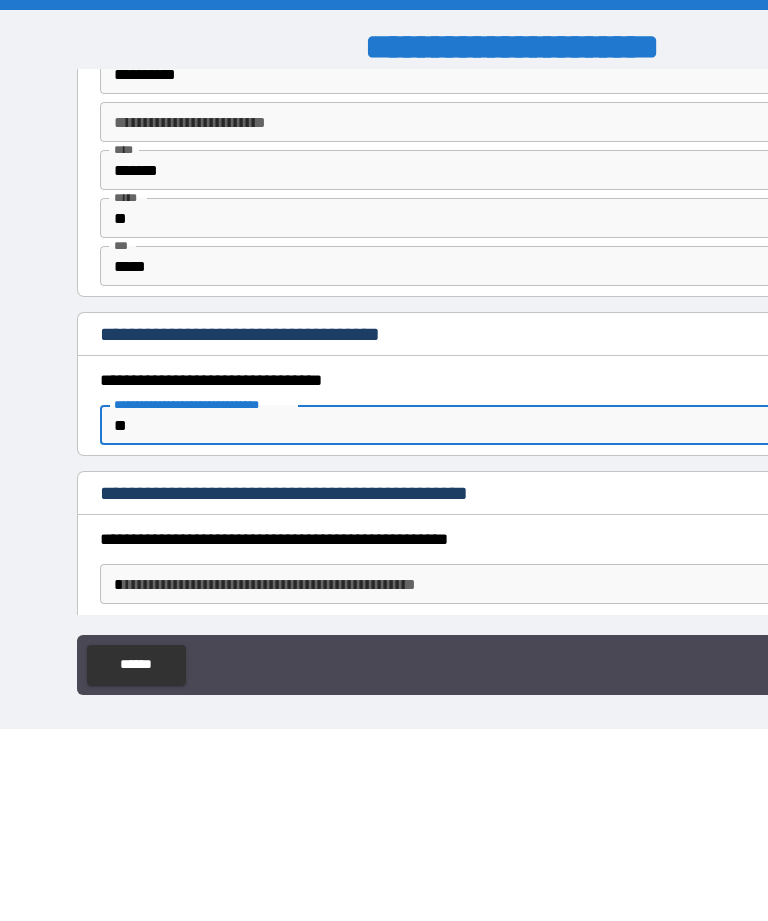 click on "**********" at bounding box center [512, 364] 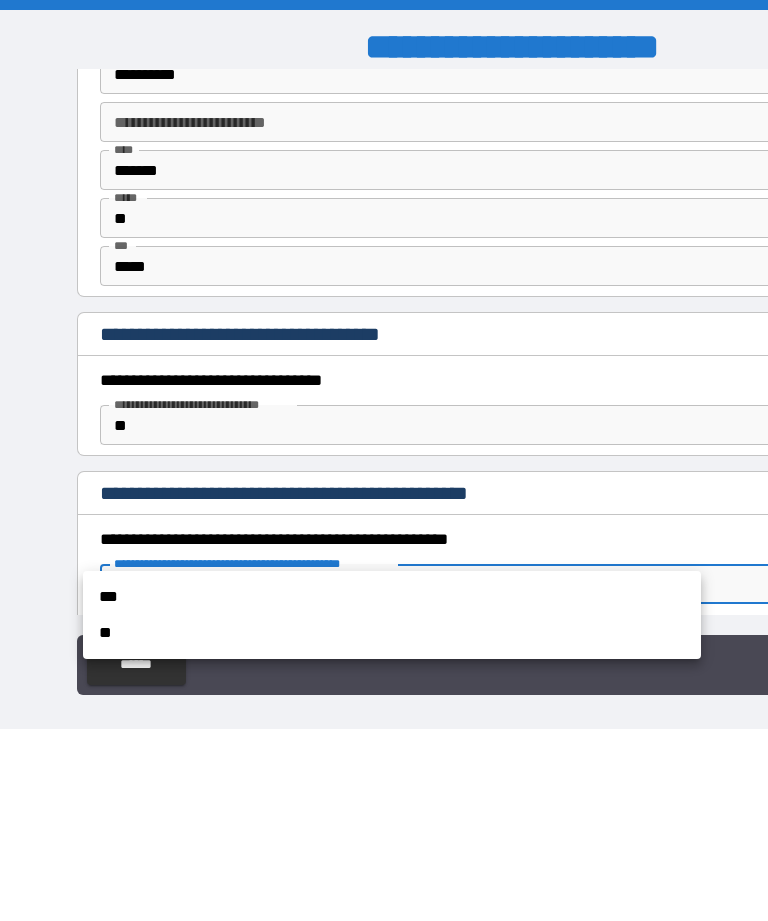 click on "**" at bounding box center [392, 633] 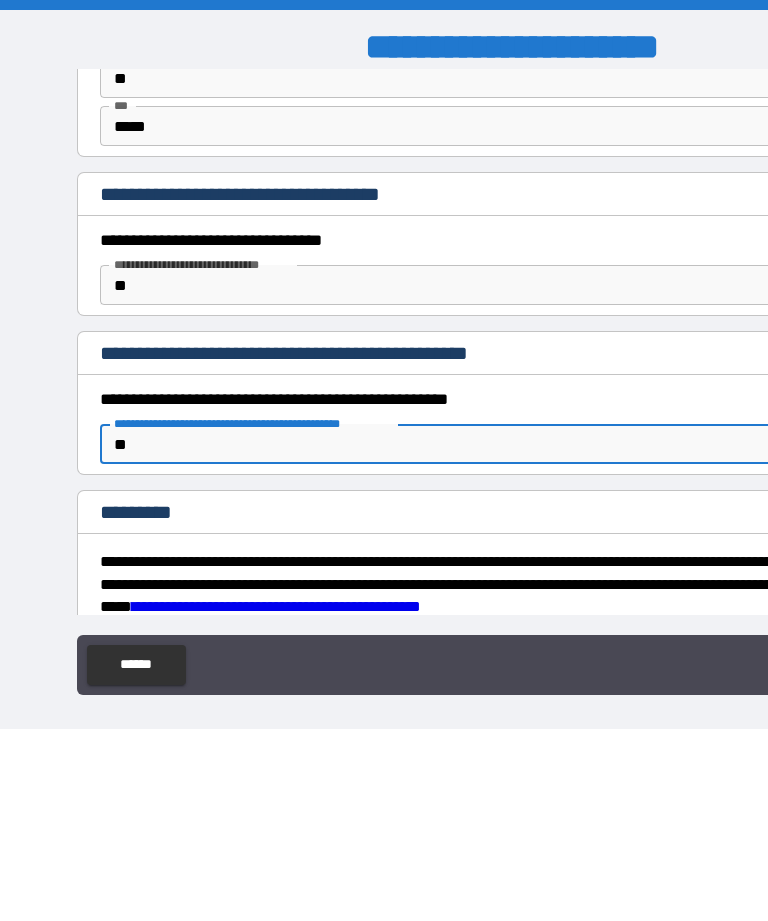 scroll, scrollTop: 1837, scrollLeft: 0, axis: vertical 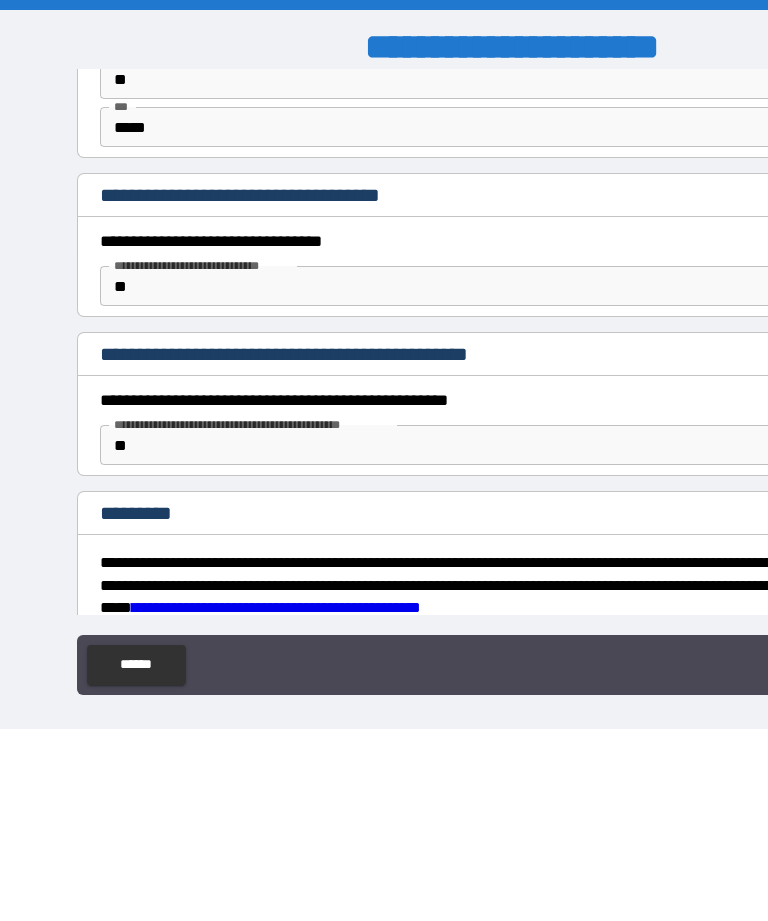 click on "*********" at bounding box center (512, 680) 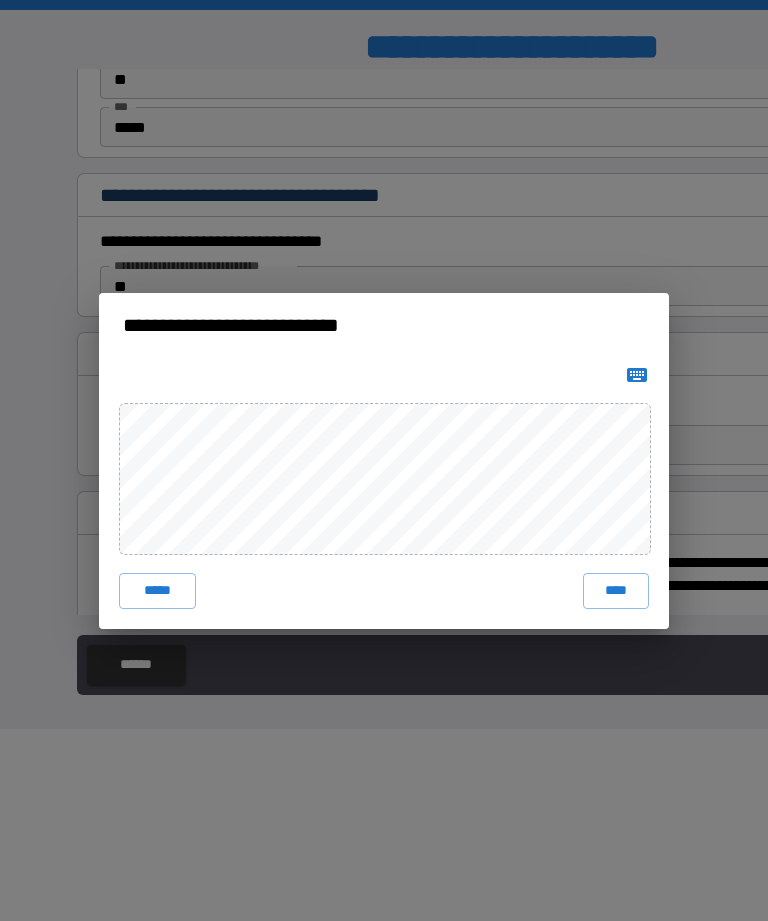 click on "****" at bounding box center (616, 591) 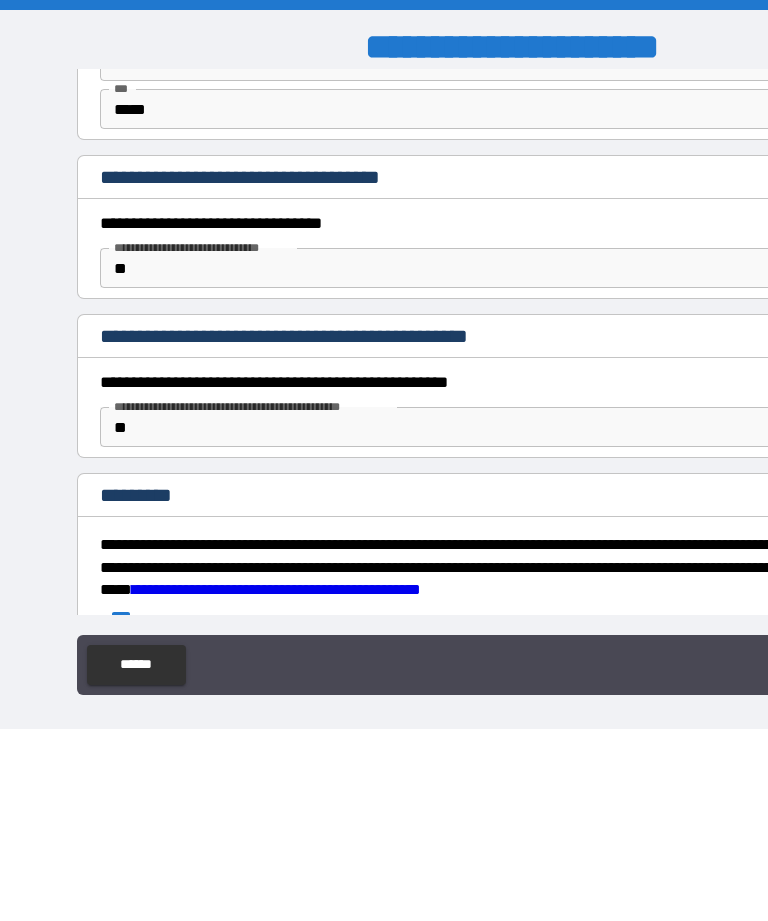 scroll, scrollTop: 1854, scrollLeft: 0, axis: vertical 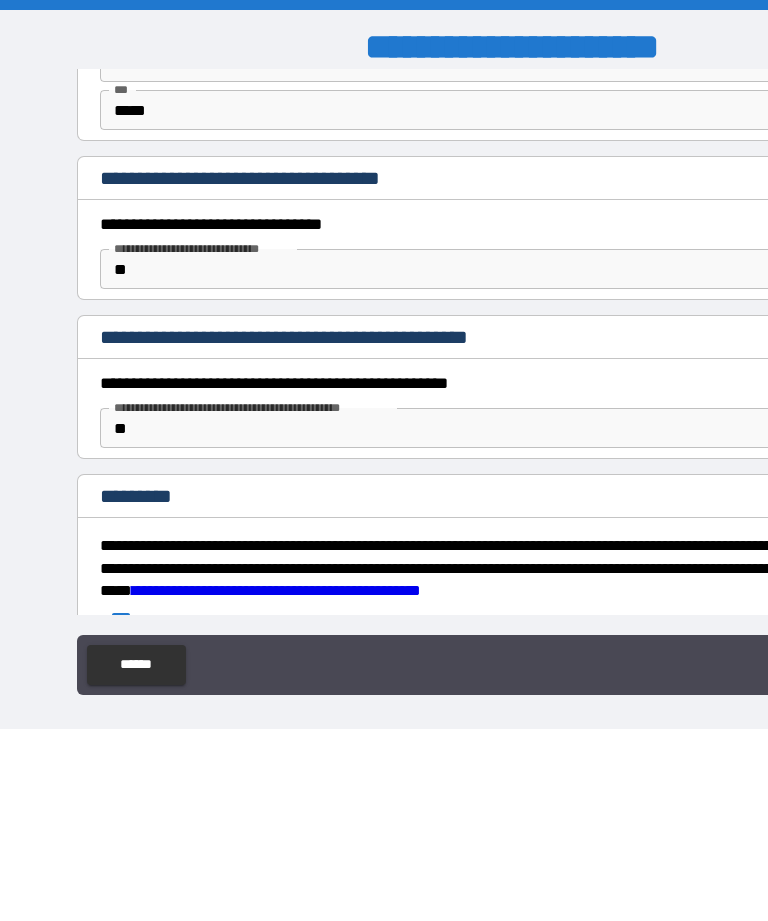 click on "**********" at bounding box center [512, 364] 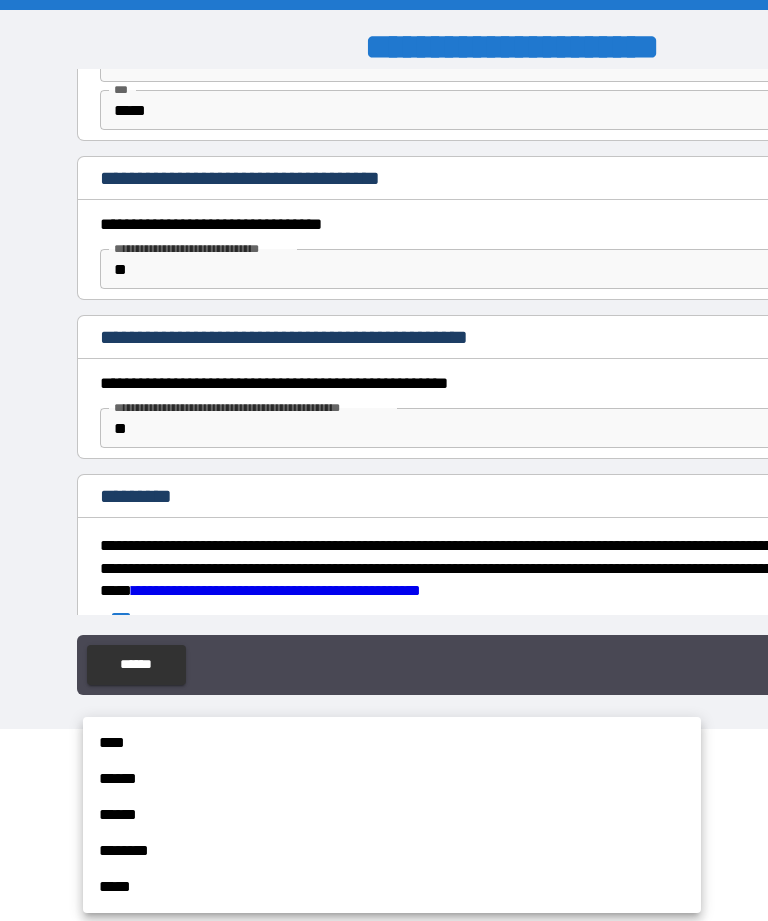 click on "****" at bounding box center [392, 743] 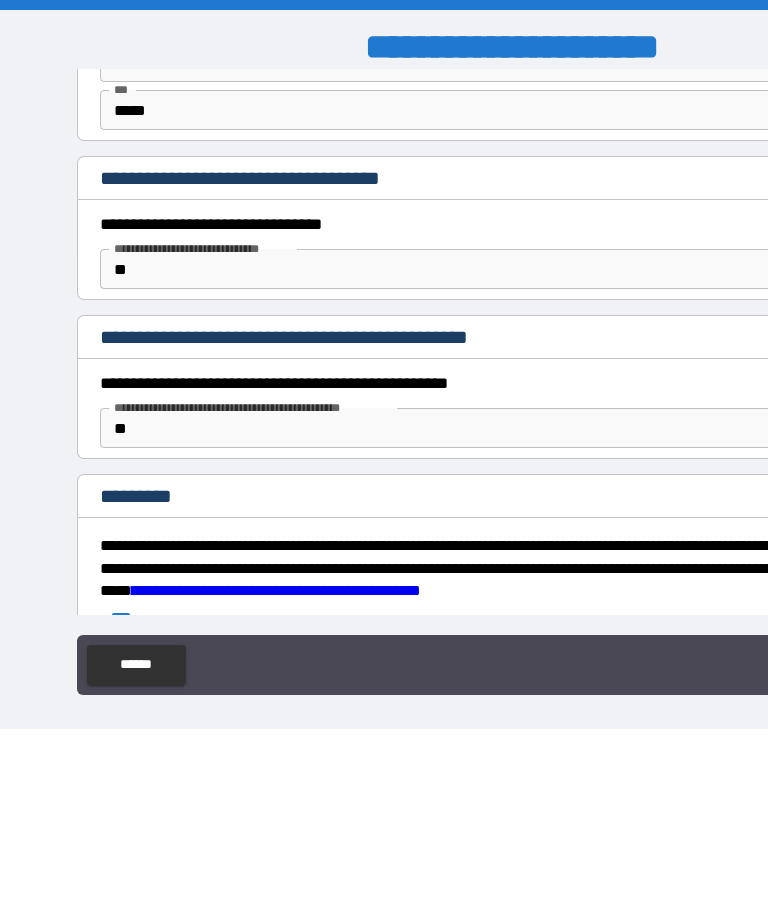 click on "******" at bounding box center [888, 665] 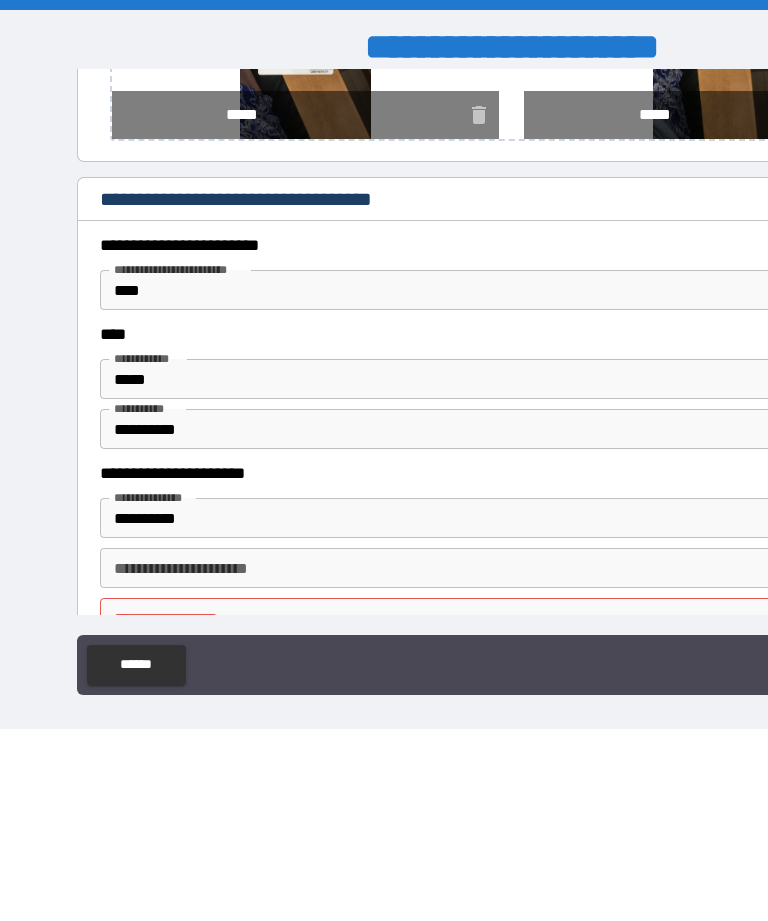 scroll, scrollTop: 1067, scrollLeft: 0, axis: vertical 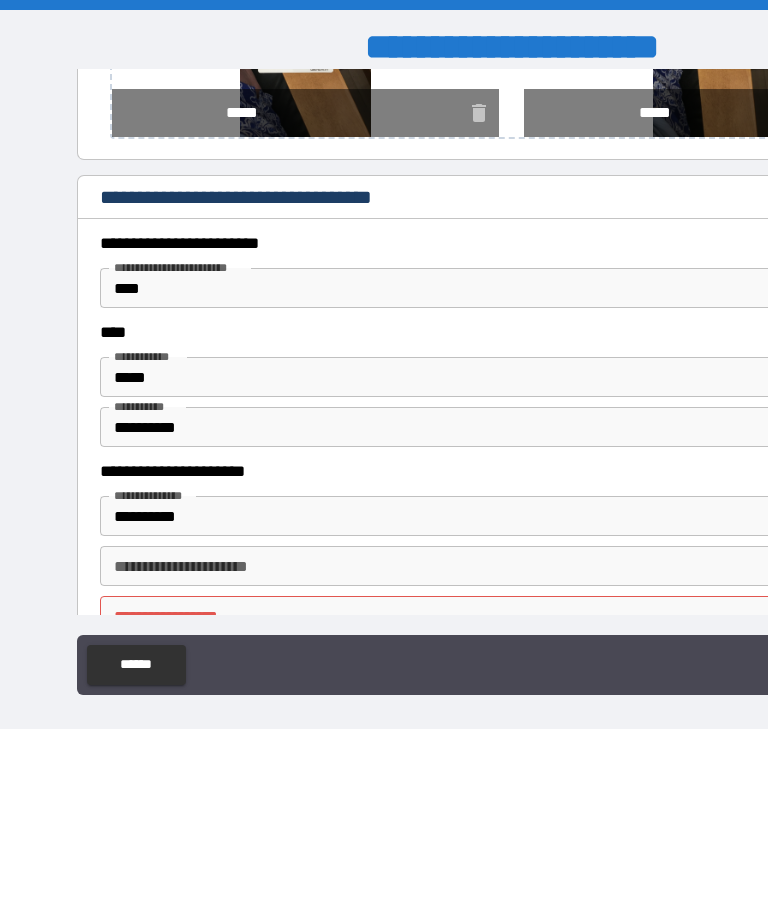 click on "**********" at bounding box center [512, 616] 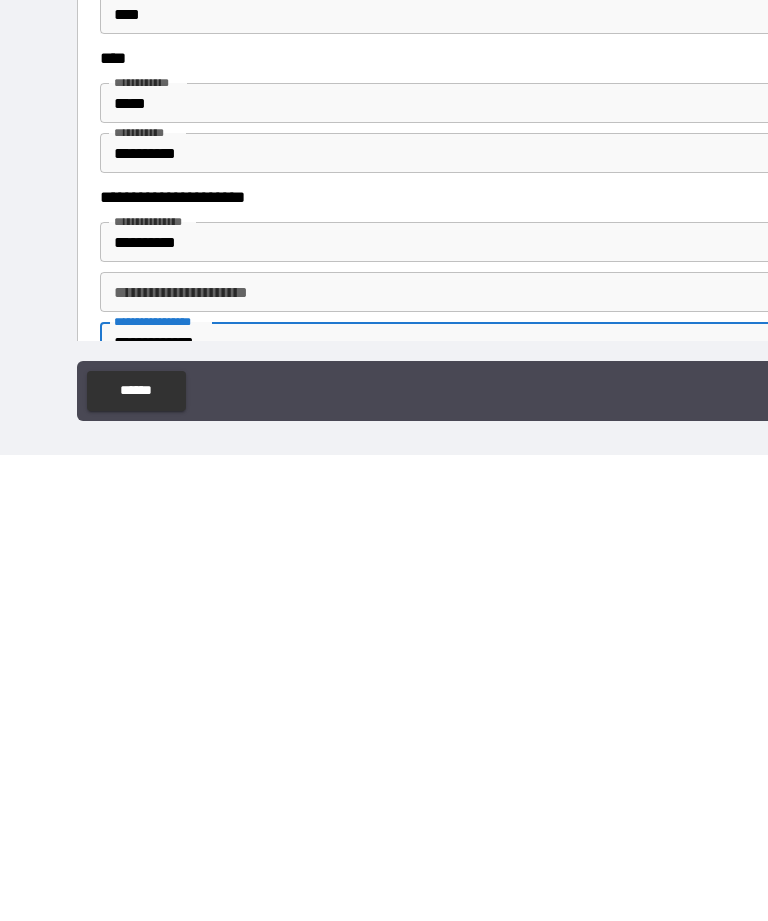 click on "******" at bounding box center [888, 665] 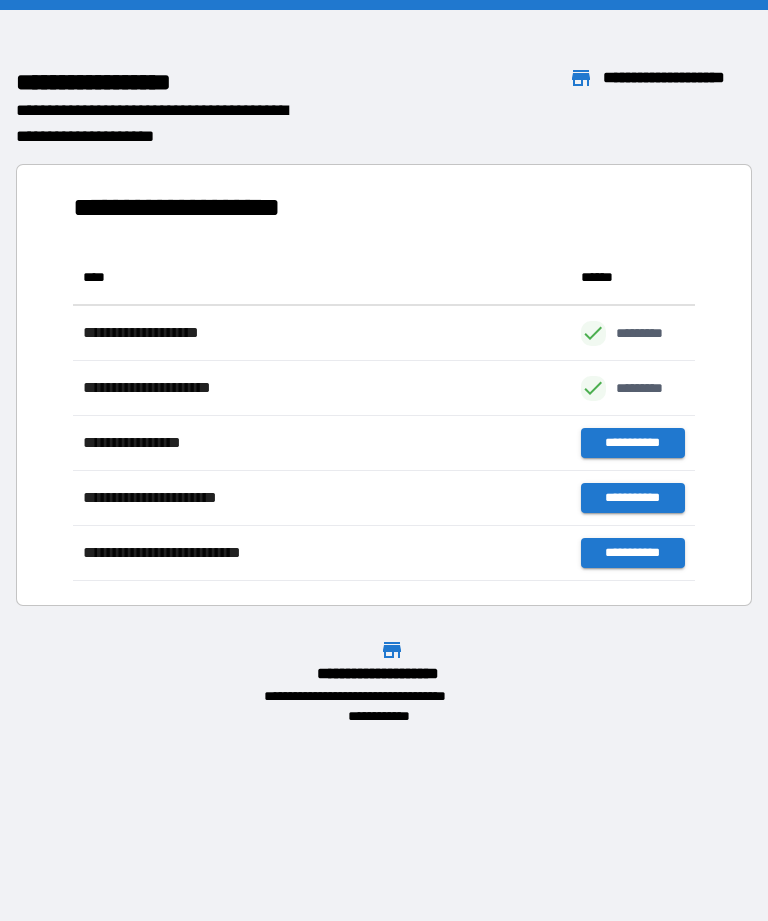 scroll, scrollTop: 331, scrollLeft: 622, axis: both 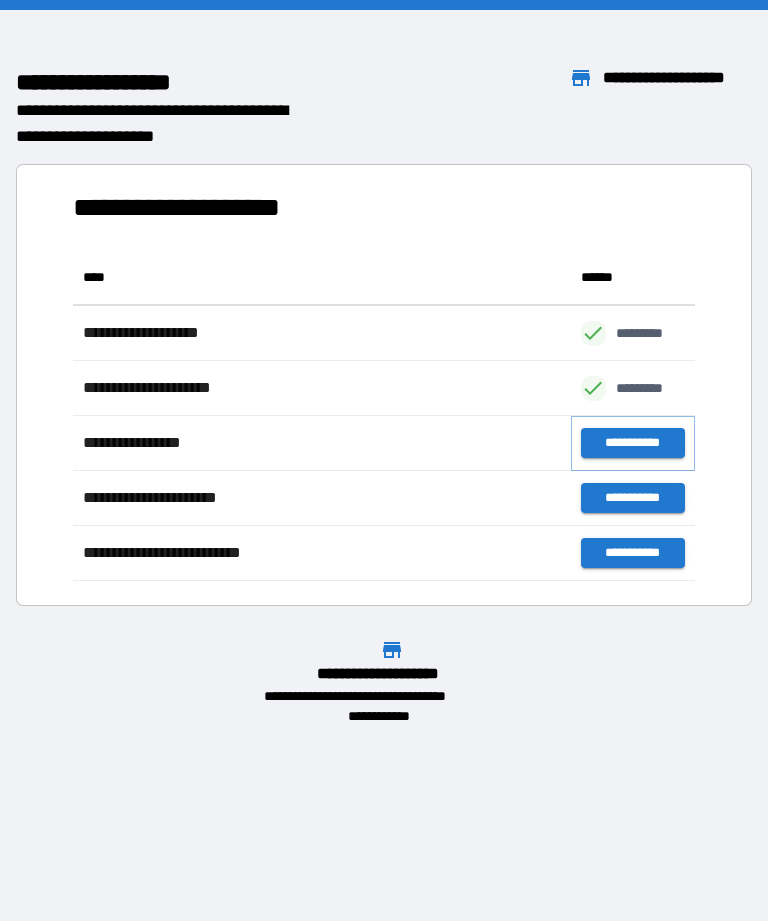 click on "**********" at bounding box center [633, 443] 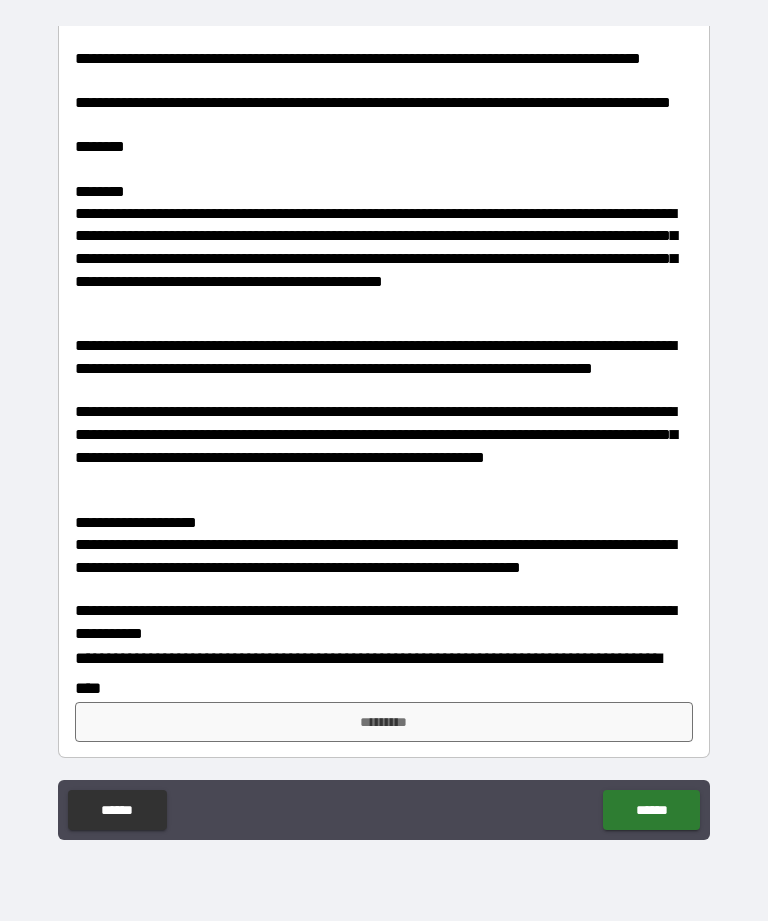 scroll, scrollTop: 495, scrollLeft: 0, axis: vertical 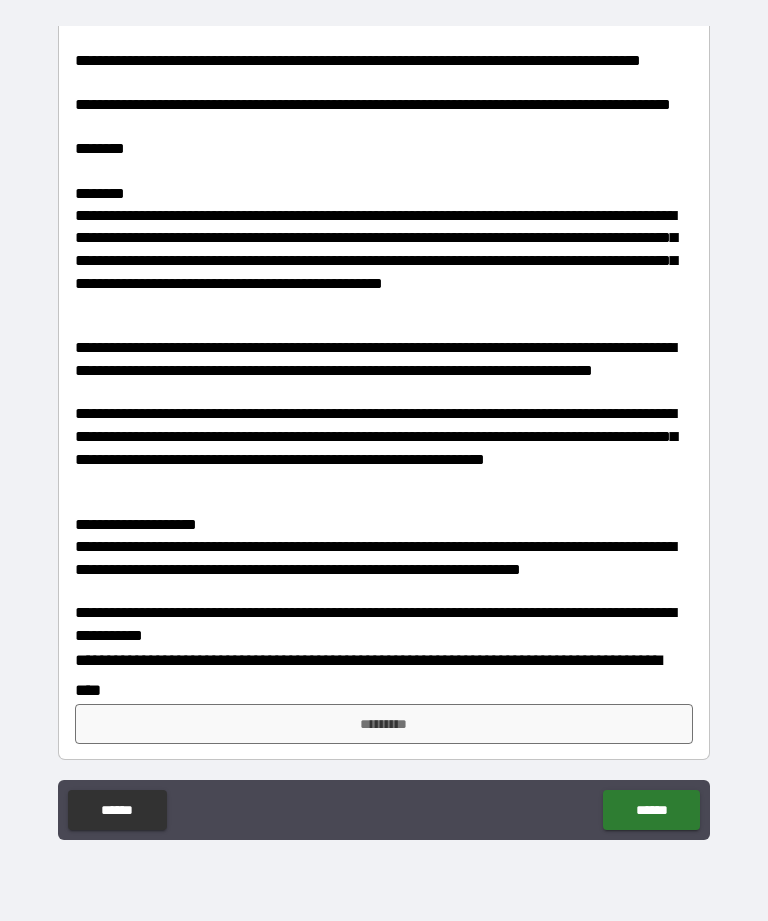 click on "*********" at bounding box center [384, 724] 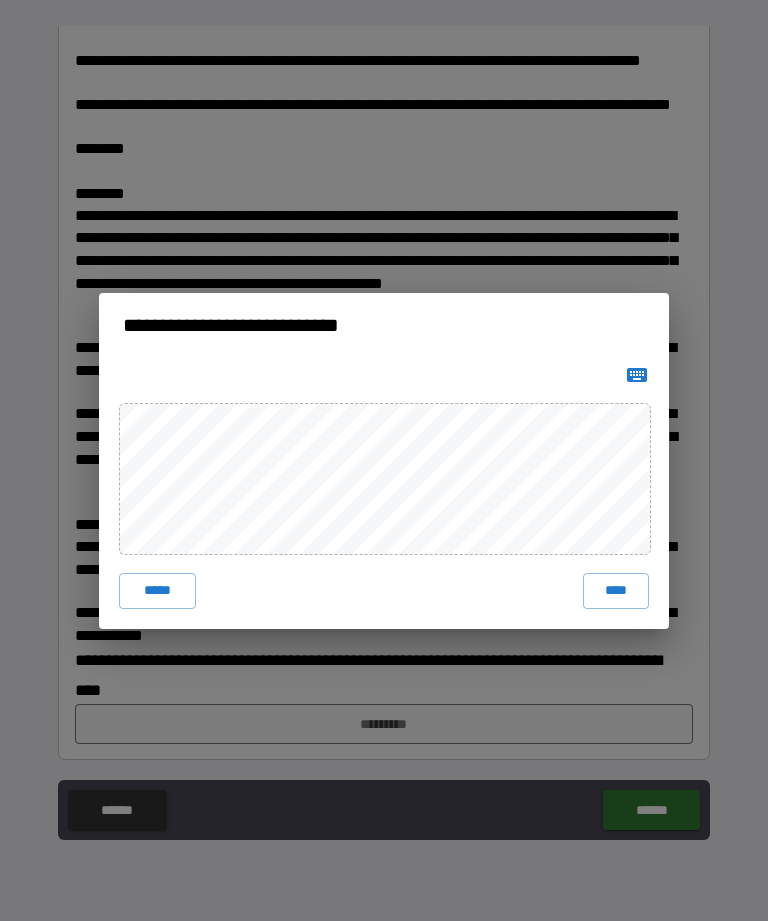 click on "****" at bounding box center (616, 591) 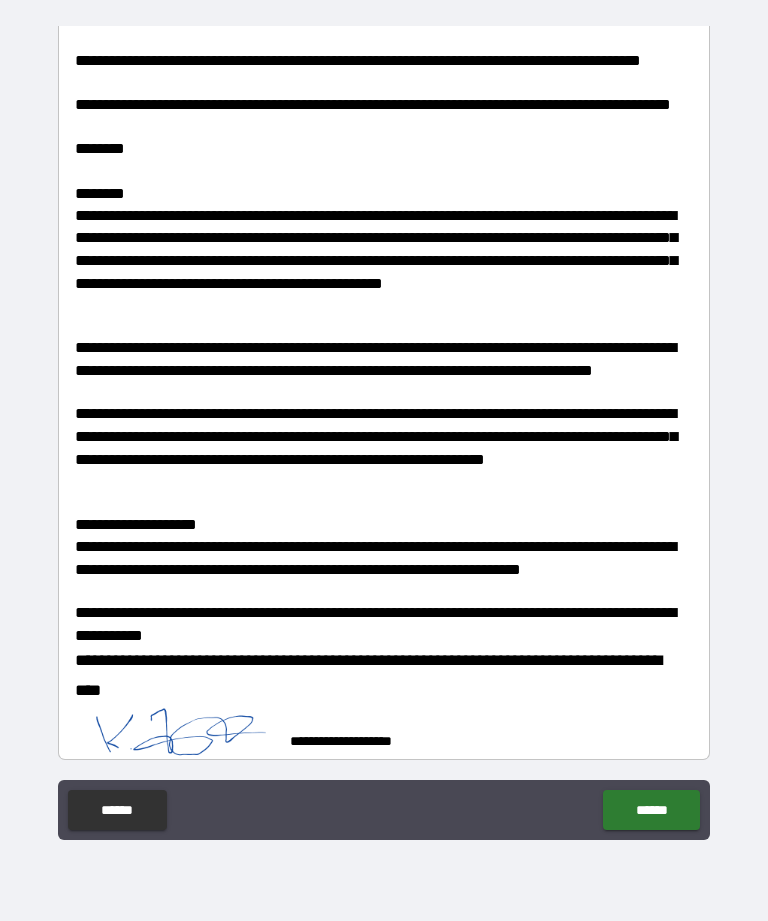 scroll, scrollTop: 485, scrollLeft: 0, axis: vertical 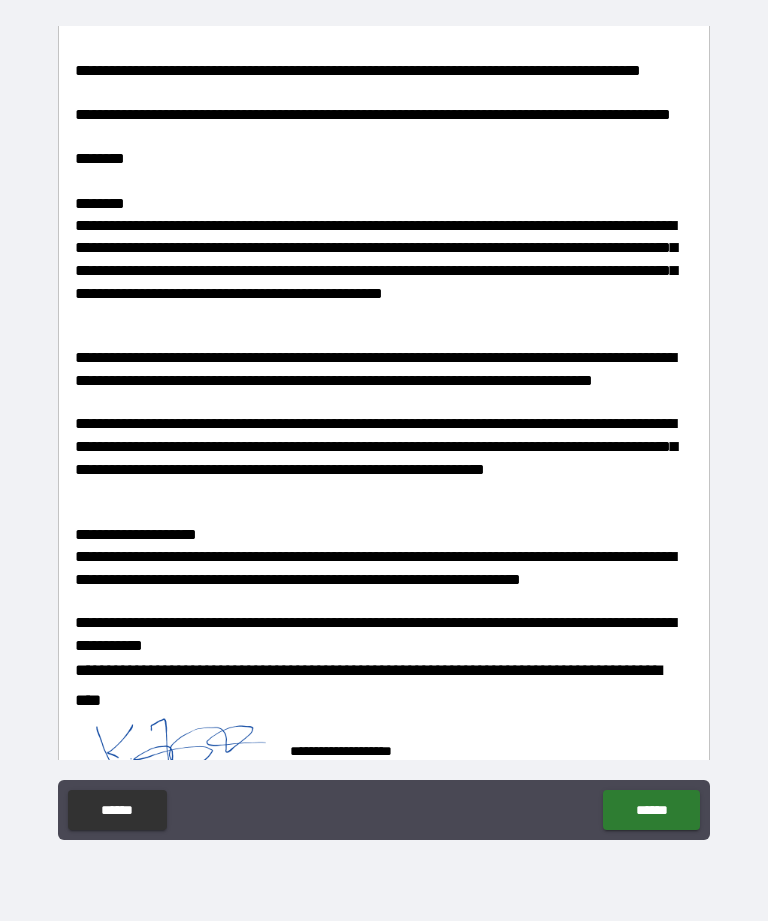 click on "******" at bounding box center (651, 810) 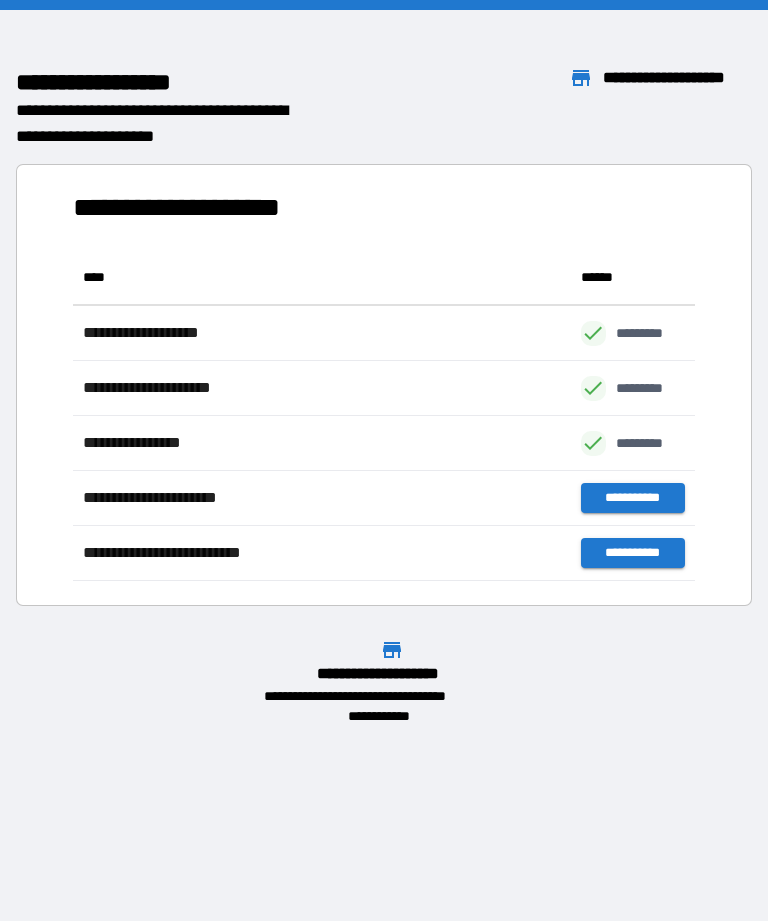 scroll, scrollTop: 331, scrollLeft: 622, axis: both 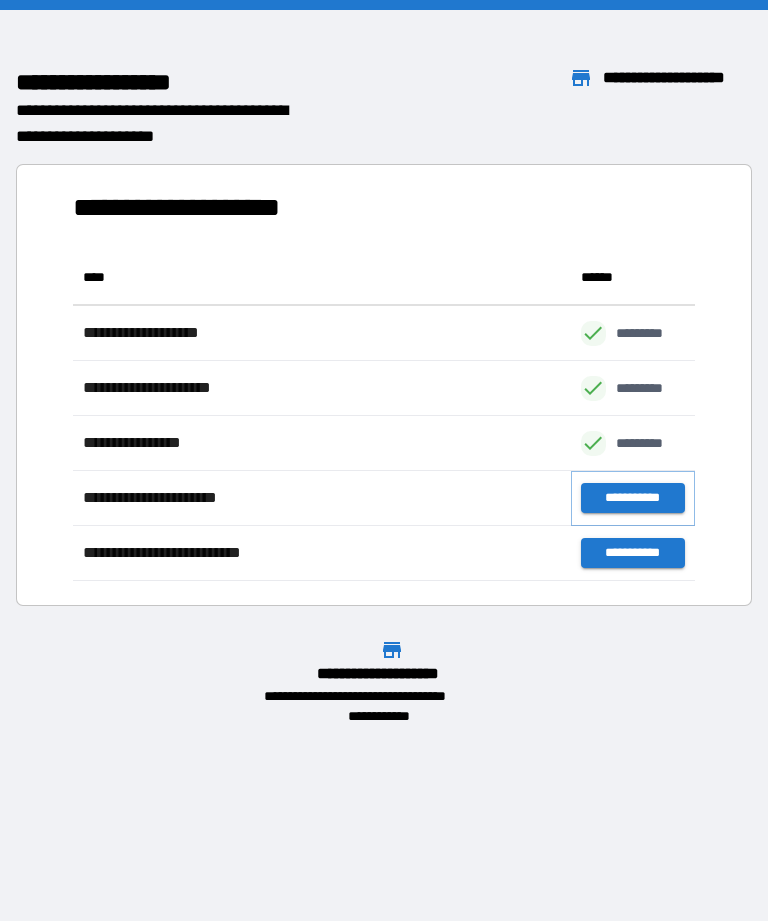 click on "**********" at bounding box center (633, 498) 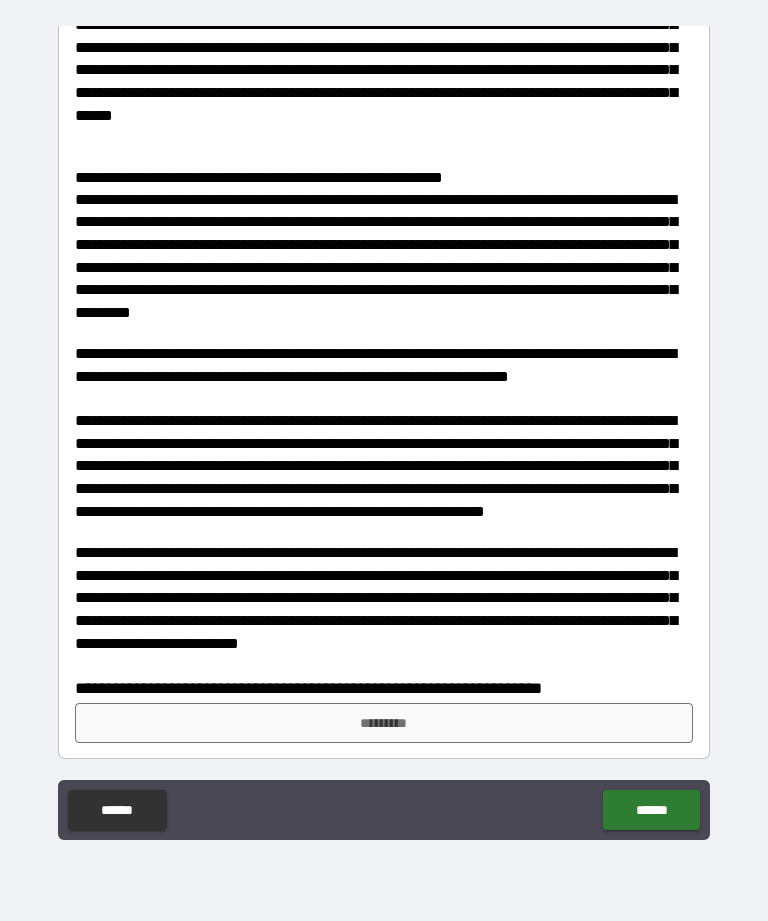 scroll, scrollTop: 752, scrollLeft: 0, axis: vertical 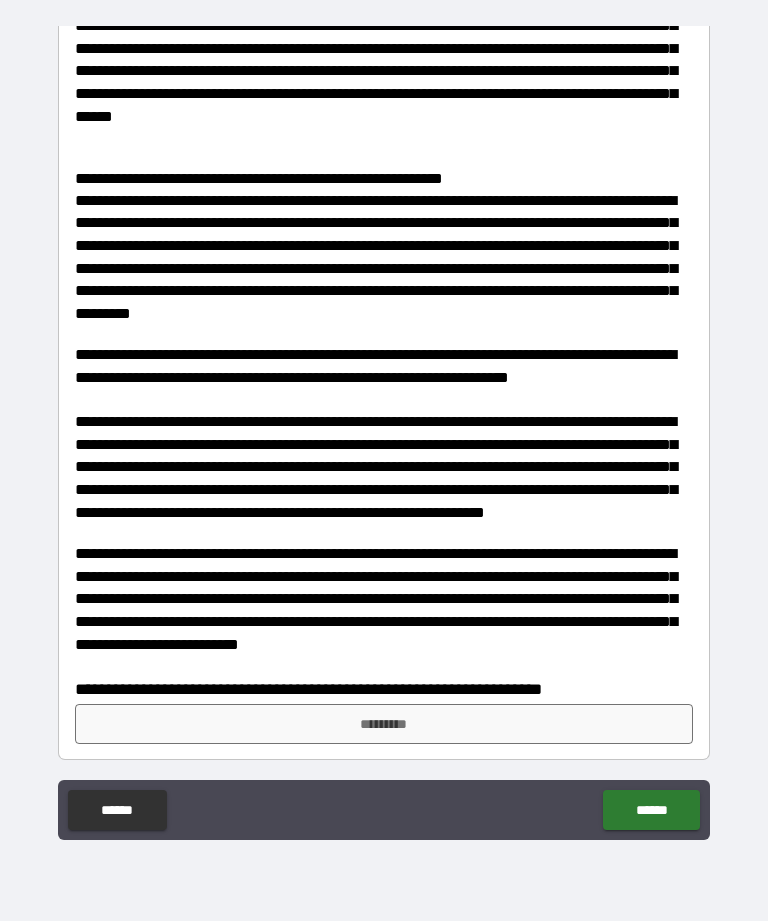 click on "*********" at bounding box center (384, 724) 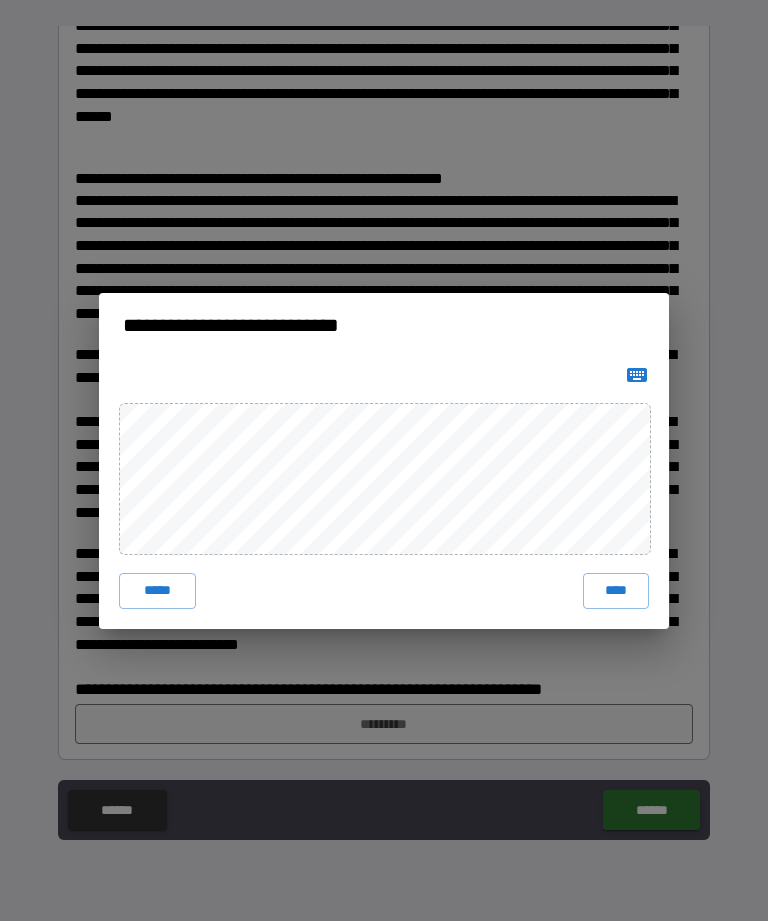 click on "****" at bounding box center [616, 591] 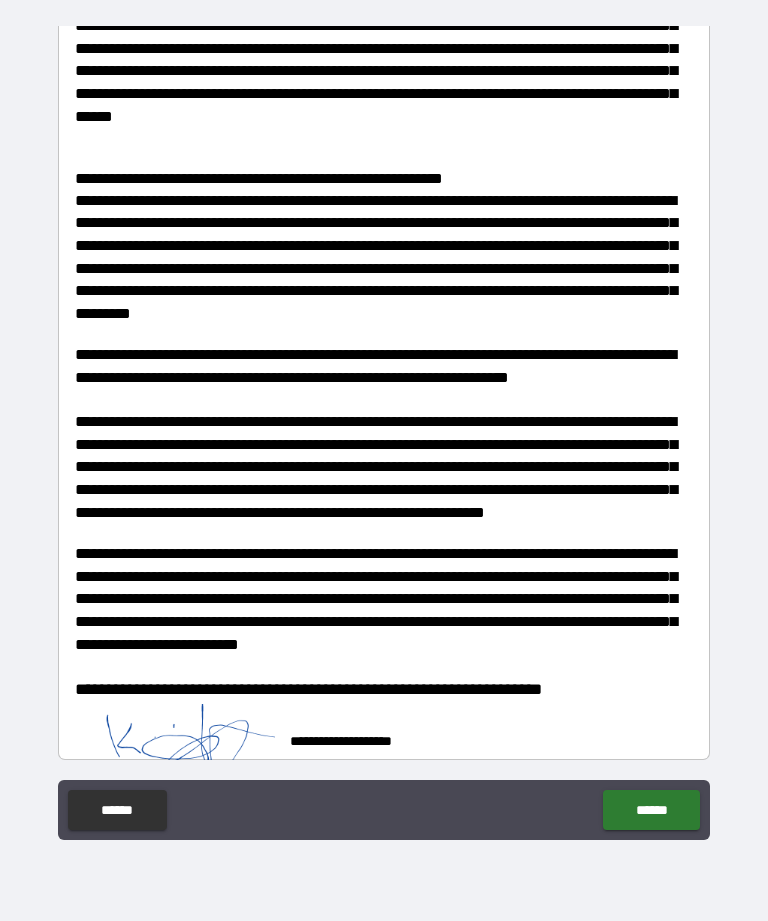 scroll, scrollTop: 742, scrollLeft: 0, axis: vertical 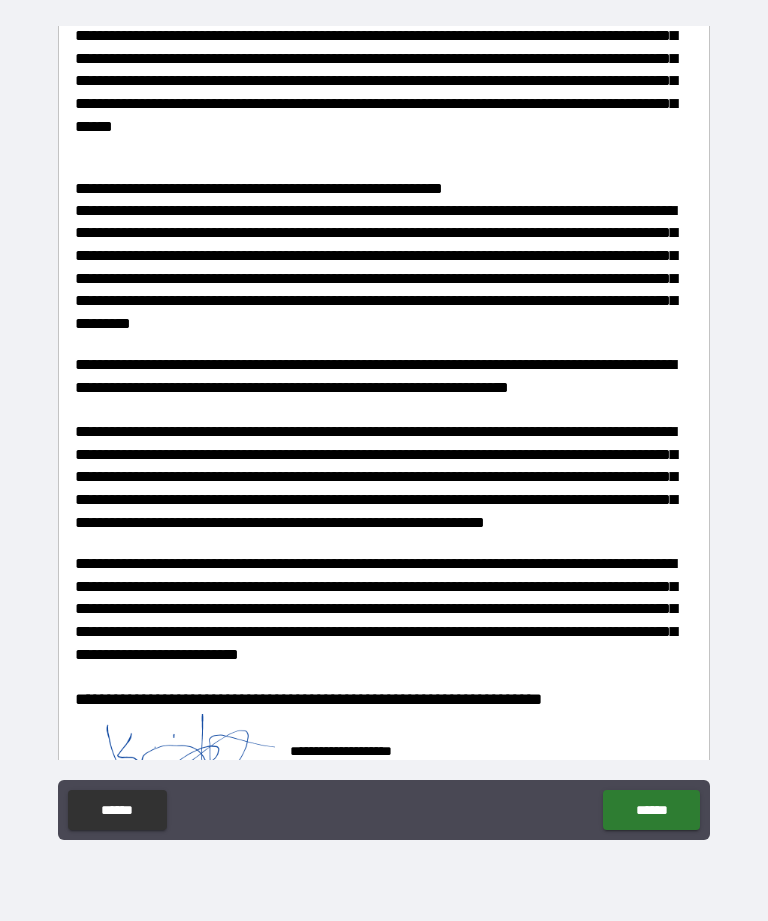click on "******" at bounding box center [651, 810] 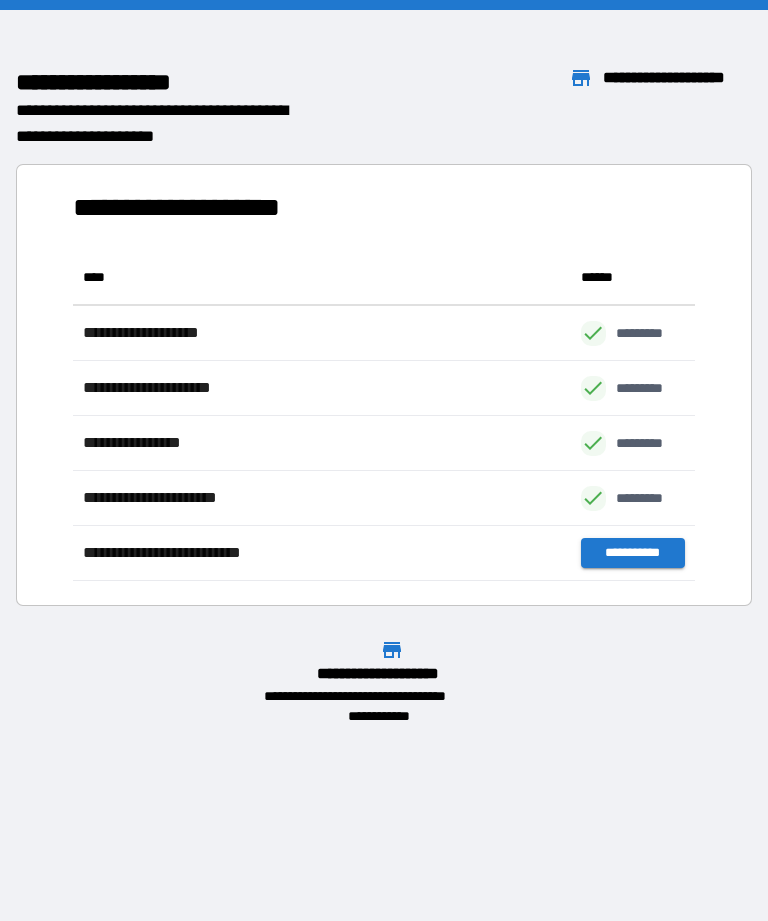 scroll, scrollTop: 331, scrollLeft: 622, axis: both 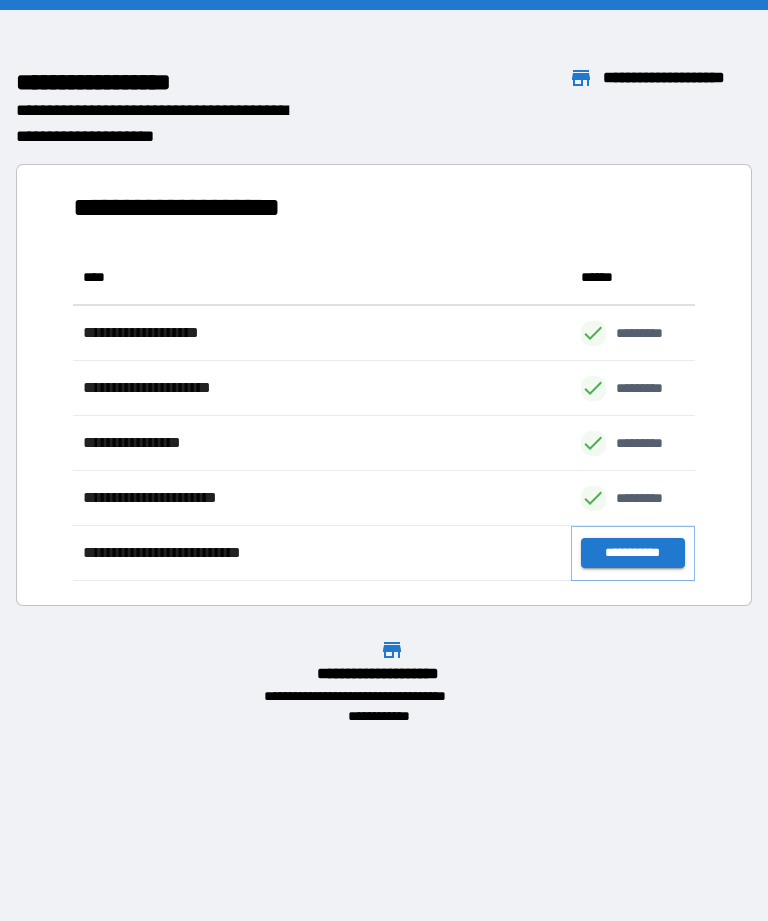 click on "**********" at bounding box center (633, 553) 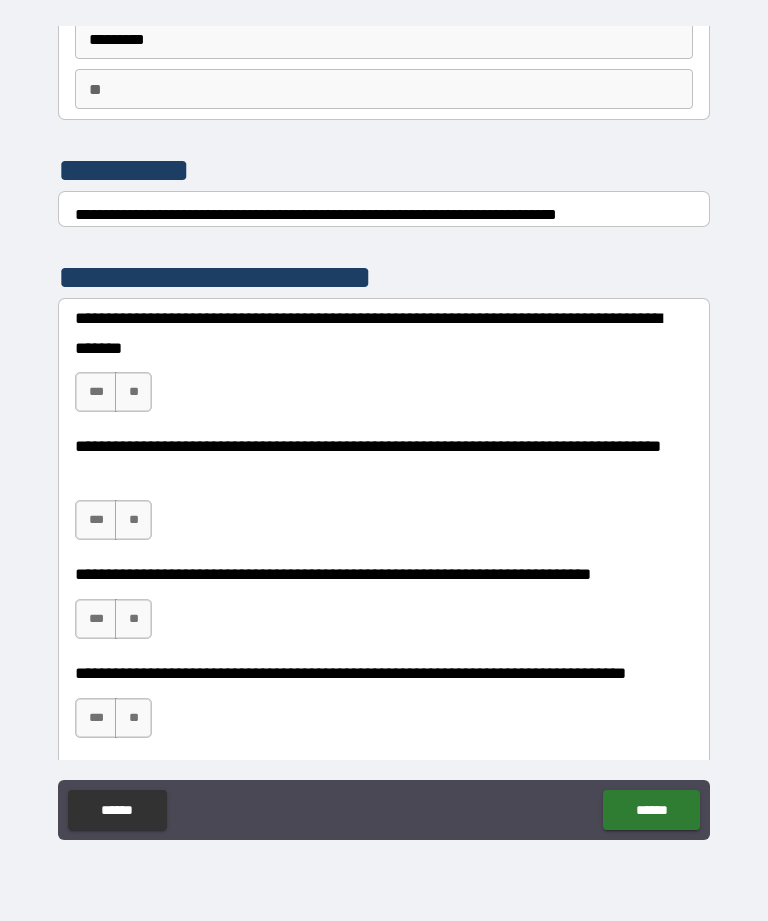 scroll, scrollTop: 151, scrollLeft: 0, axis: vertical 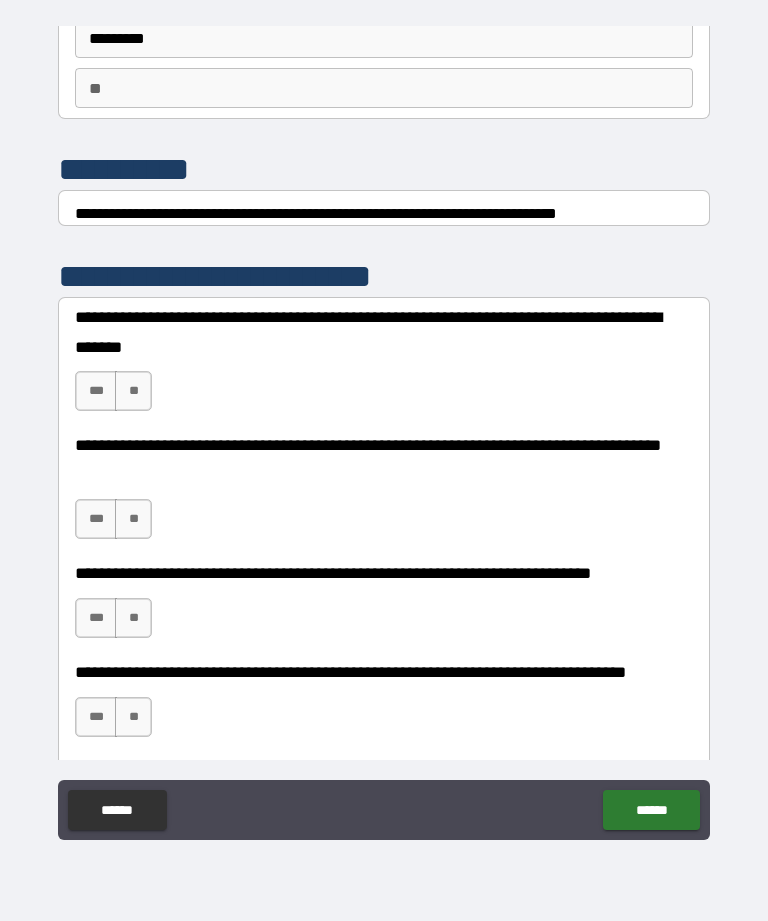 click on "**" at bounding box center (133, 391) 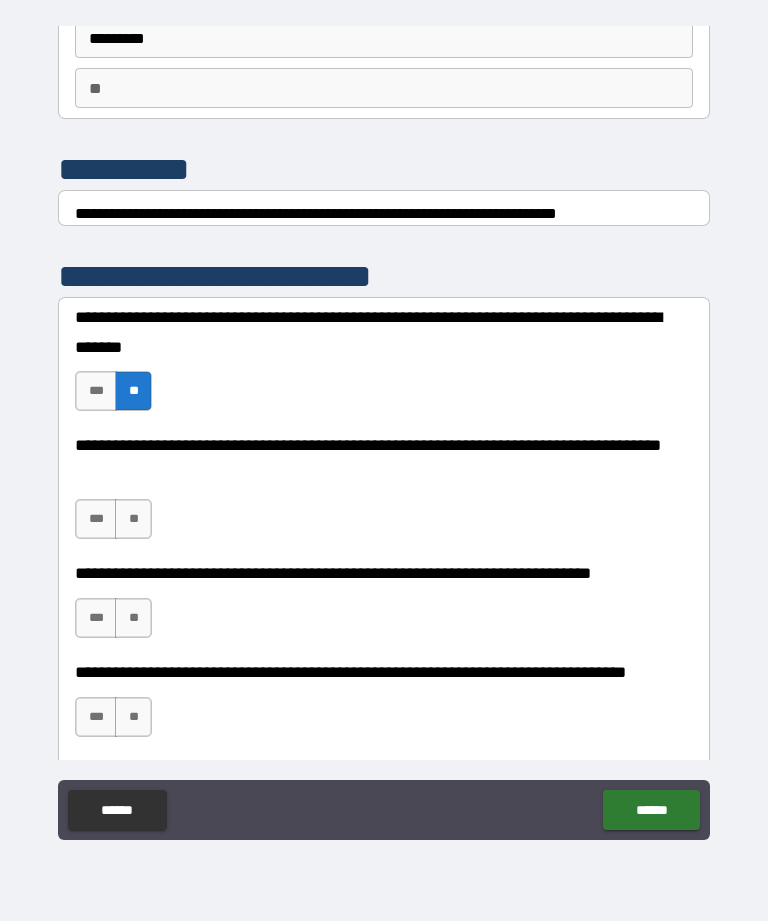 click on "**" at bounding box center [133, 519] 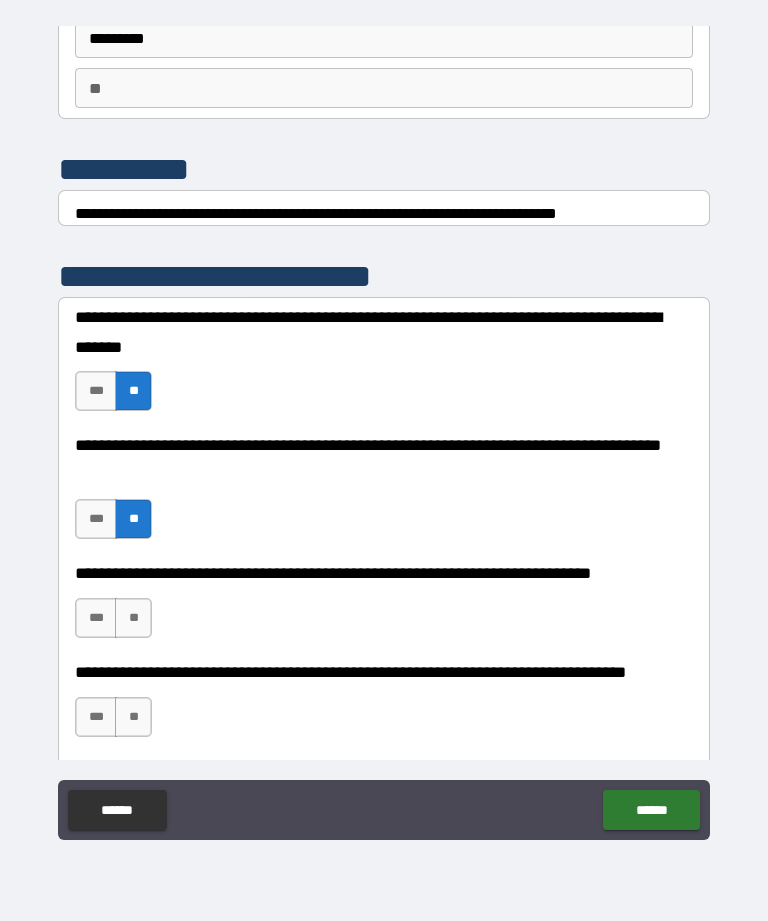 click on "***" at bounding box center (96, 618) 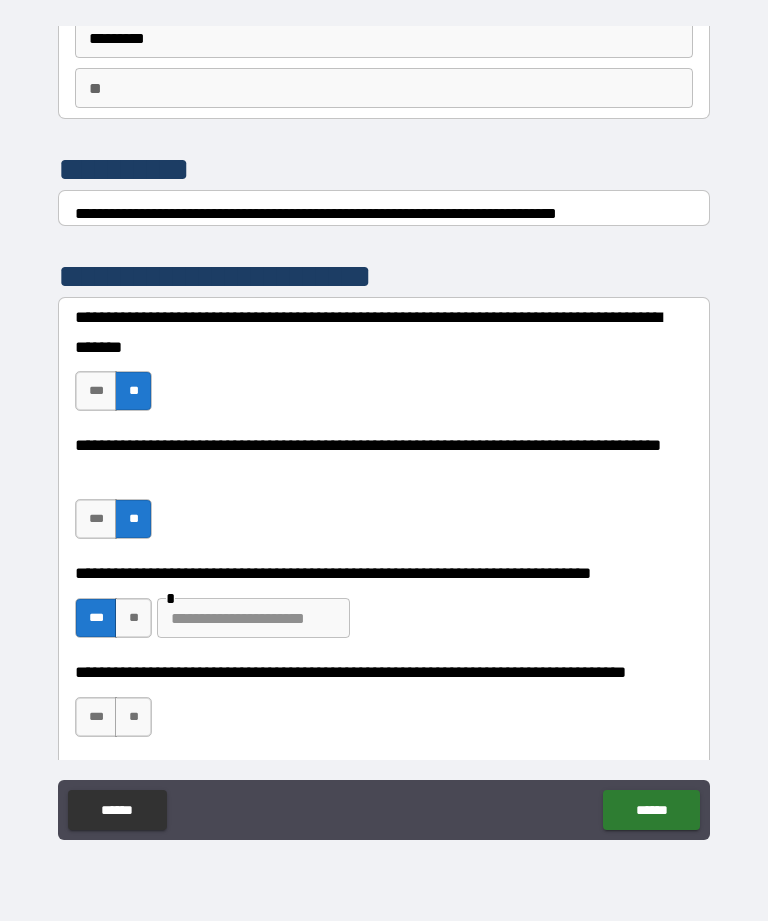 click at bounding box center [253, 618] 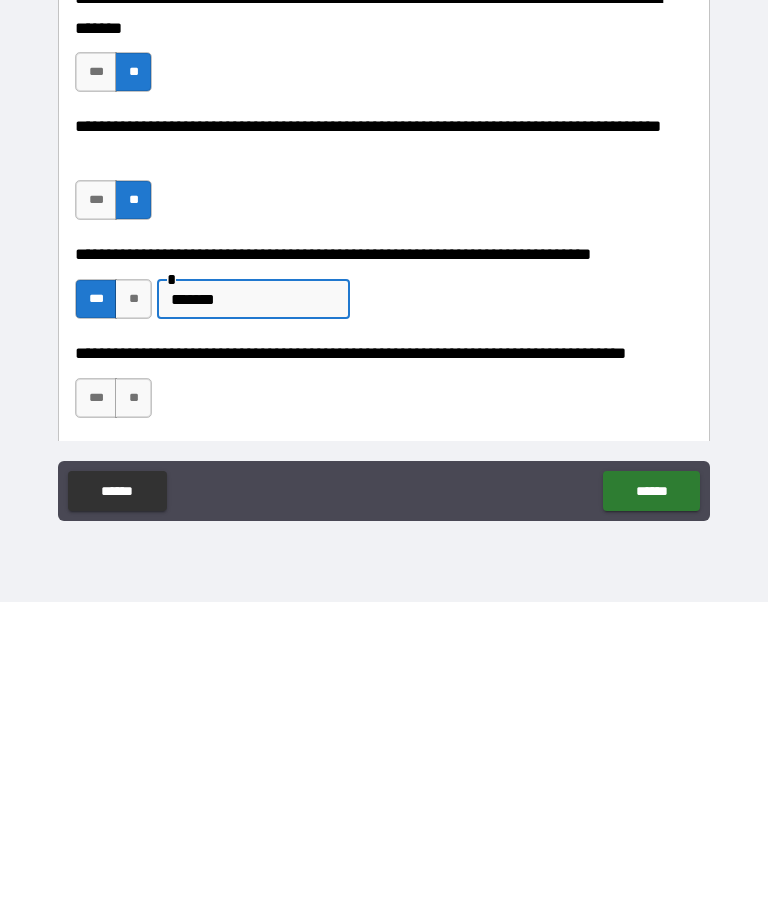 click on "**" at bounding box center [133, 717] 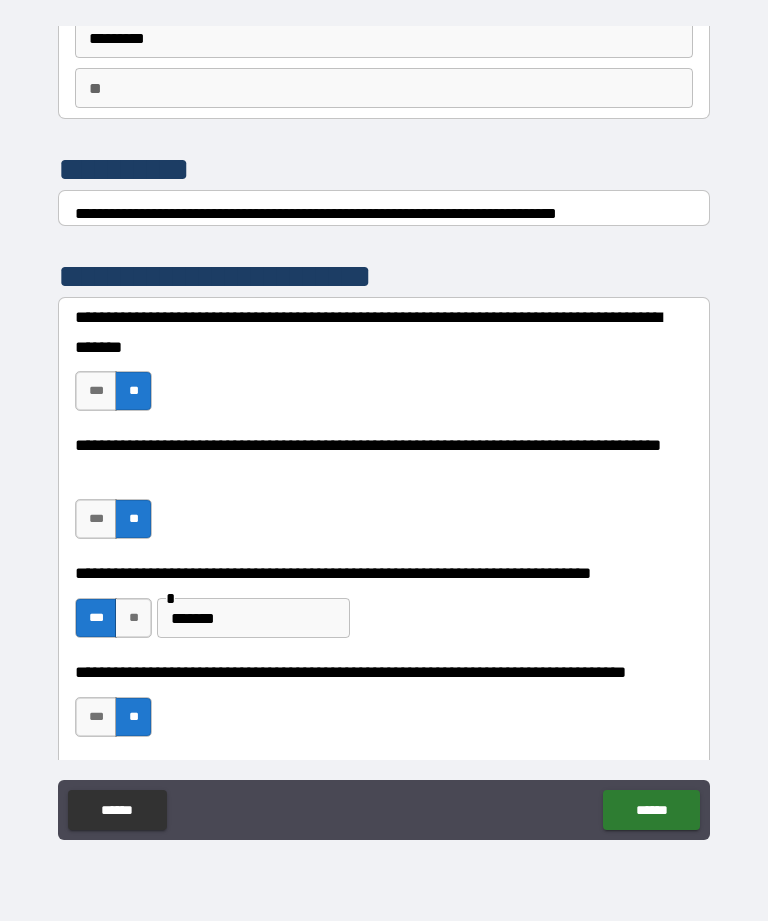 click on "******" at bounding box center (651, 810) 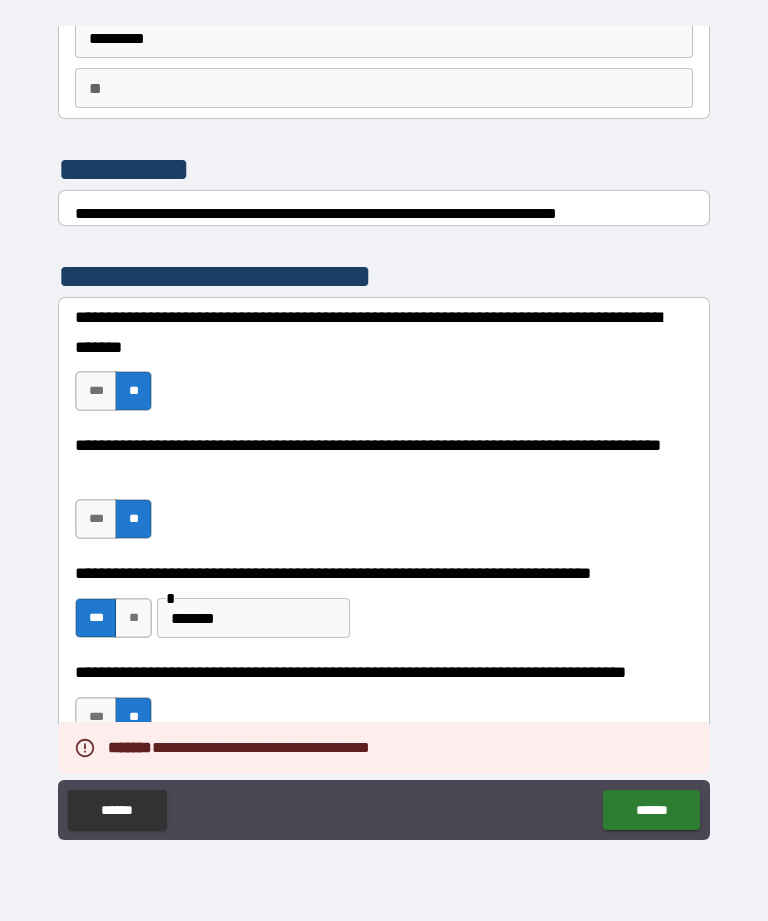 click on "******" at bounding box center (253, 618) 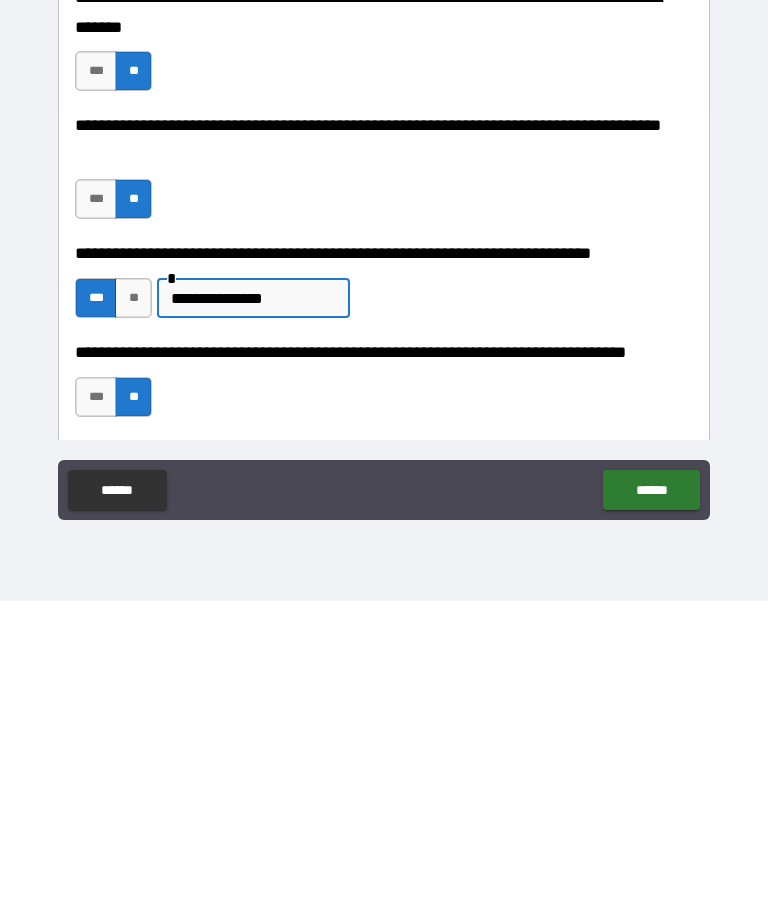 click on "******" at bounding box center (651, 810) 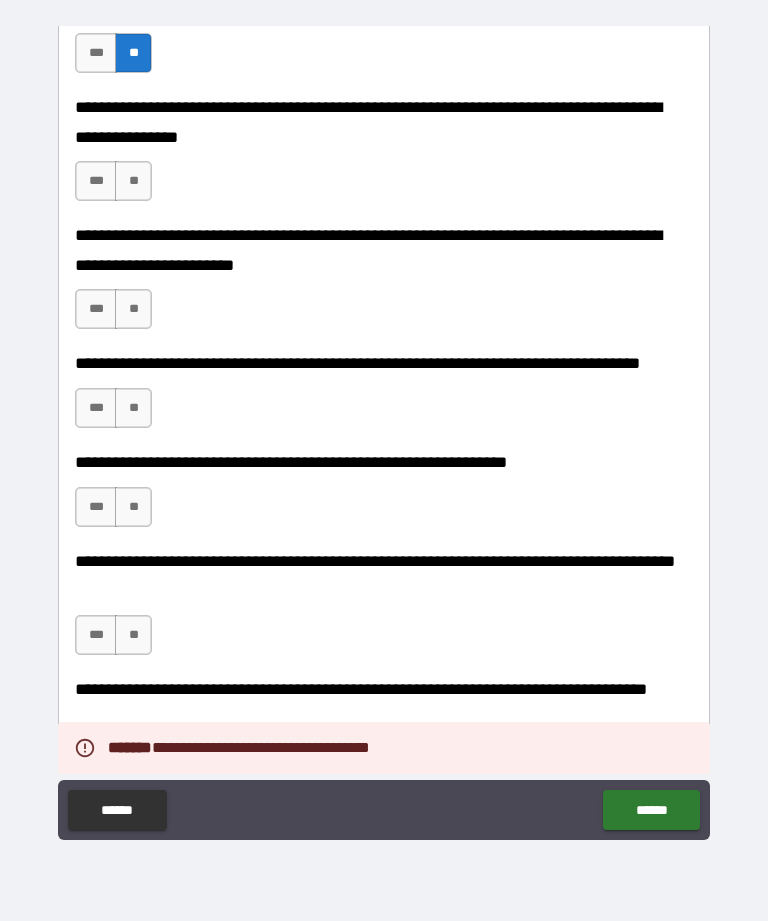 scroll, scrollTop: 780, scrollLeft: 0, axis: vertical 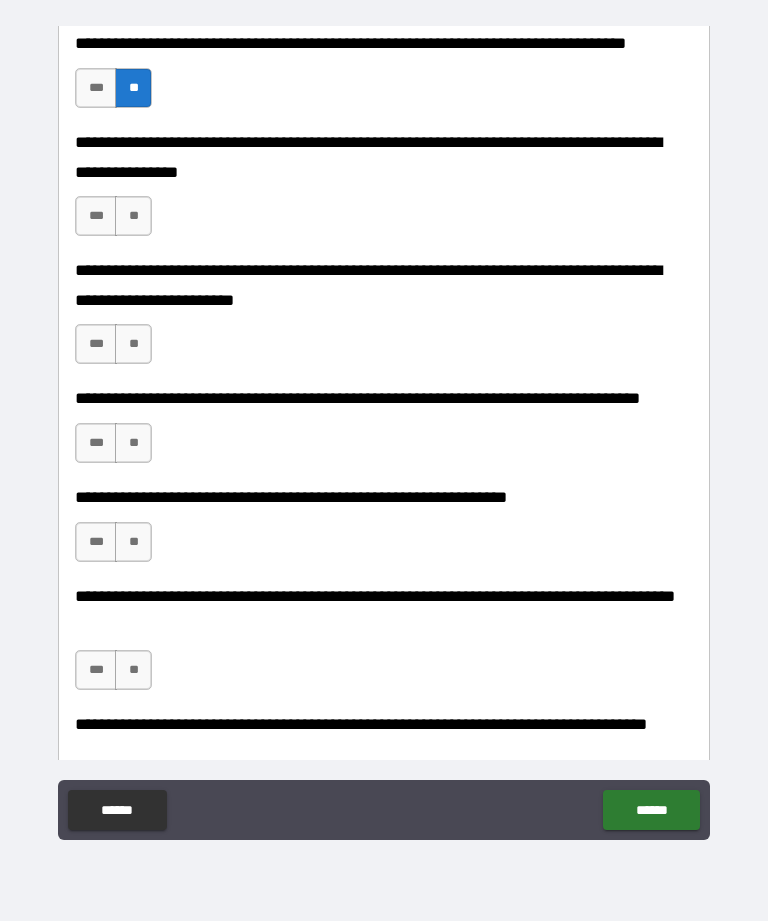 click on "**" at bounding box center [133, 216] 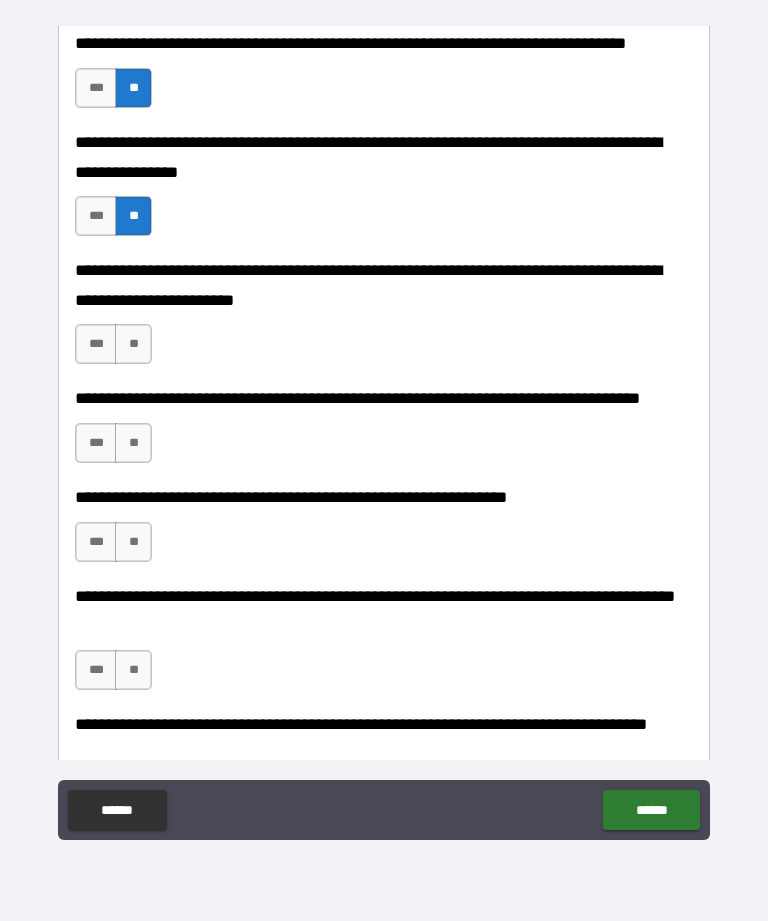 click on "**" at bounding box center (133, 344) 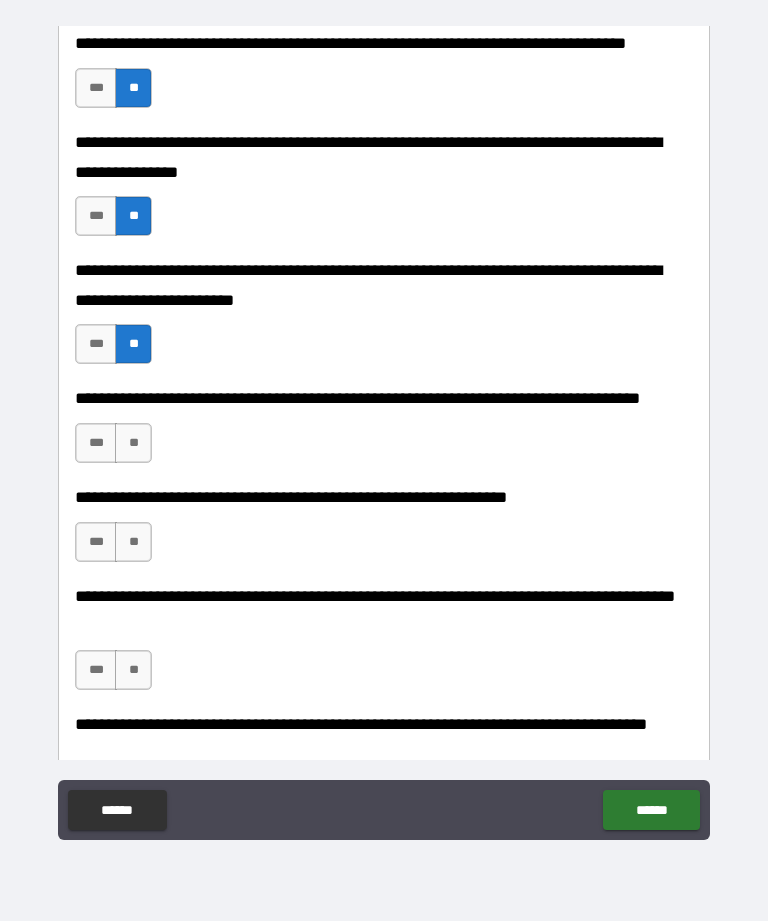 click on "**" at bounding box center (133, 542) 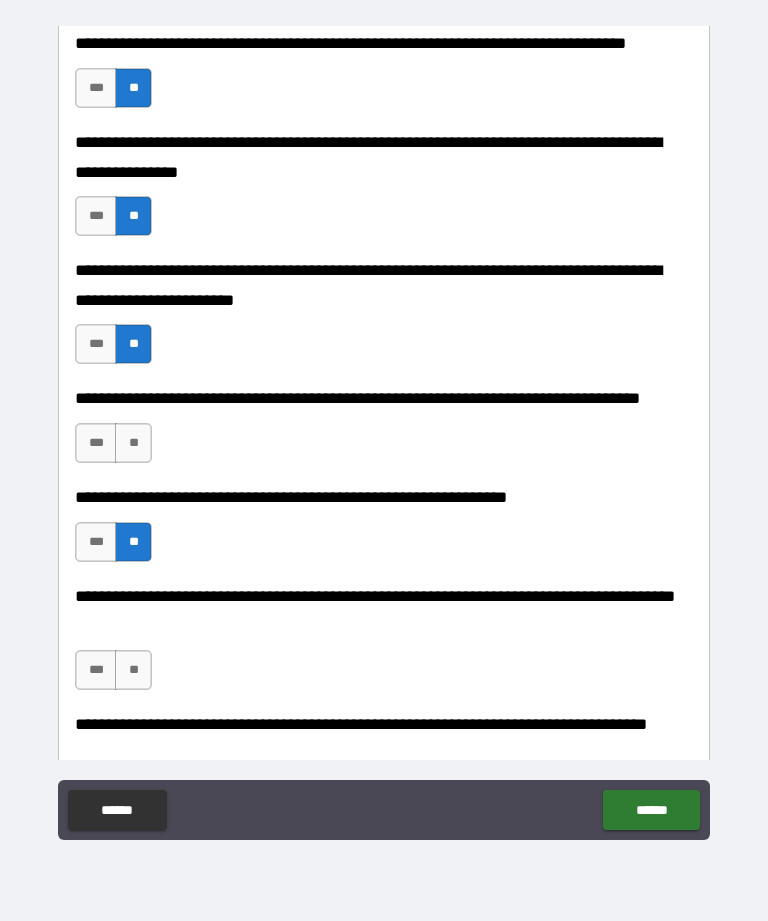click on "**" at bounding box center [133, 670] 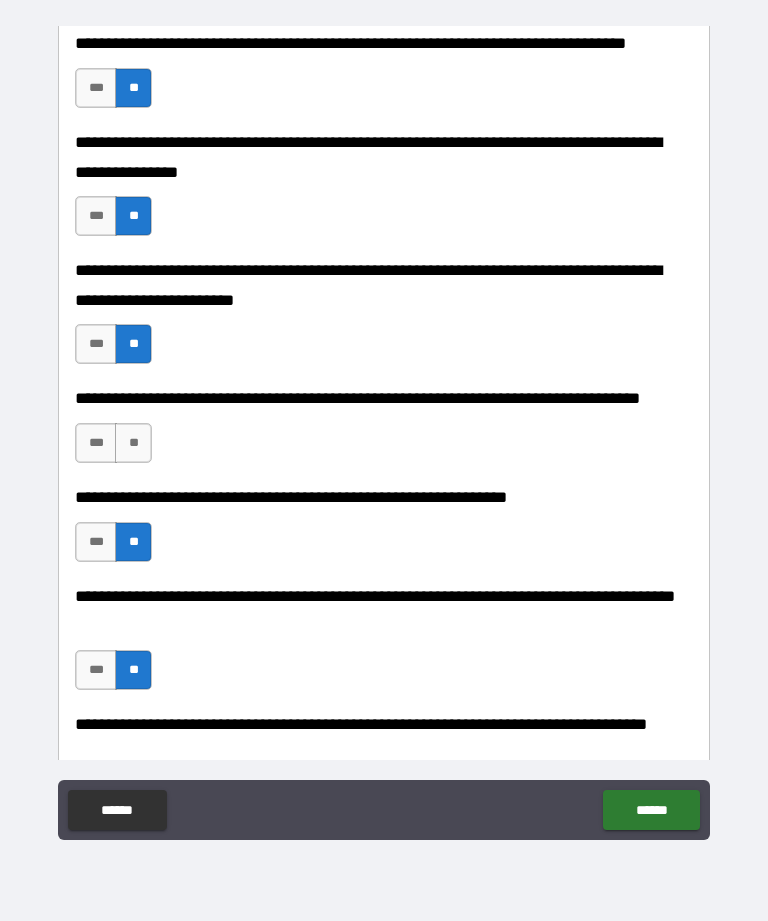 click on "***" at bounding box center (96, 443) 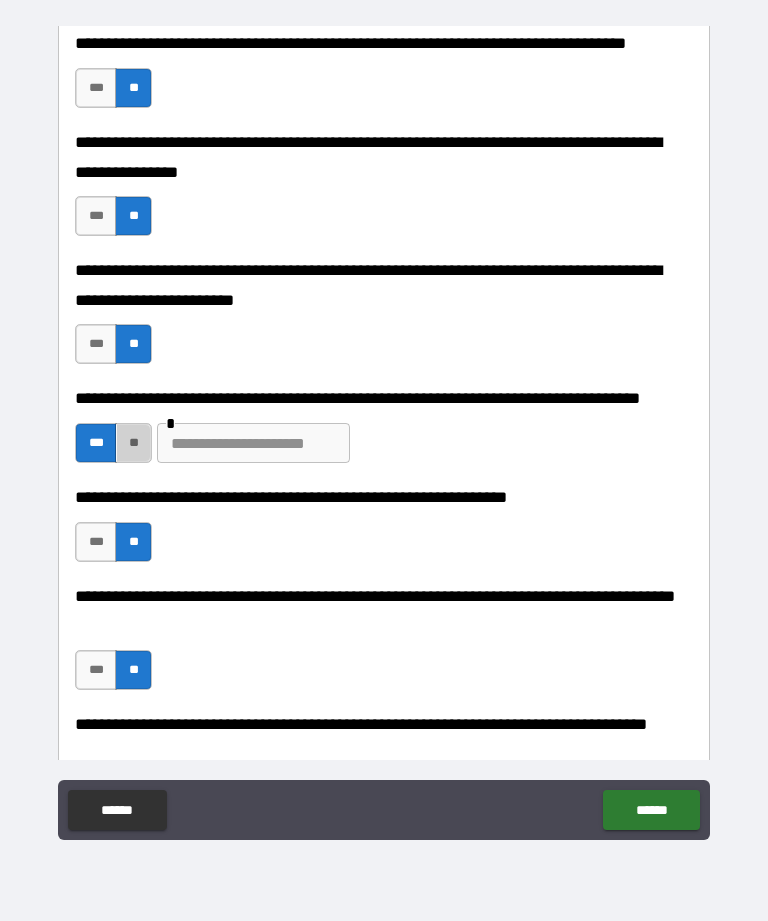 click on "**" at bounding box center (133, 443) 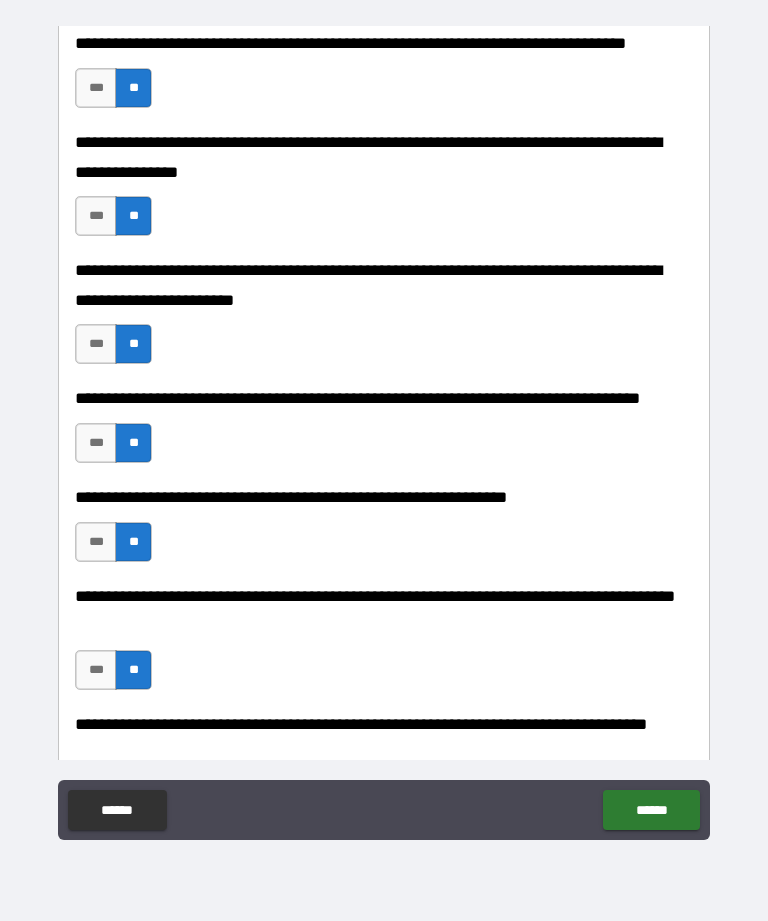 click on "******" at bounding box center (651, 810) 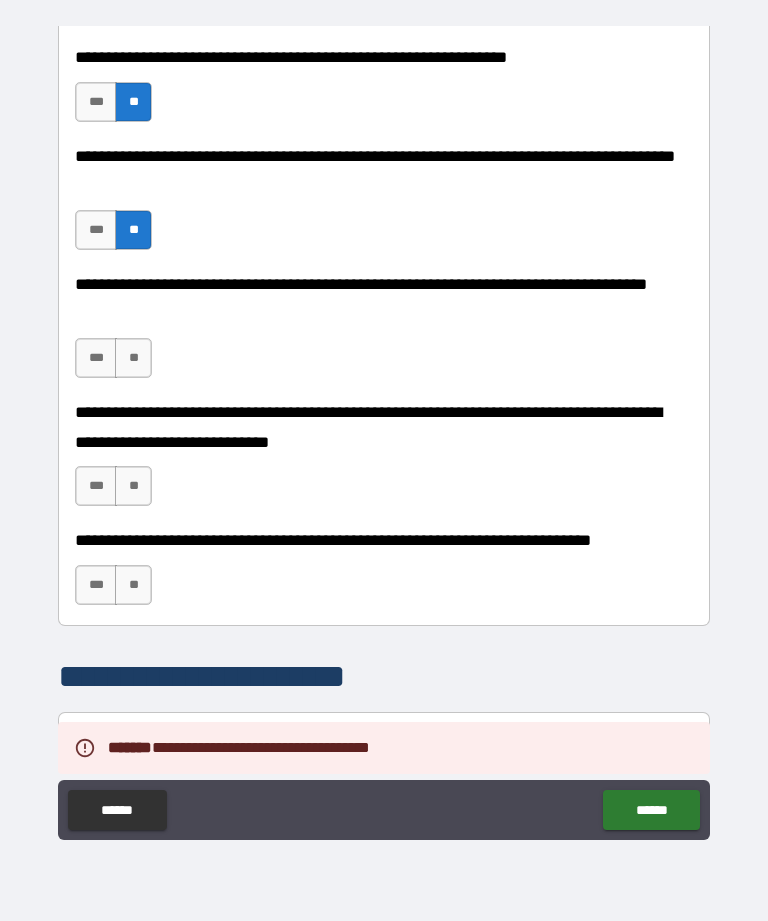 scroll, scrollTop: 1209, scrollLeft: 0, axis: vertical 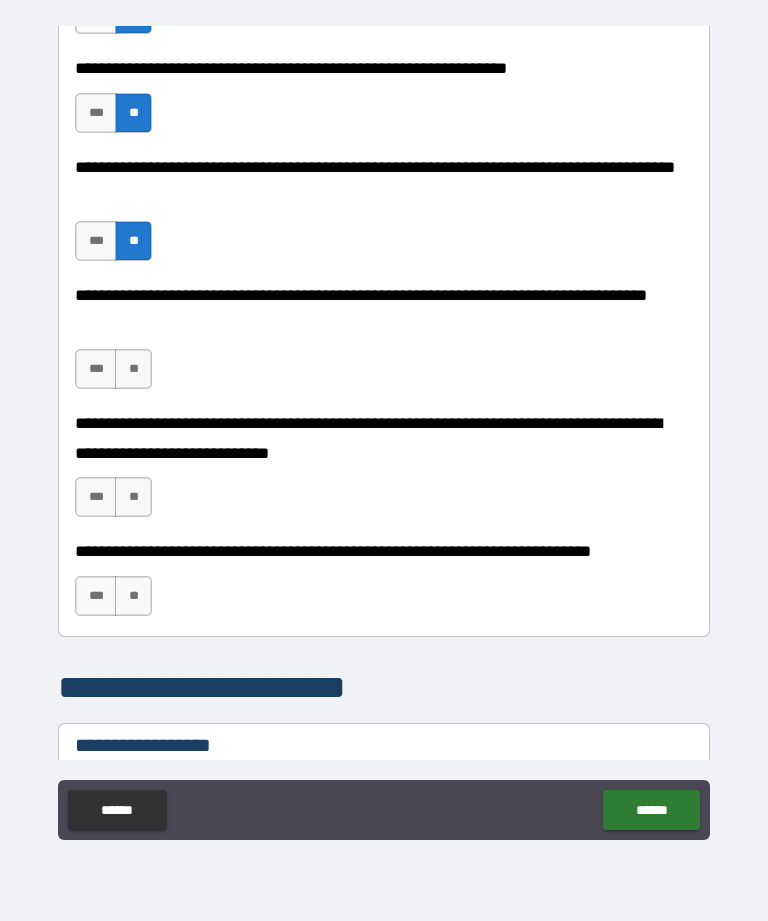 click on "**" at bounding box center [133, 369] 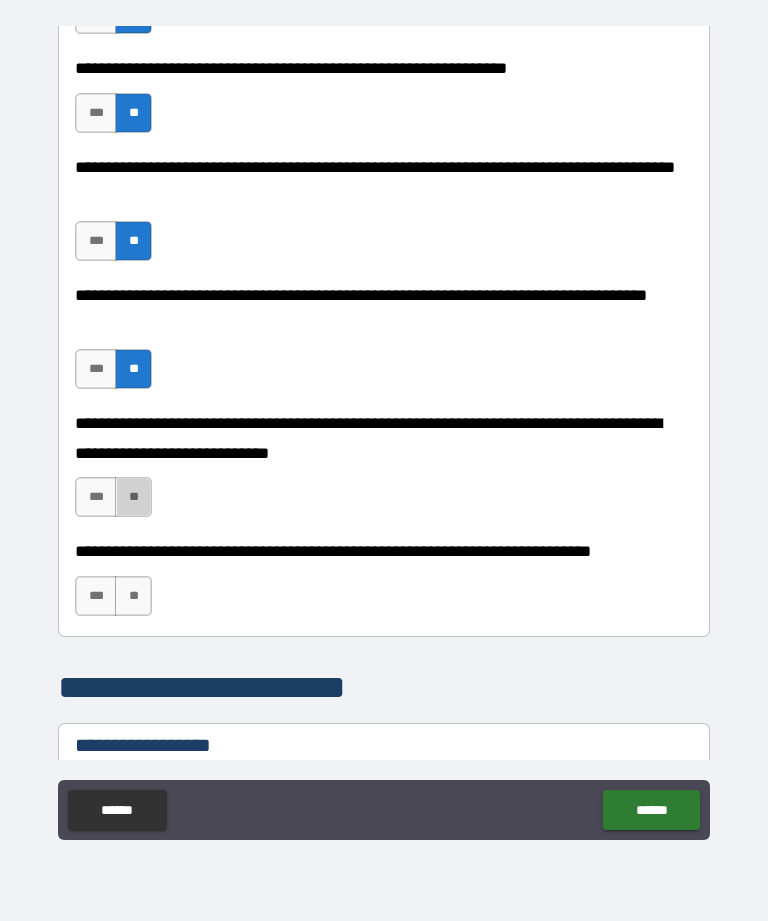 click on "**" at bounding box center [133, 497] 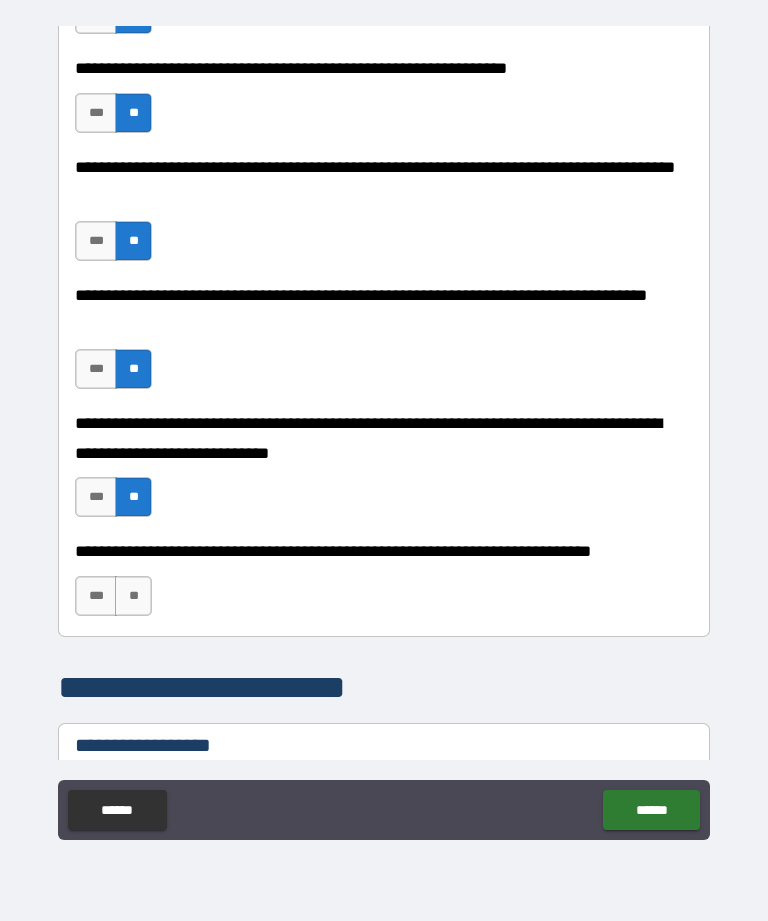 click on "**" at bounding box center [133, 596] 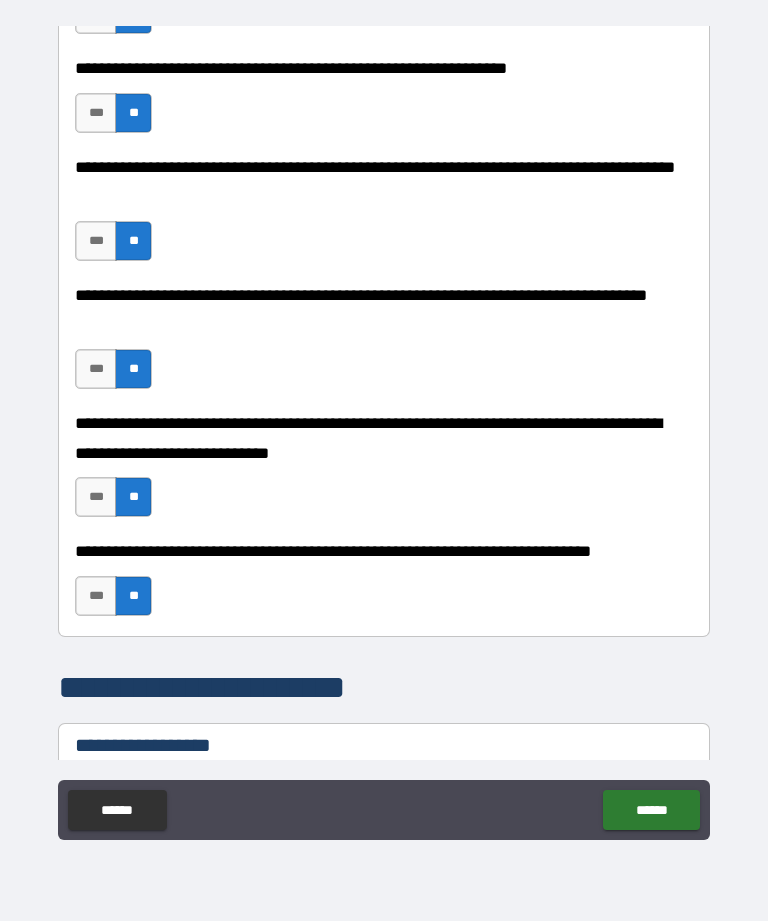 click on "******" at bounding box center (651, 810) 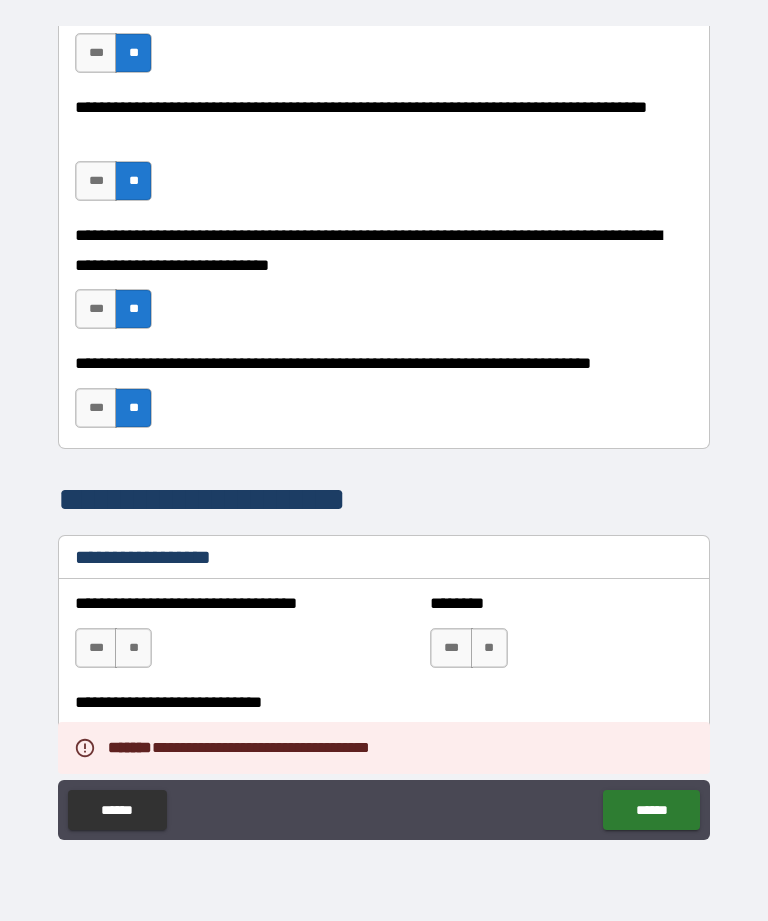 scroll, scrollTop: 1466, scrollLeft: 0, axis: vertical 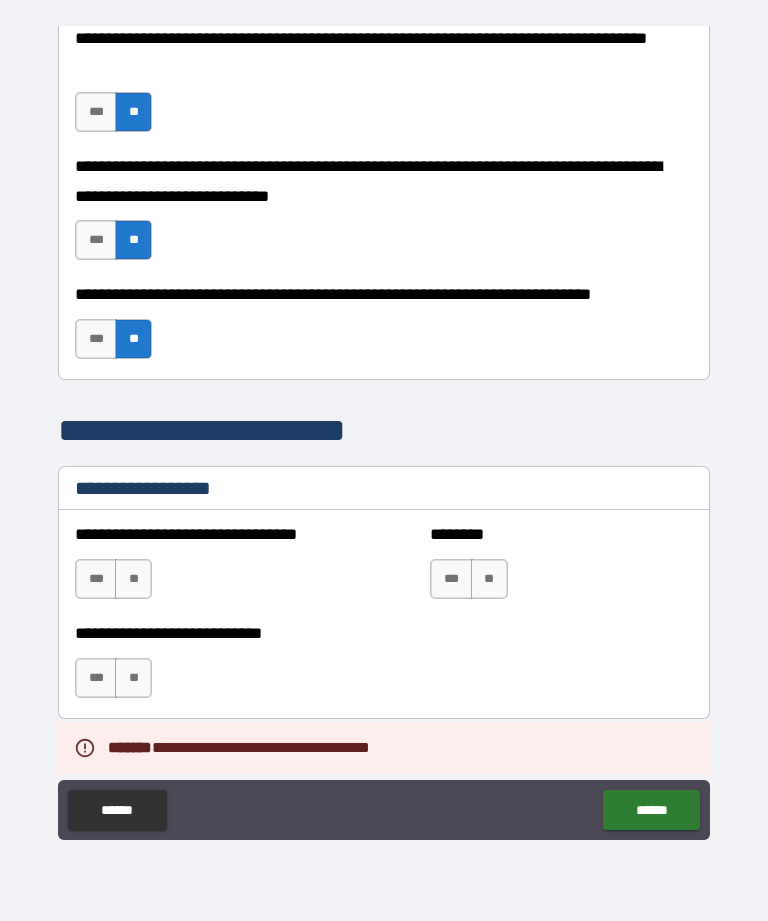 click on "**" at bounding box center (133, 579) 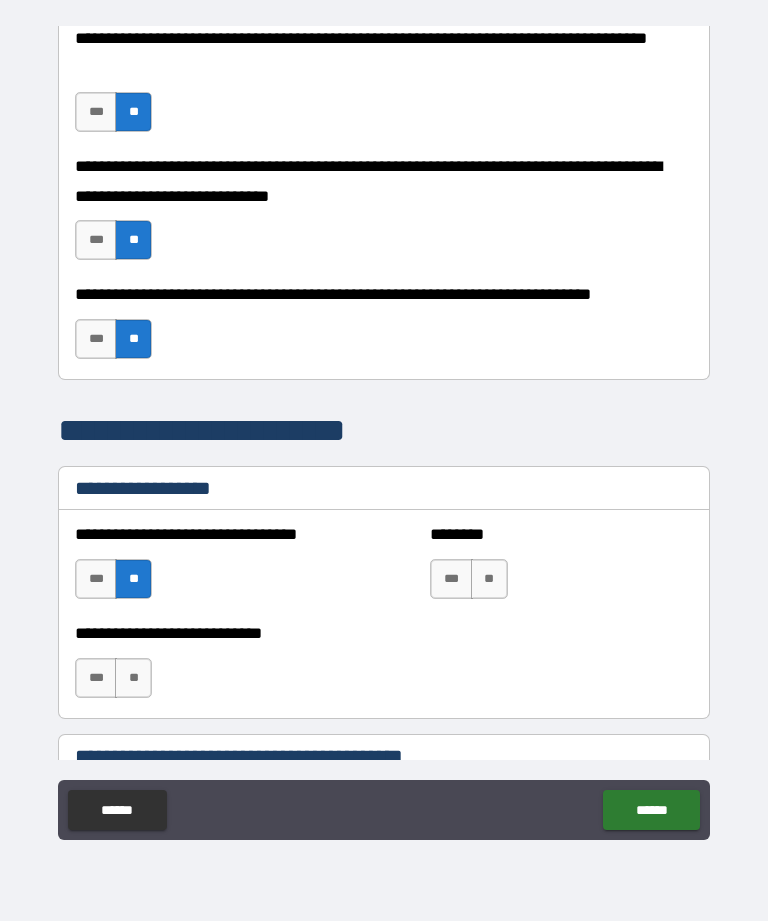 click on "**" at bounding box center [133, 678] 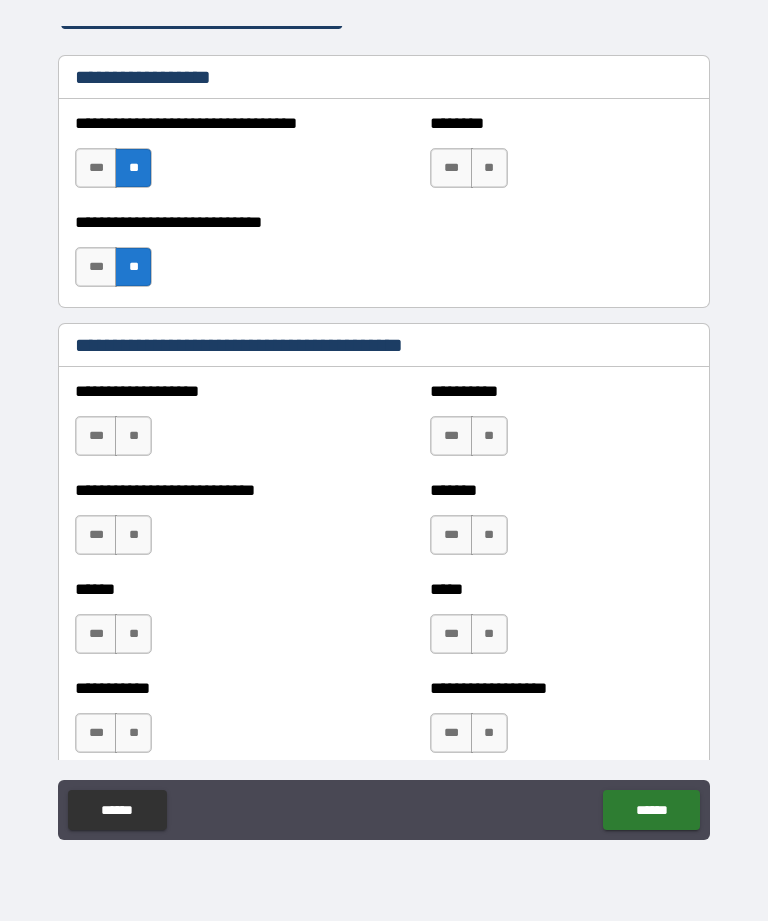 scroll, scrollTop: 1890, scrollLeft: 0, axis: vertical 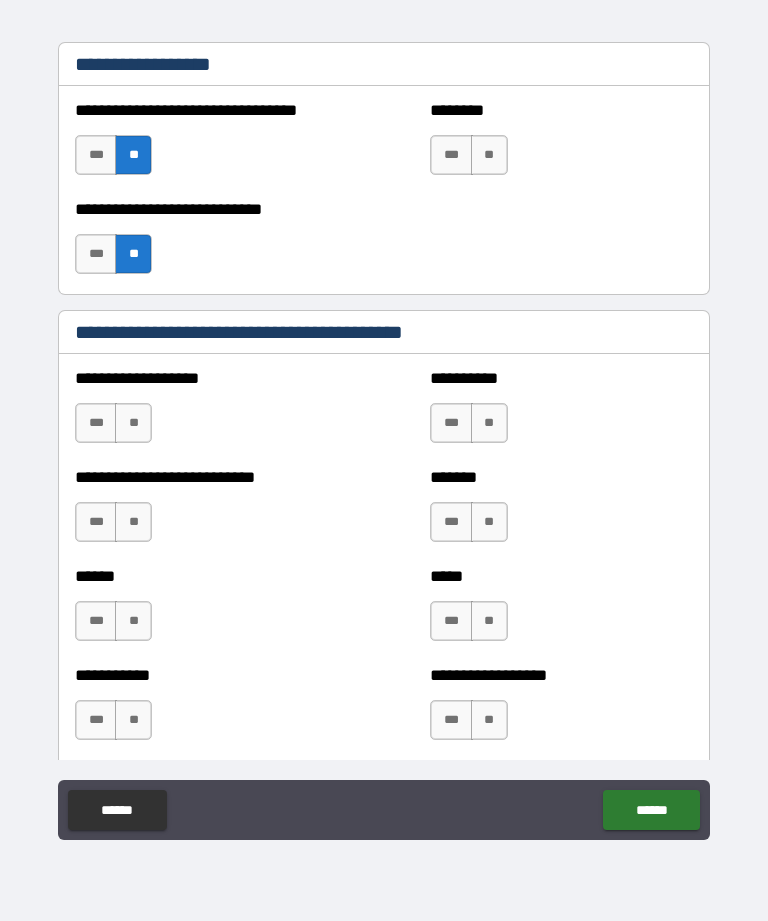 click on "**" at bounding box center [133, 423] 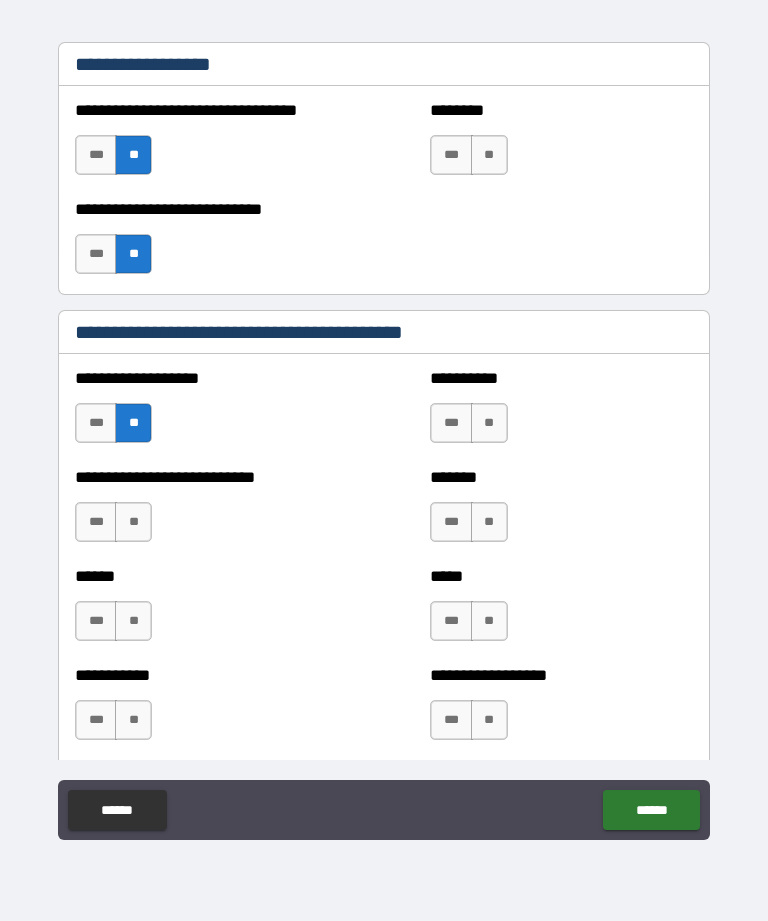 click on "**" at bounding box center [489, 522] 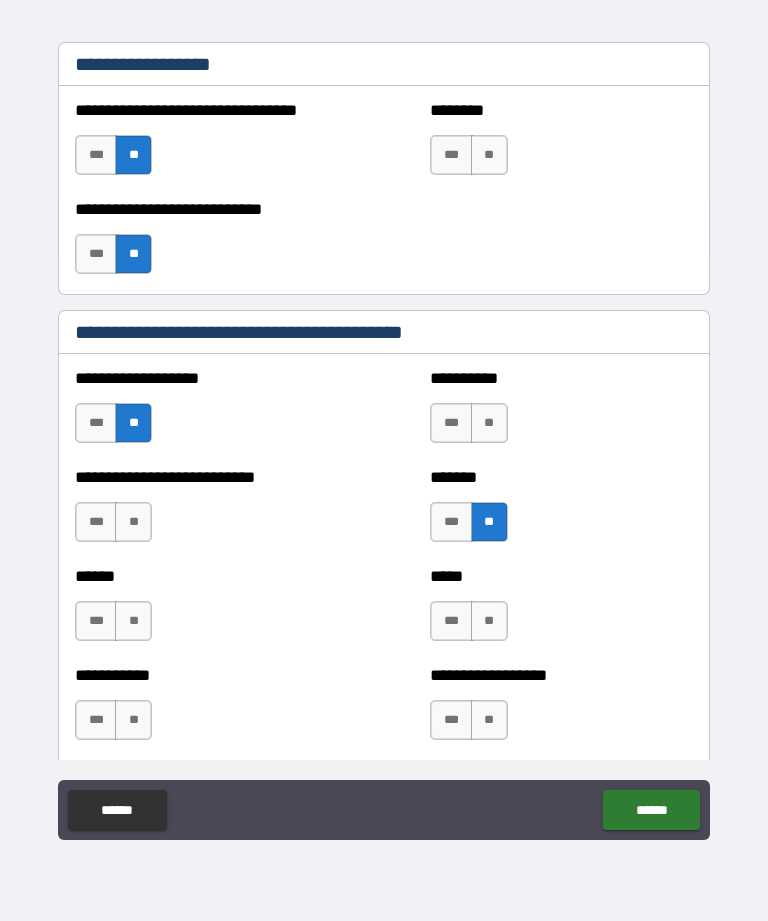 click on "**" at bounding box center (133, 522) 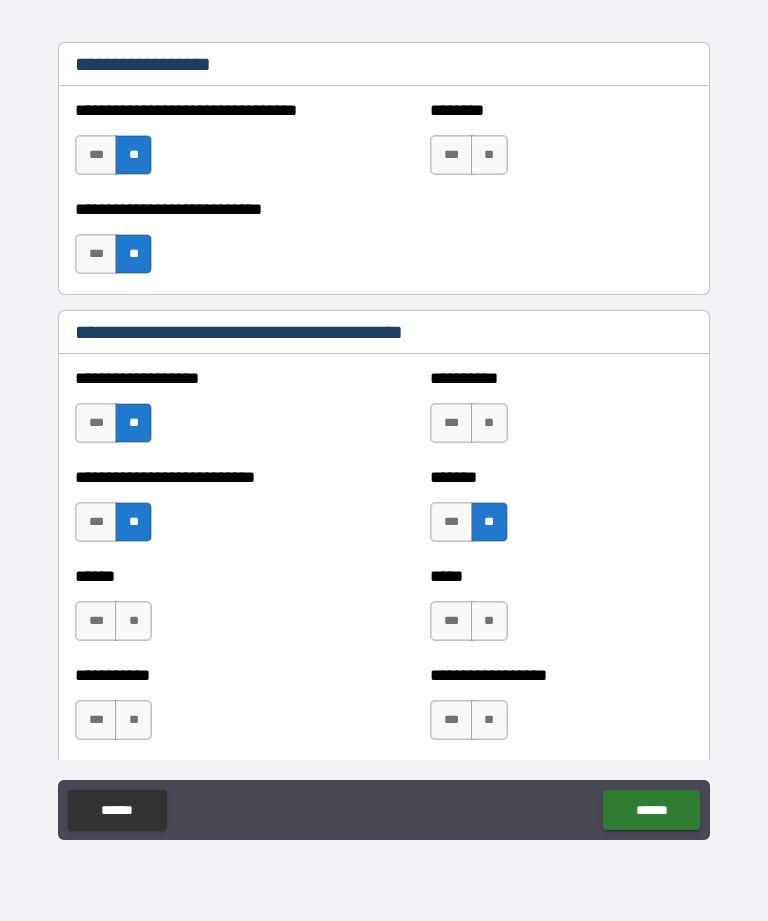 click on "**" at bounding box center (133, 621) 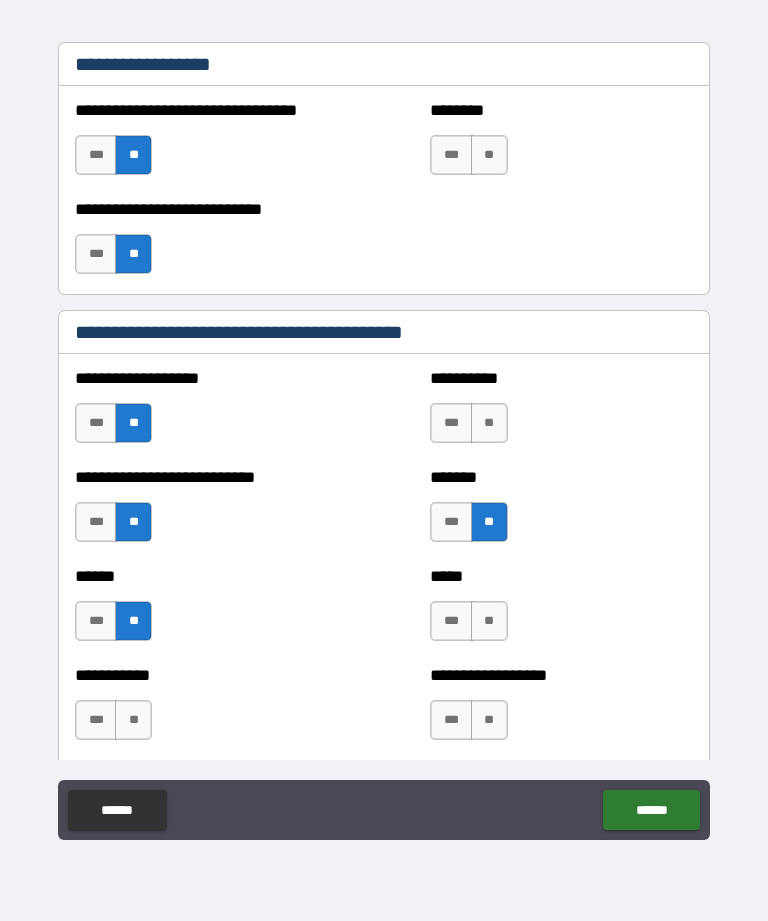 click on "***** *** **" at bounding box center (561, 611) 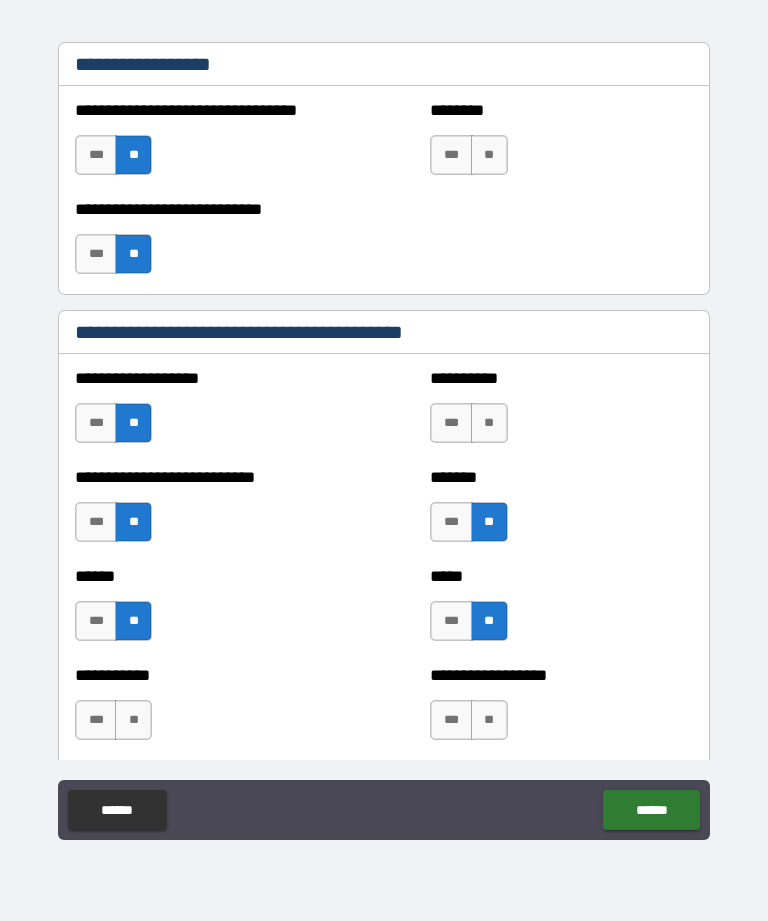 click on "**" at bounding box center (489, 720) 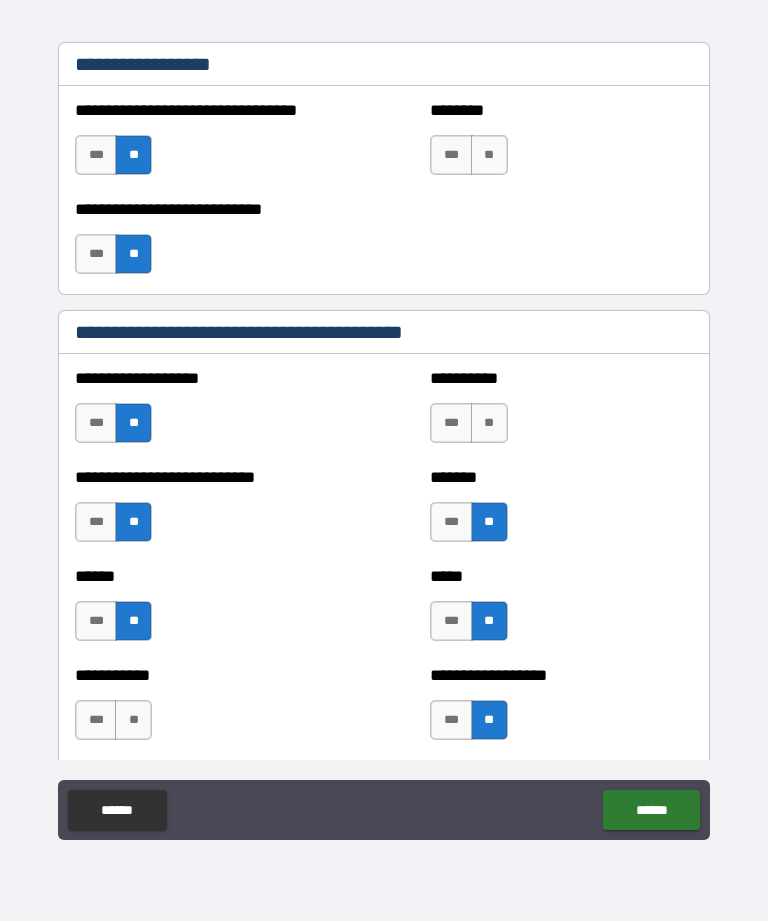click on "***" at bounding box center (96, 720) 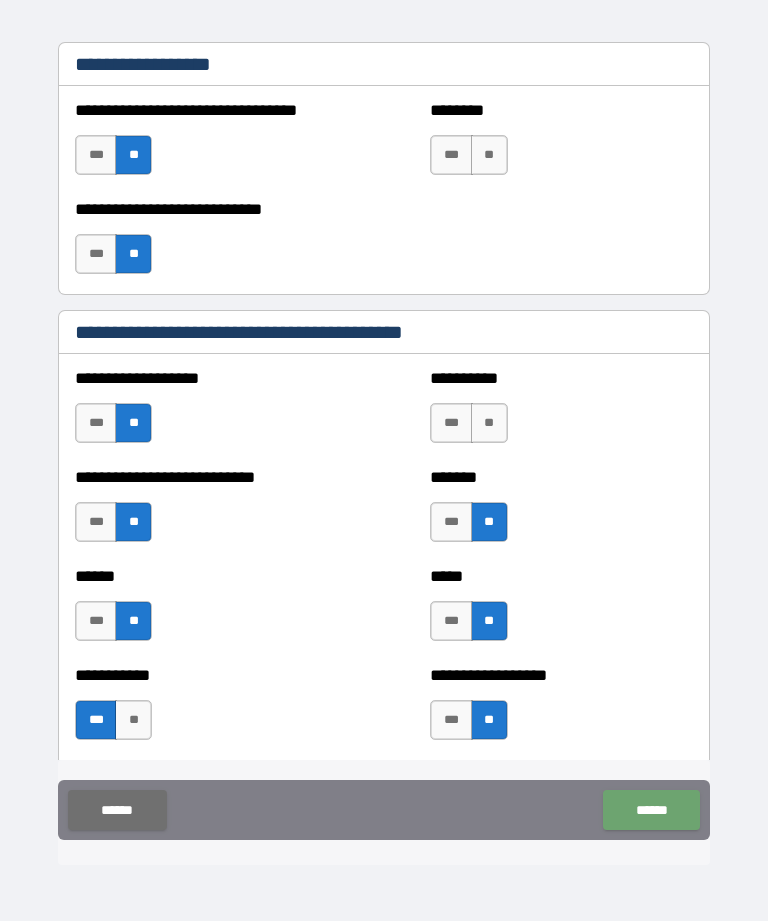 click on "******" at bounding box center [651, 810] 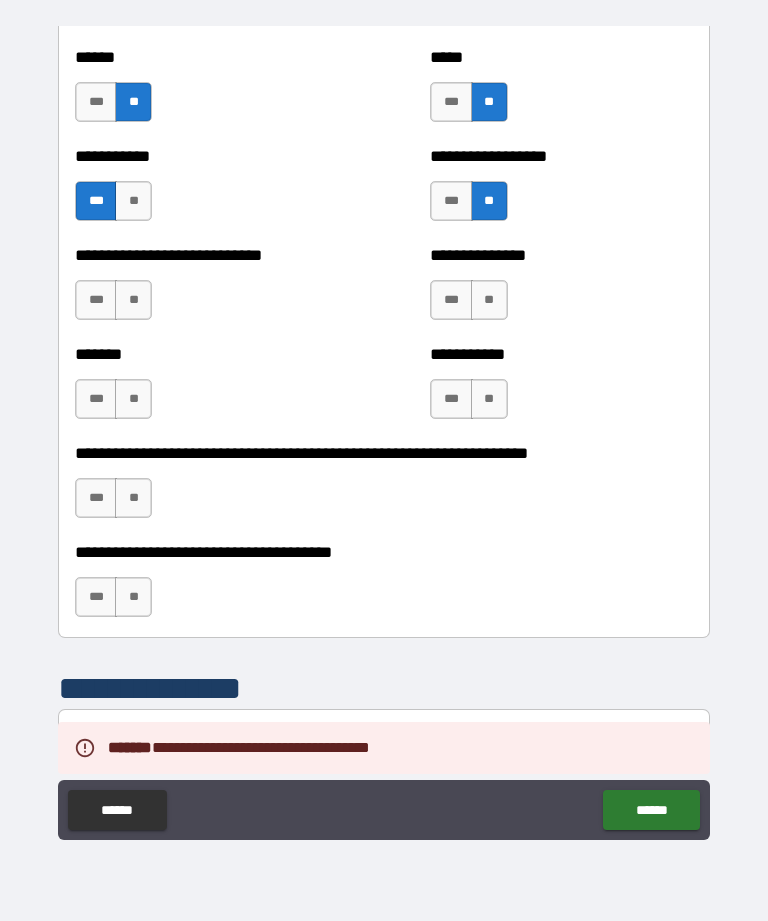 scroll, scrollTop: 2410, scrollLeft: 0, axis: vertical 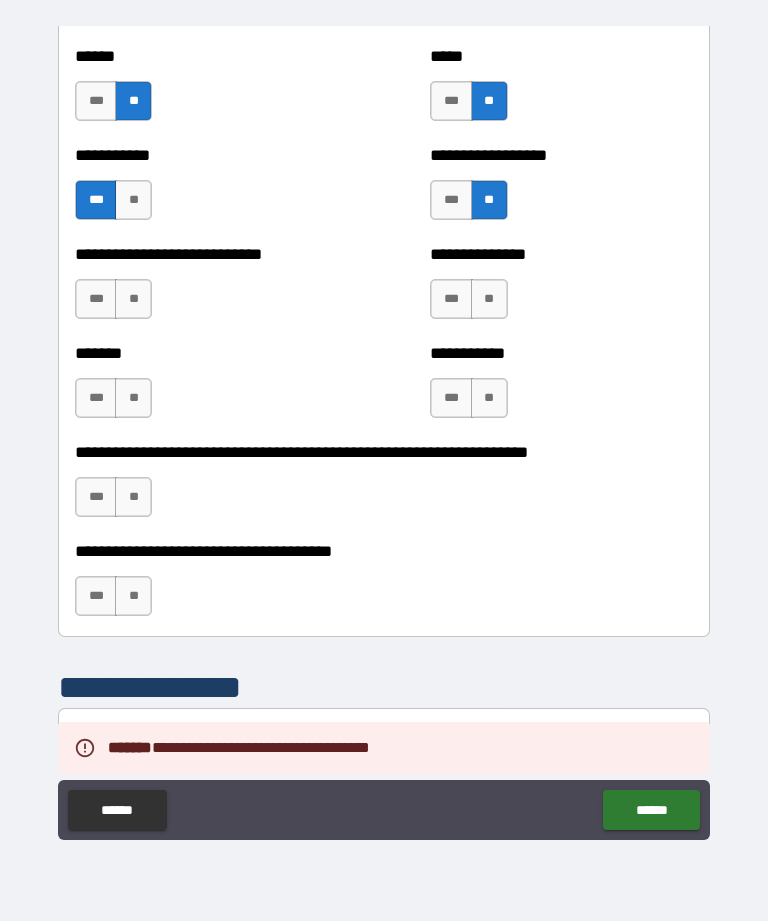 click on "**" at bounding box center (133, 299) 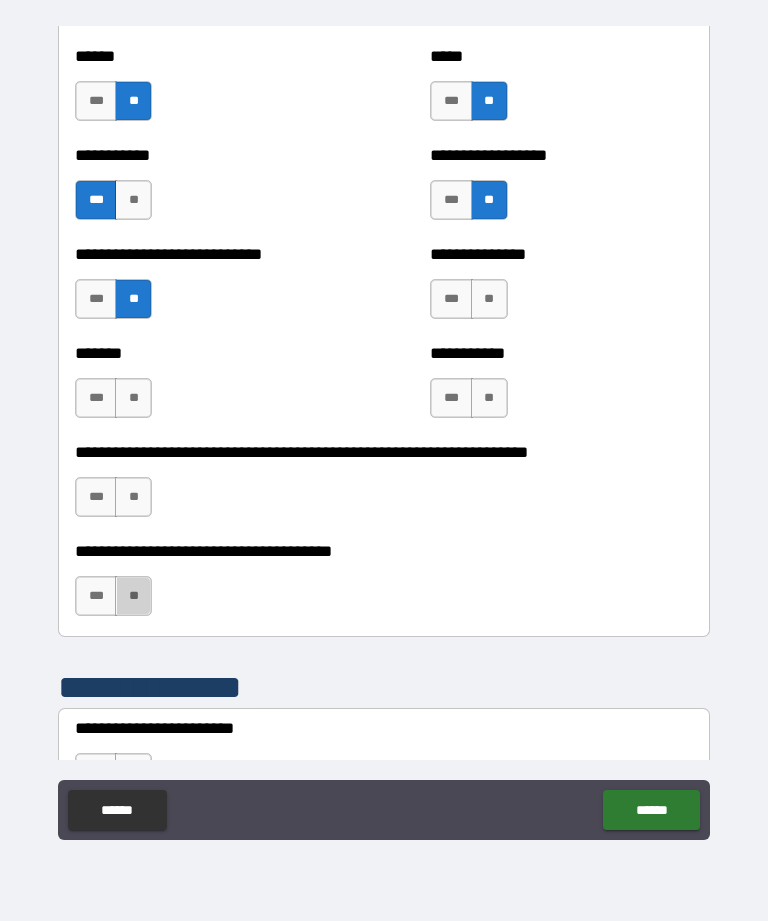 click on "**" at bounding box center (133, 596) 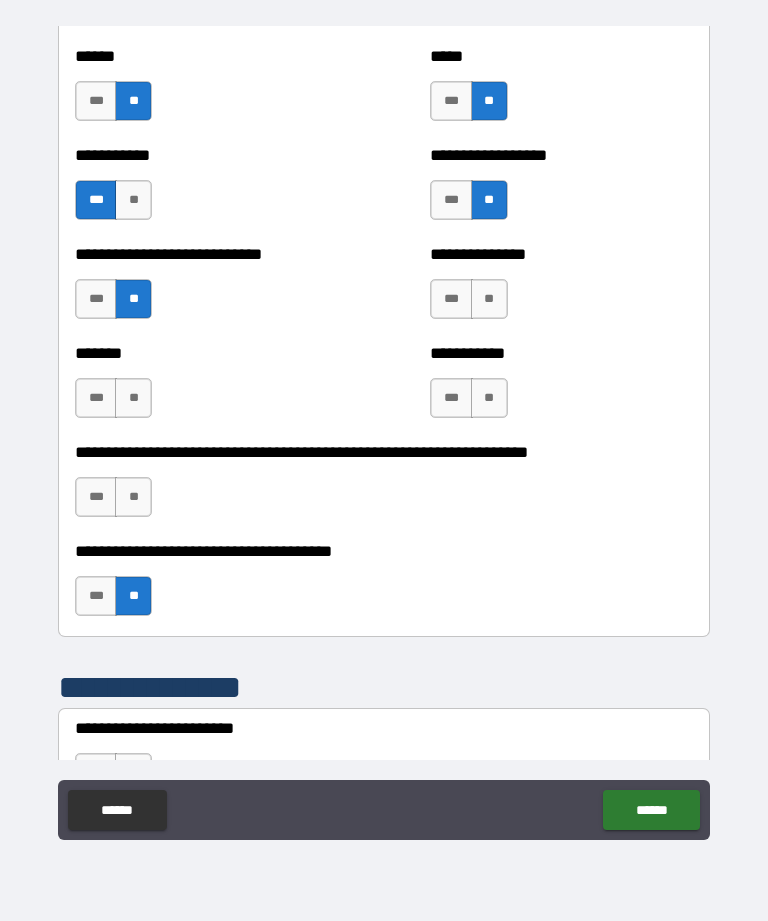 click on "**" at bounding box center [489, 398] 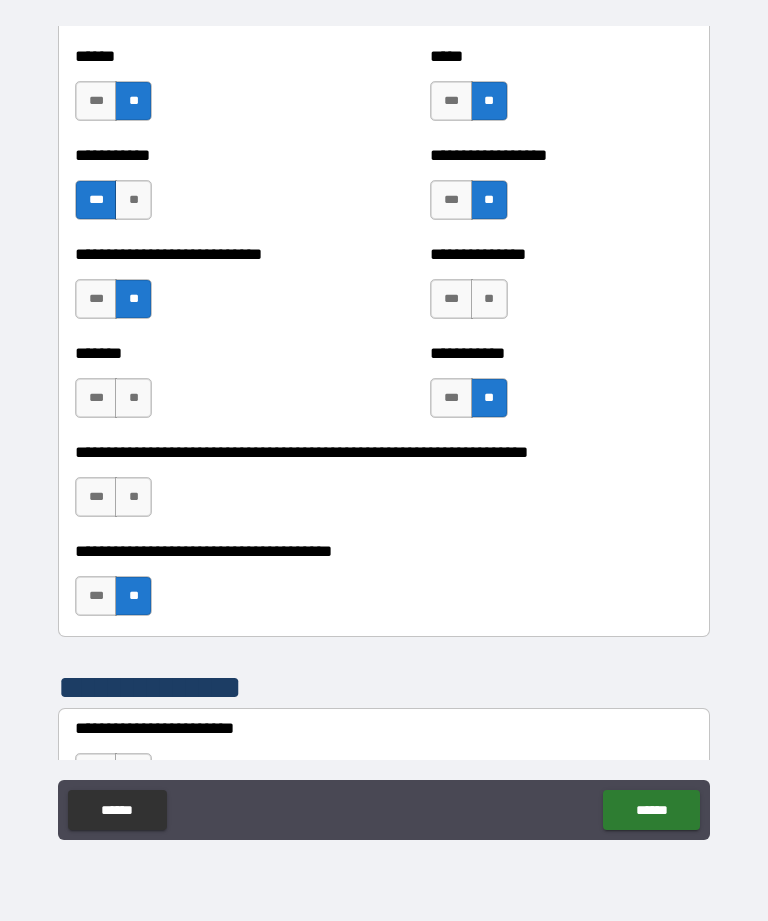 click on "**" at bounding box center [489, 299] 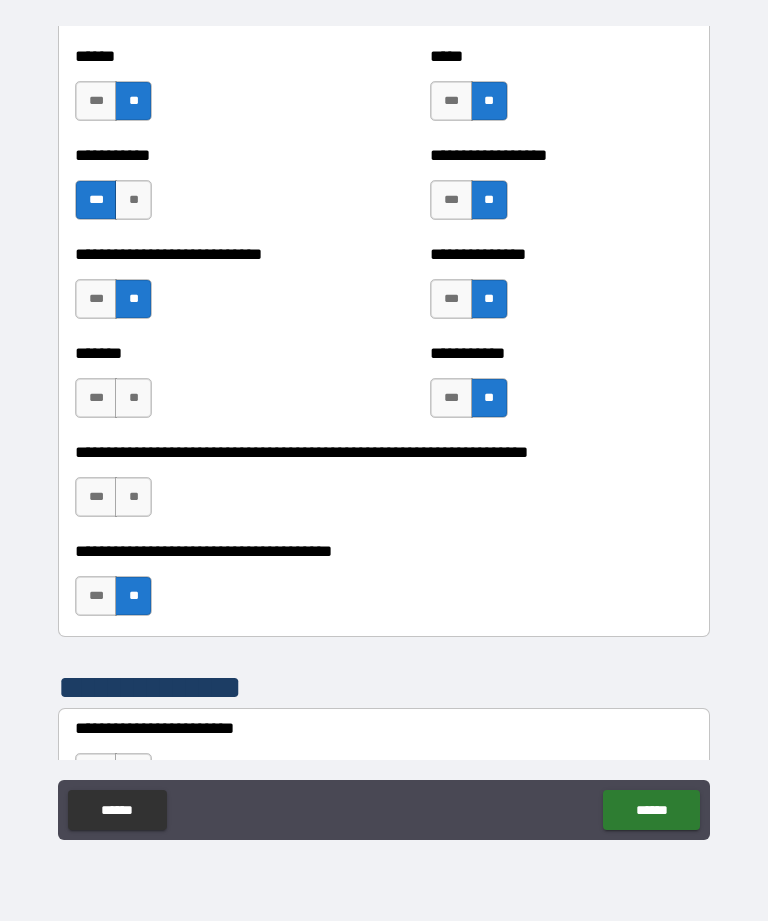 click on "***" at bounding box center [96, 398] 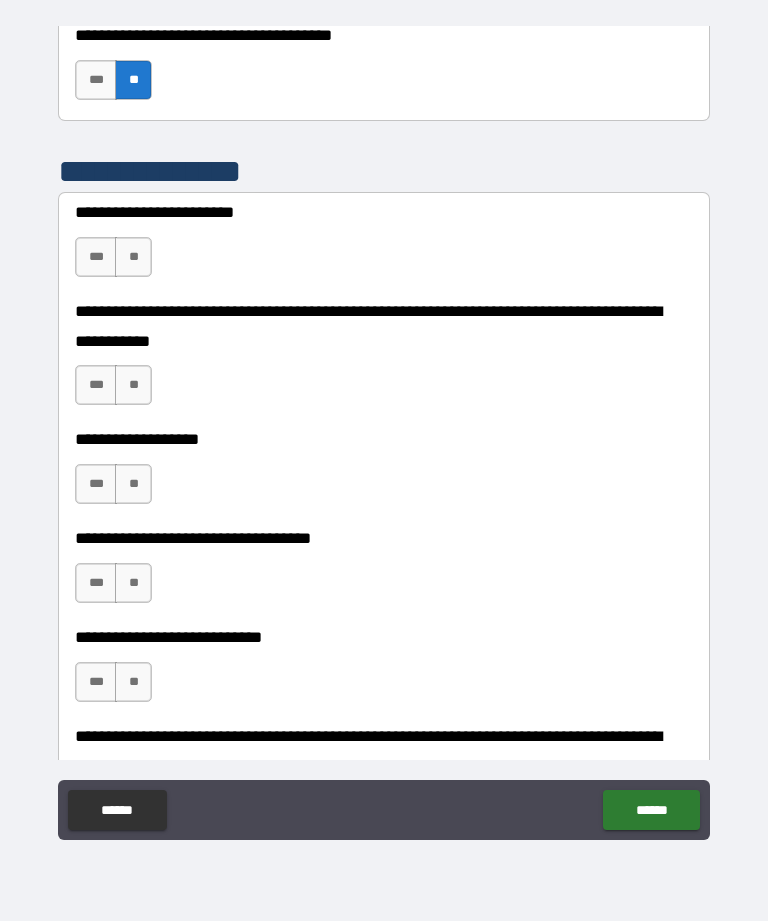 scroll, scrollTop: 2927, scrollLeft: 0, axis: vertical 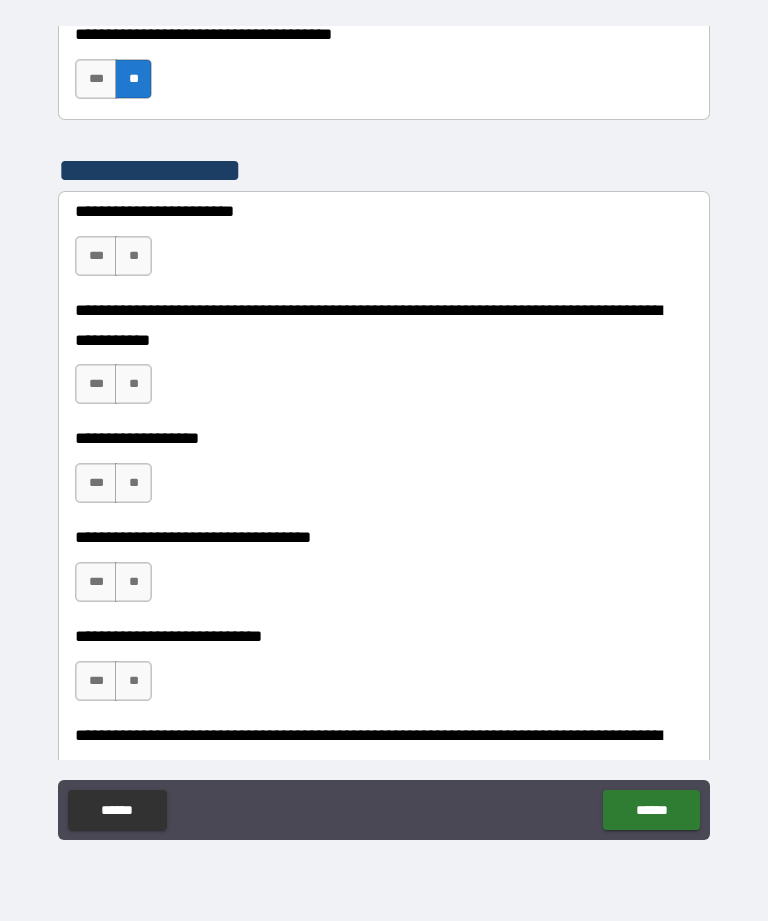 click on "**" at bounding box center [133, 256] 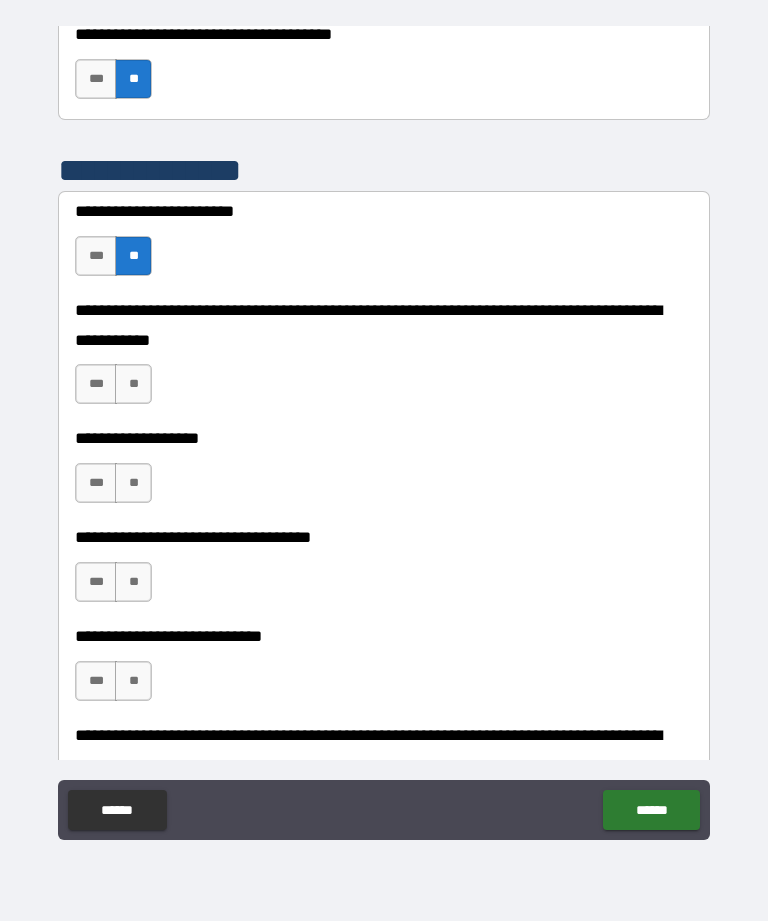 click on "**" at bounding box center [133, 384] 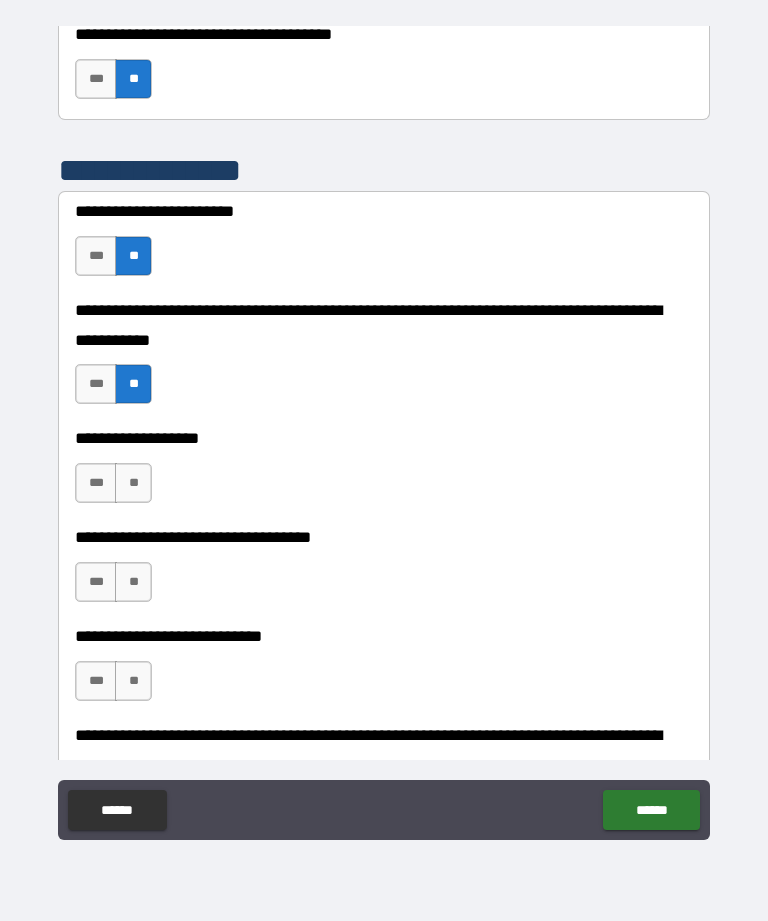 click on "**" at bounding box center [133, 483] 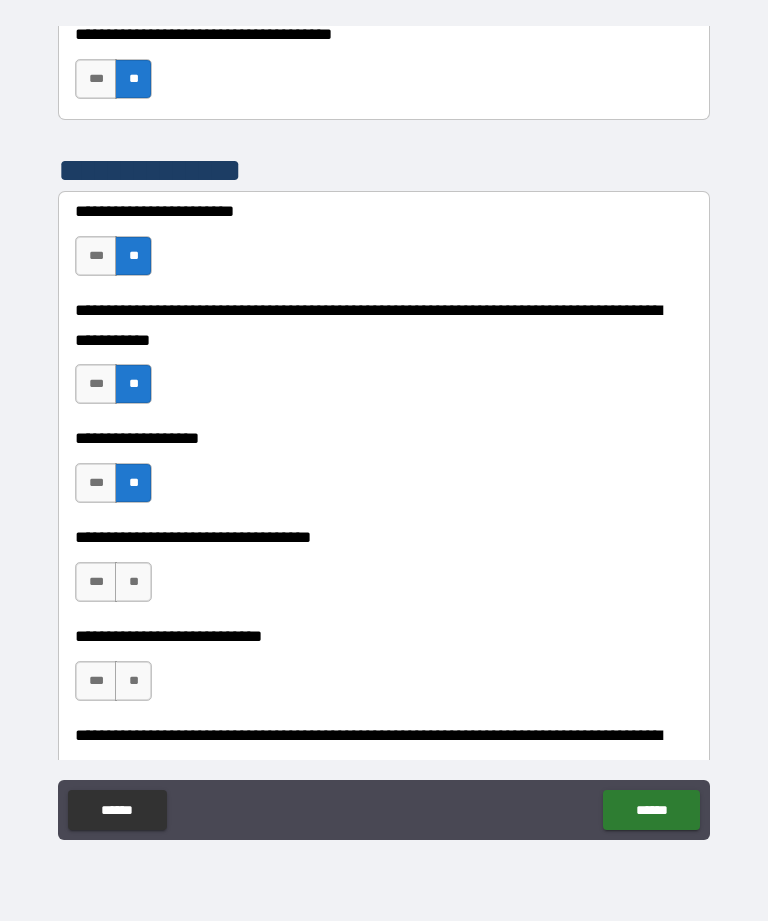 click on "**" at bounding box center [133, 582] 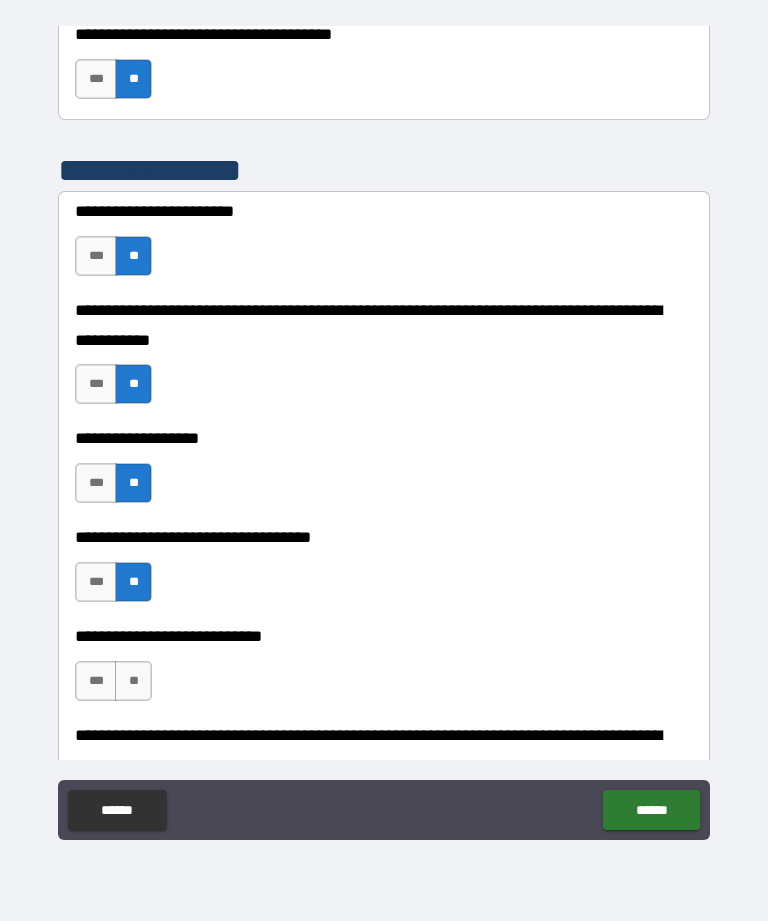 click on "**" at bounding box center [133, 681] 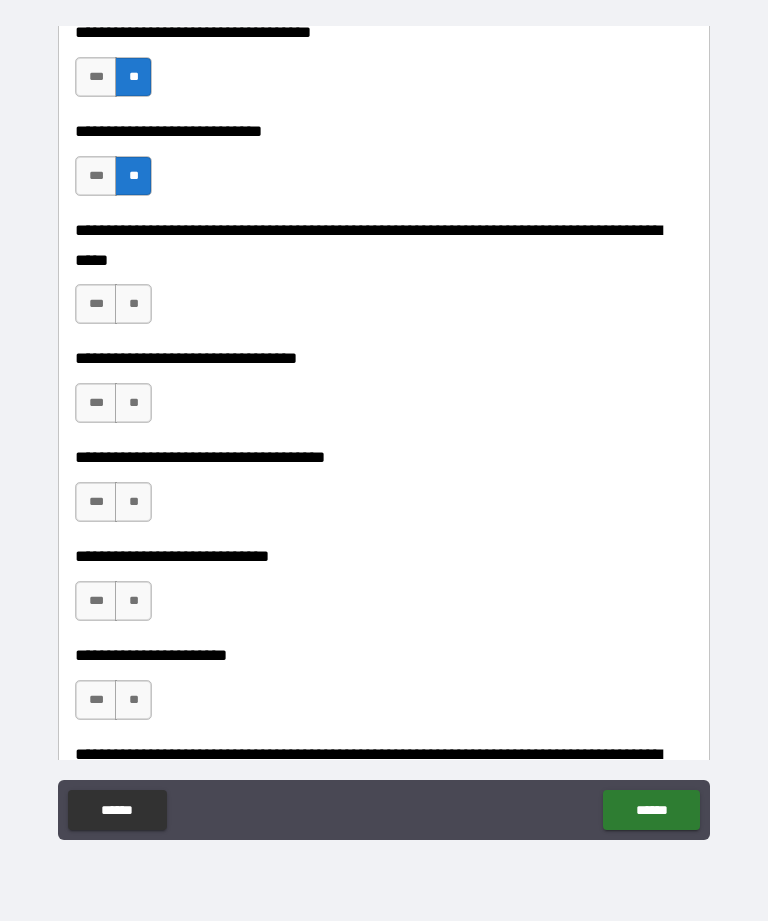 scroll, scrollTop: 3433, scrollLeft: 0, axis: vertical 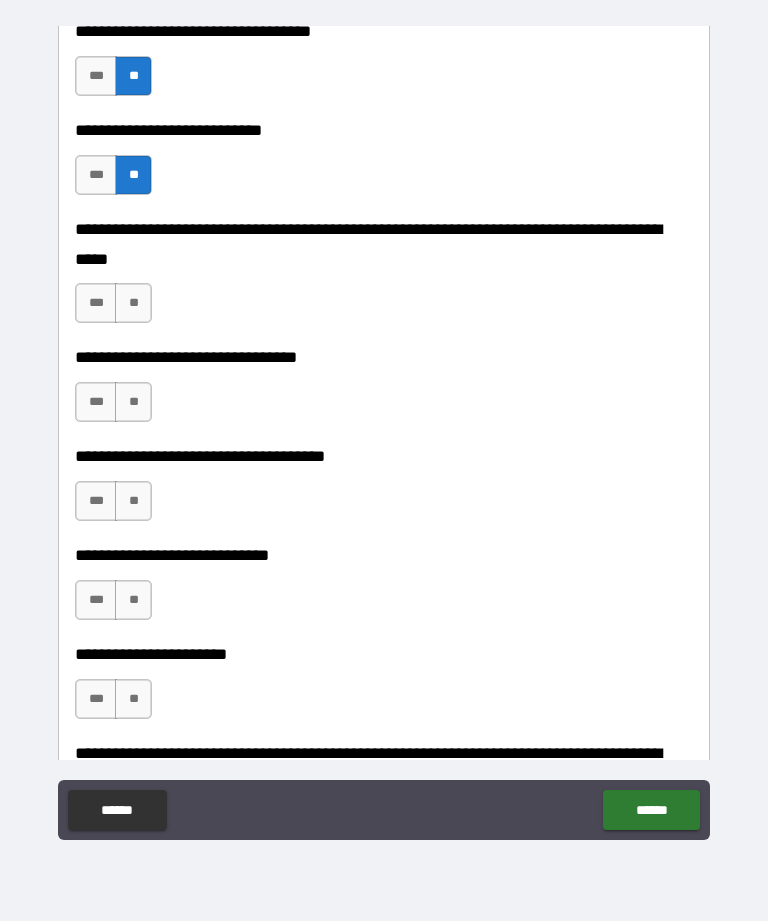 click on "**" at bounding box center (133, 303) 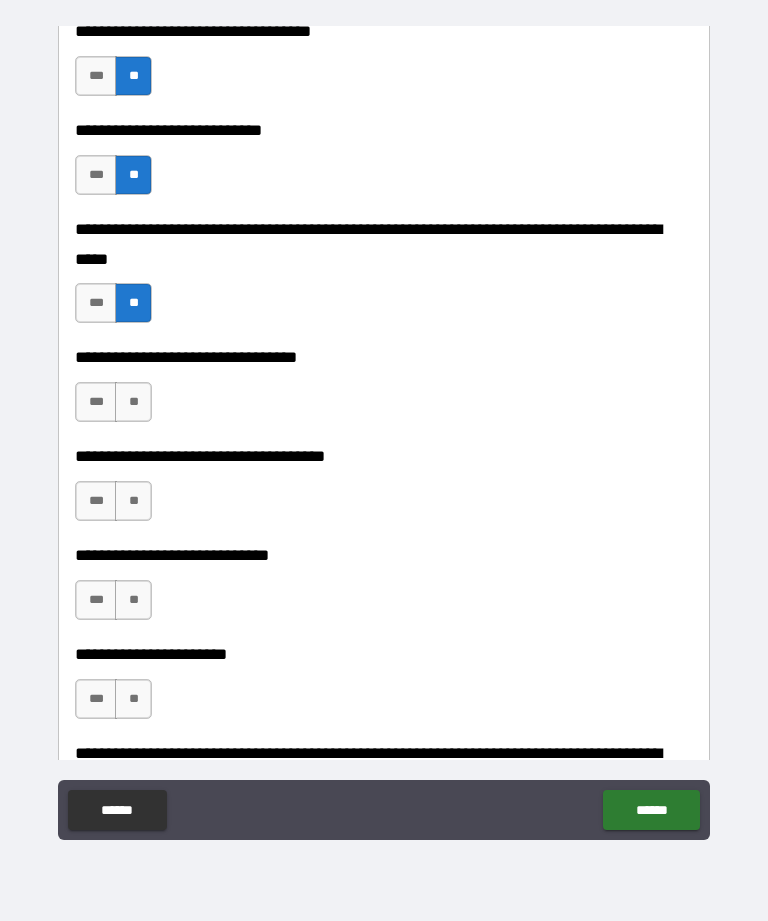 click on "**" at bounding box center (133, 402) 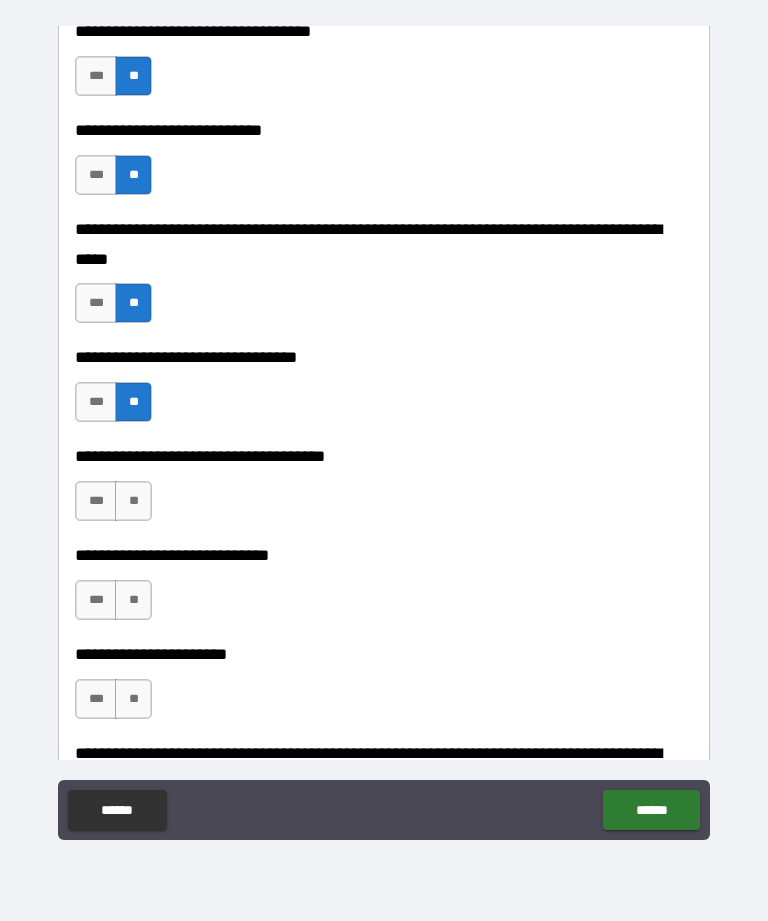 click on "**" at bounding box center [133, 501] 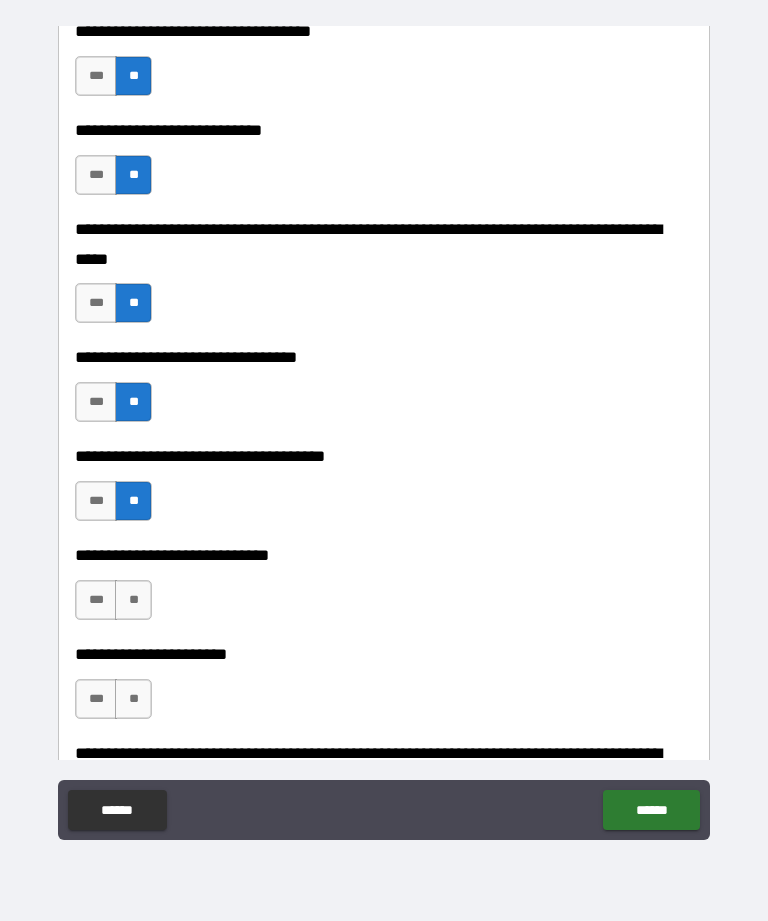 click on "*** **" at bounding box center [116, 605] 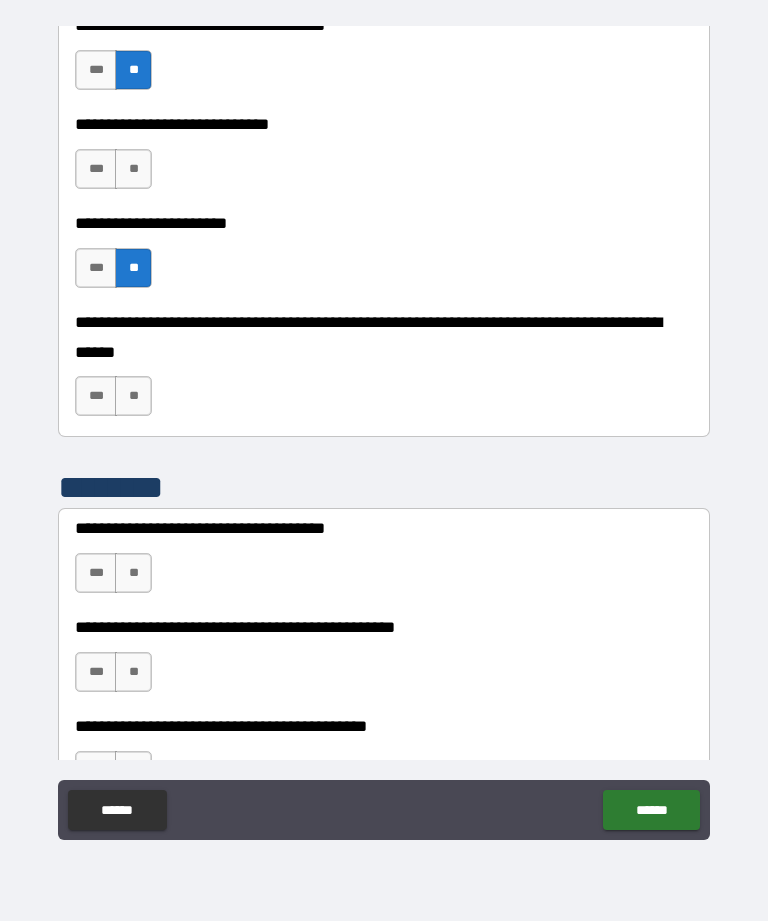 scroll, scrollTop: 3885, scrollLeft: 0, axis: vertical 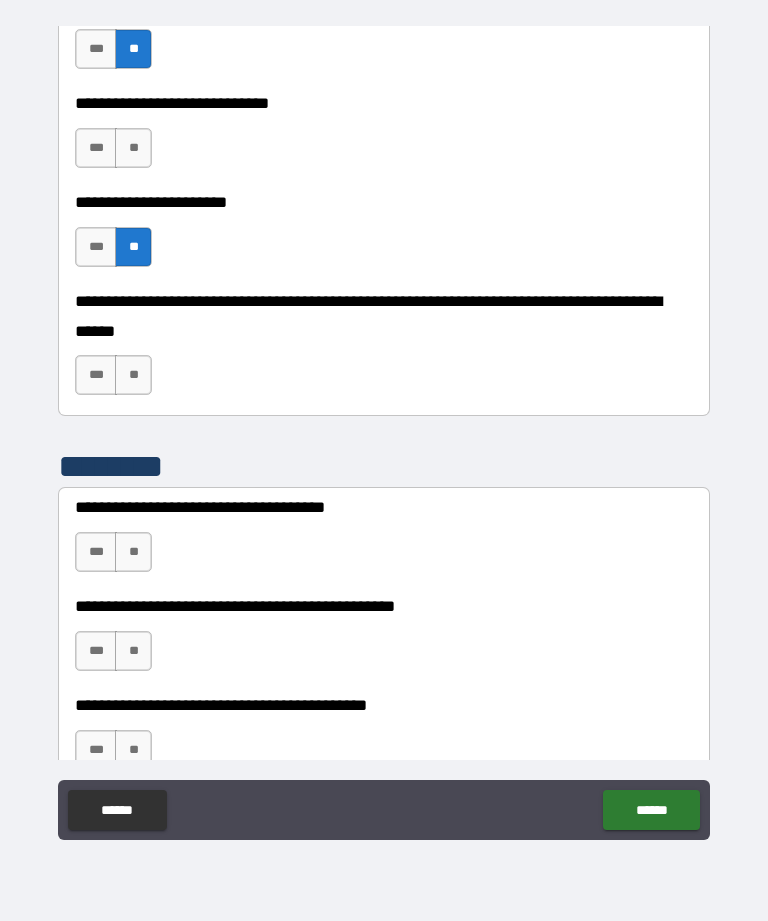 click on "**" at bounding box center (133, 375) 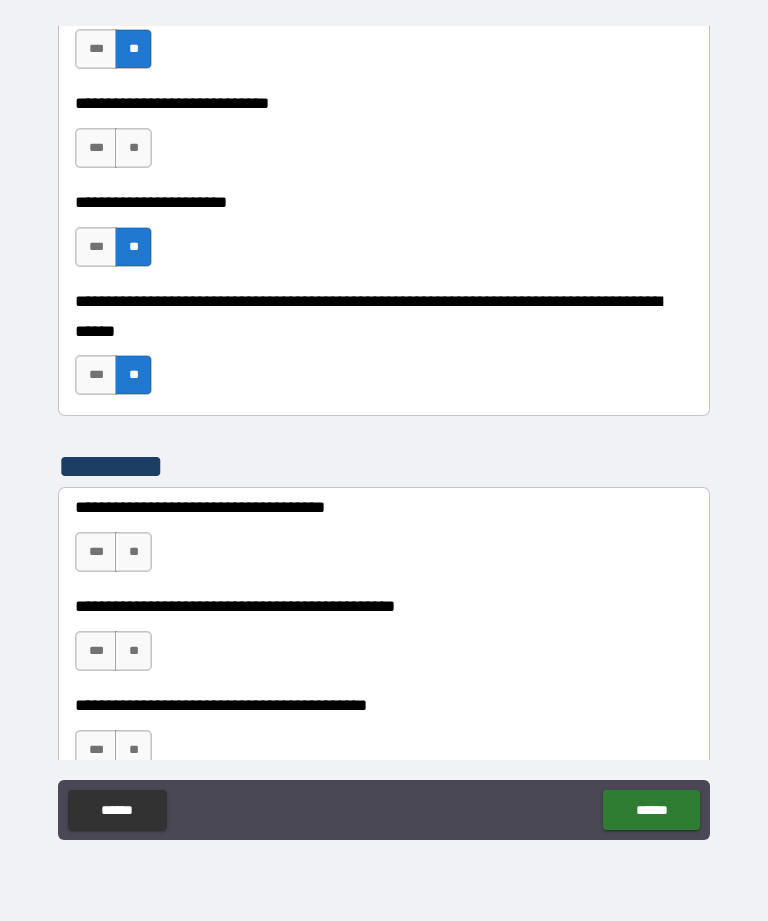 click on "***" at bounding box center (96, 552) 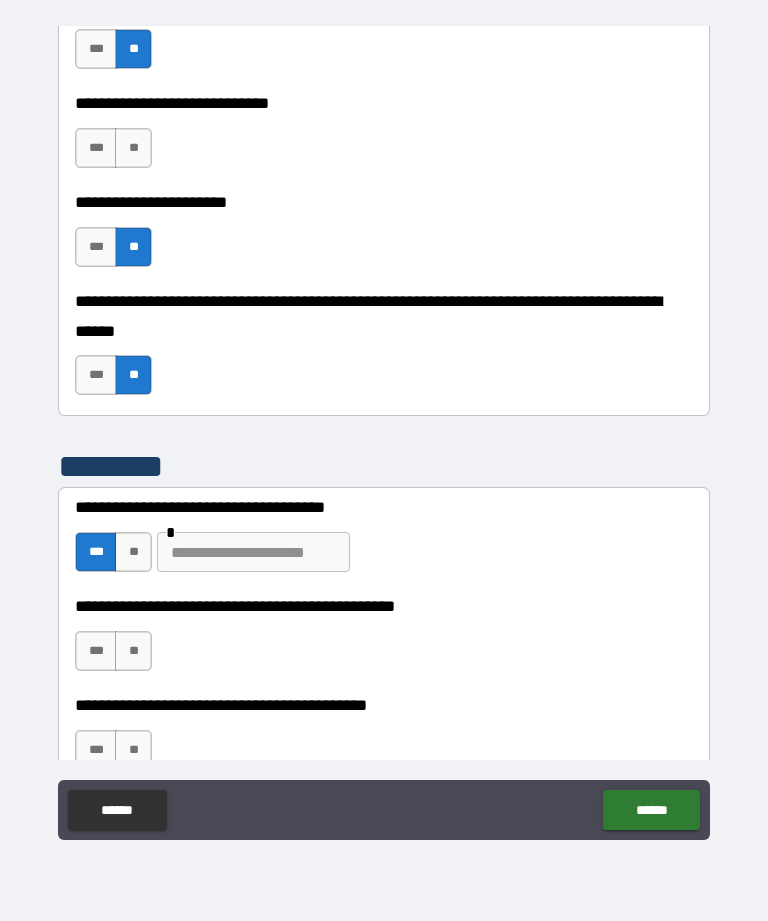 click at bounding box center [253, 552] 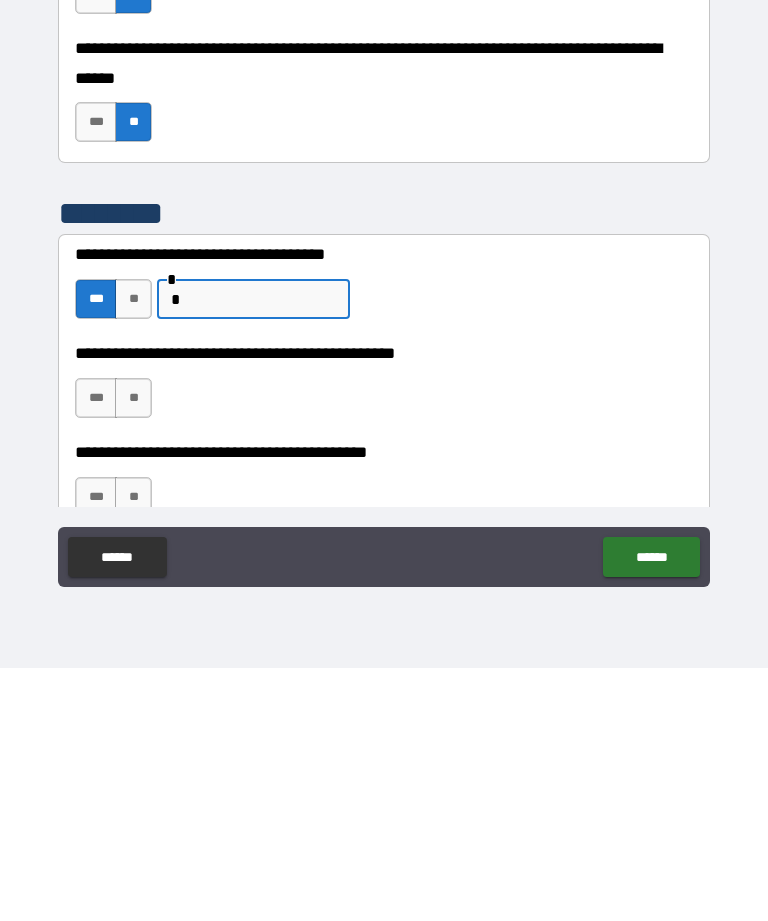 click on "***" at bounding box center [96, 651] 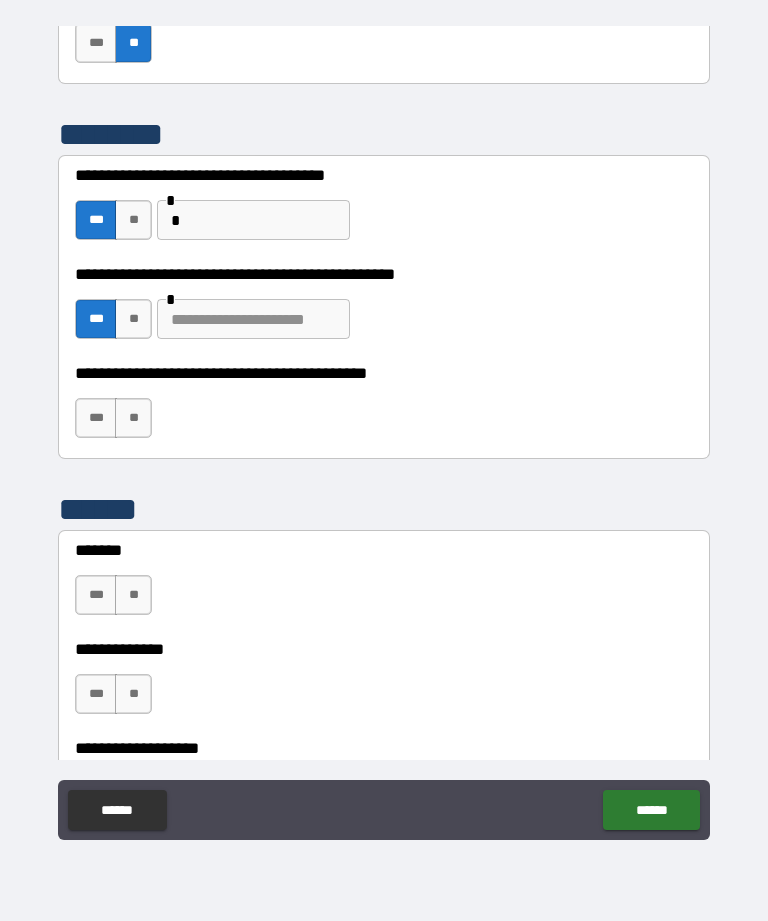 scroll, scrollTop: 4233, scrollLeft: 0, axis: vertical 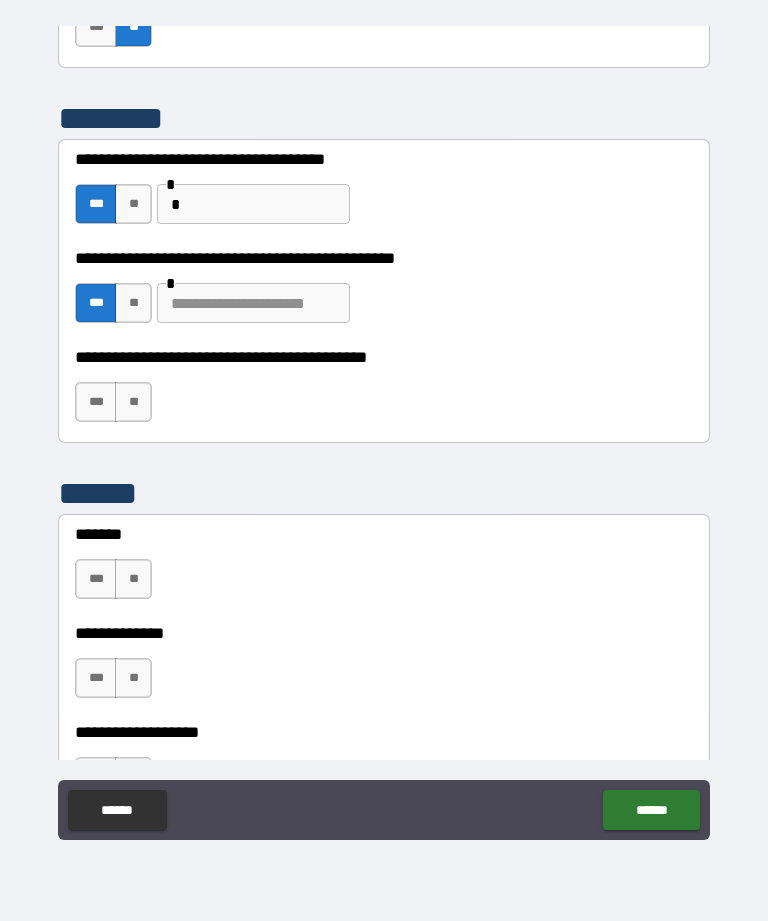 click at bounding box center [253, 303] 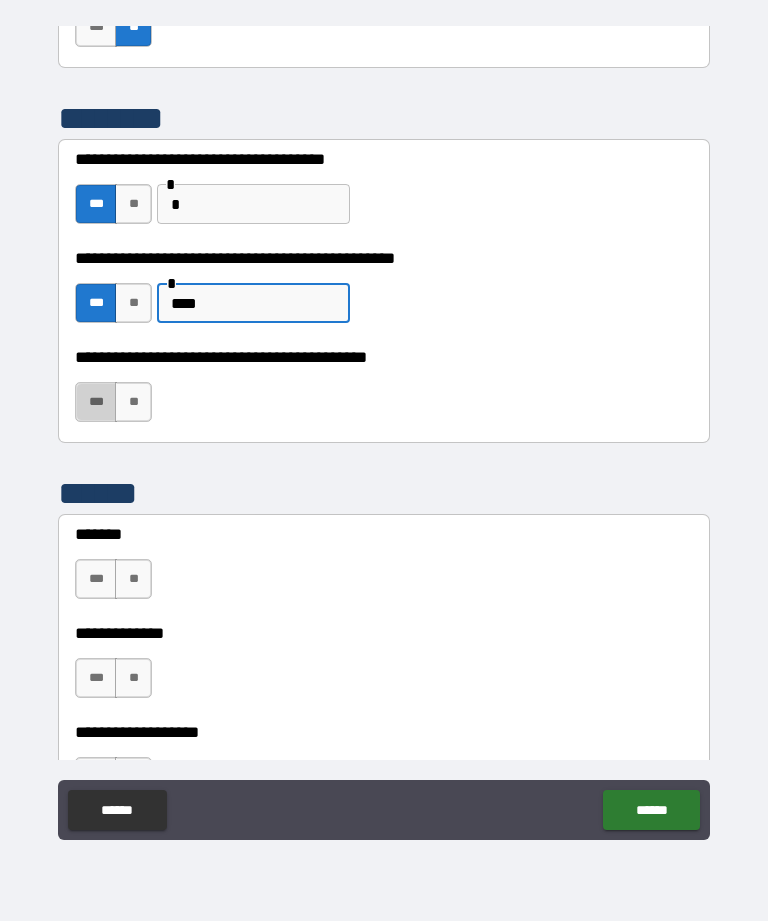click on "***" at bounding box center (96, 402) 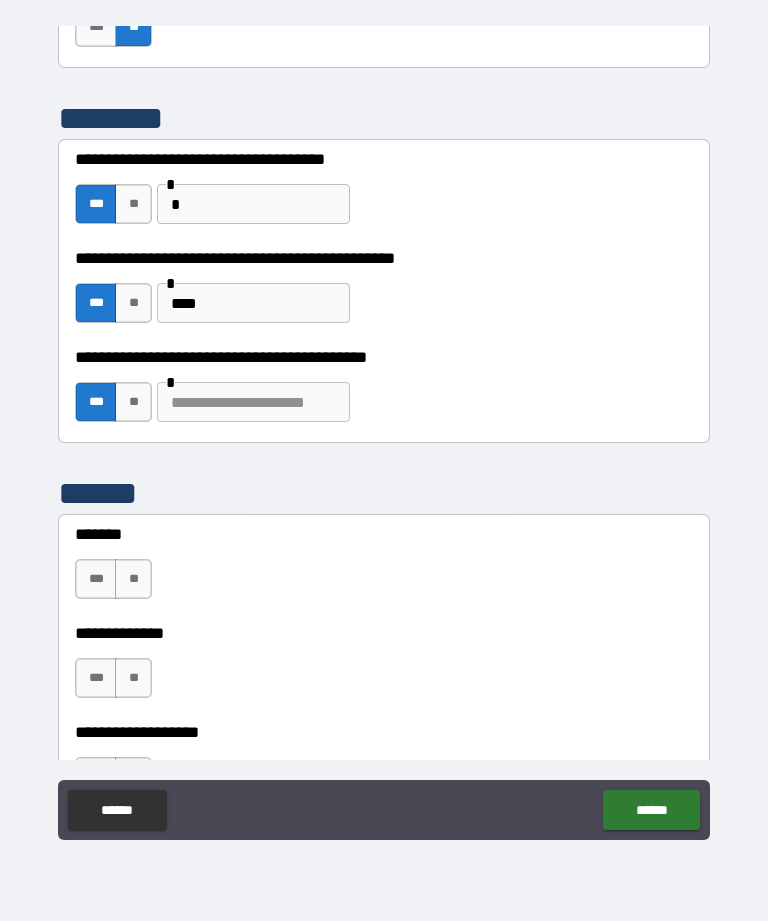 click at bounding box center [253, 402] 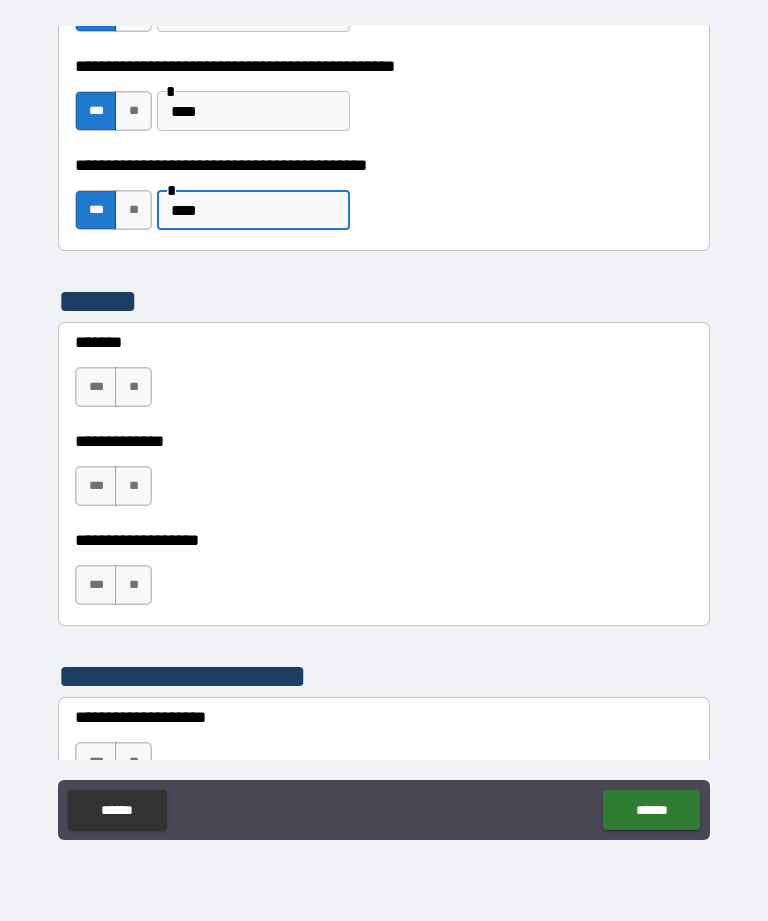 scroll, scrollTop: 4432, scrollLeft: 0, axis: vertical 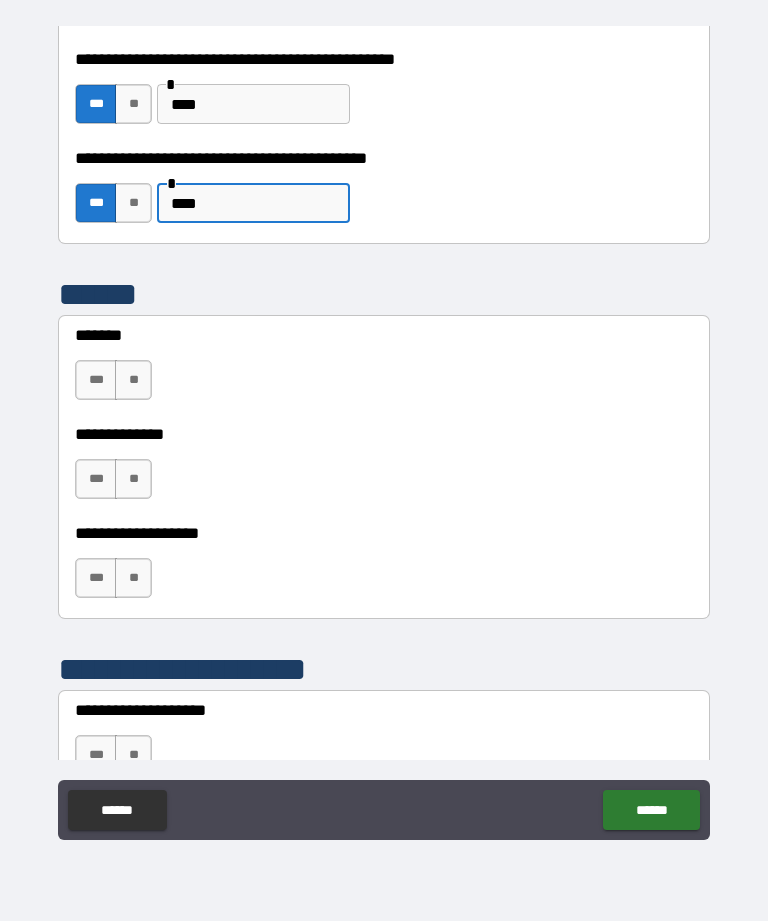 click on "**" at bounding box center (133, 380) 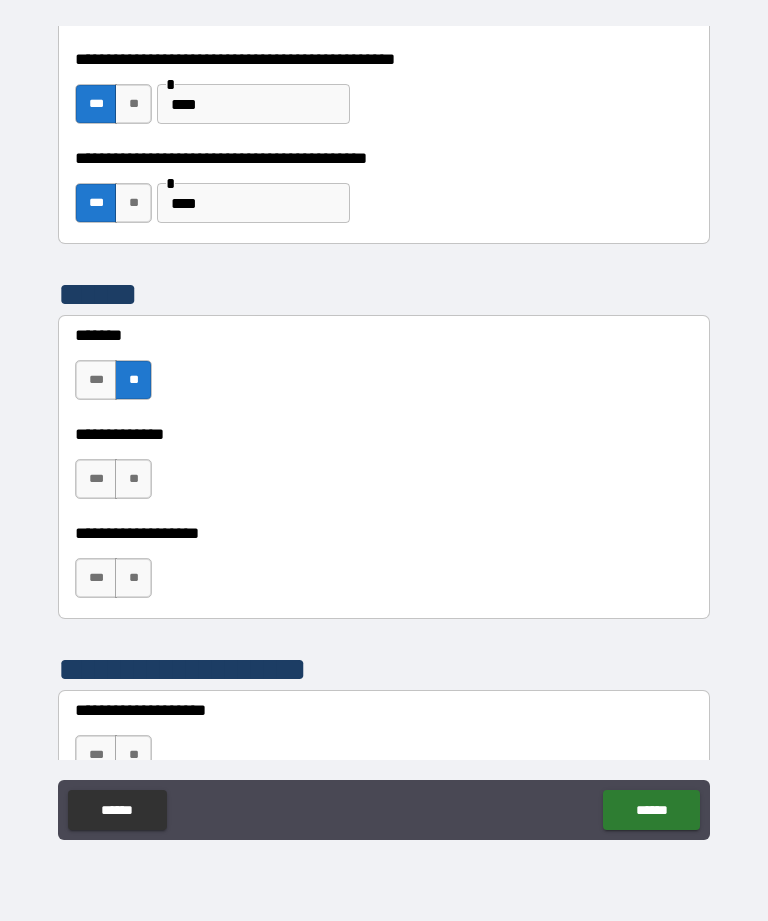 click on "**" at bounding box center (133, 479) 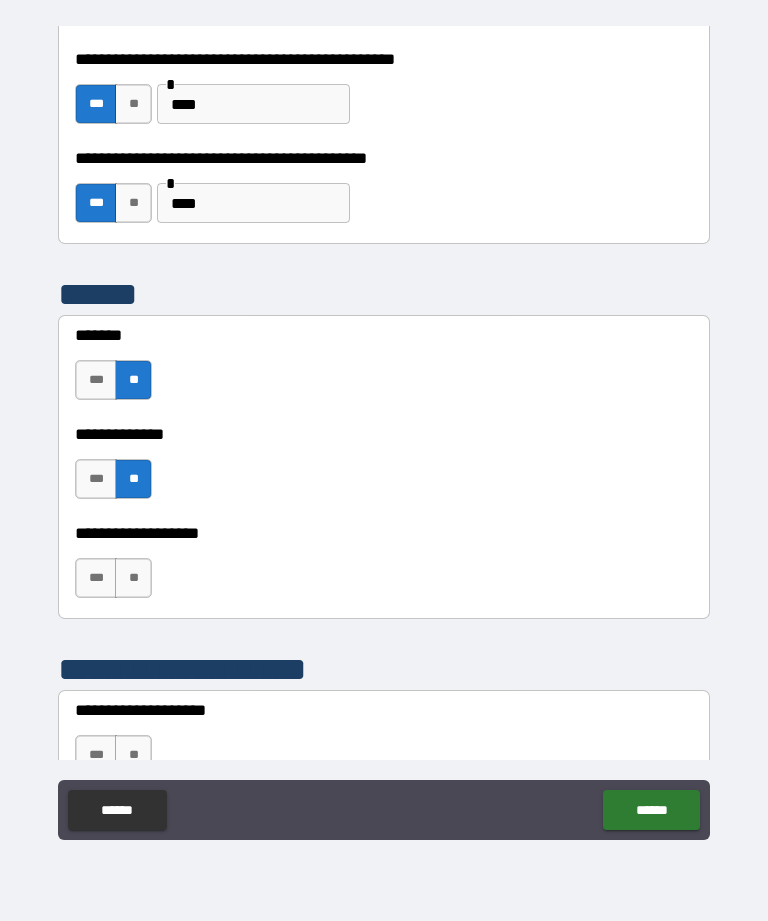 click on "**" at bounding box center (133, 578) 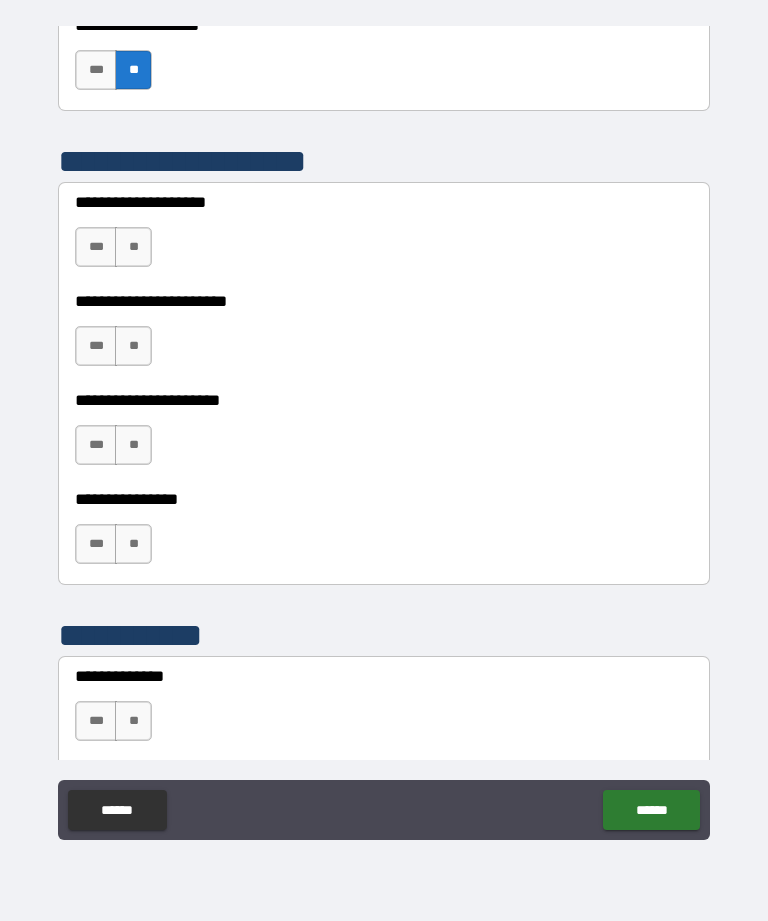 scroll, scrollTop: 4952, scrollLeft: 0, axis: vertical 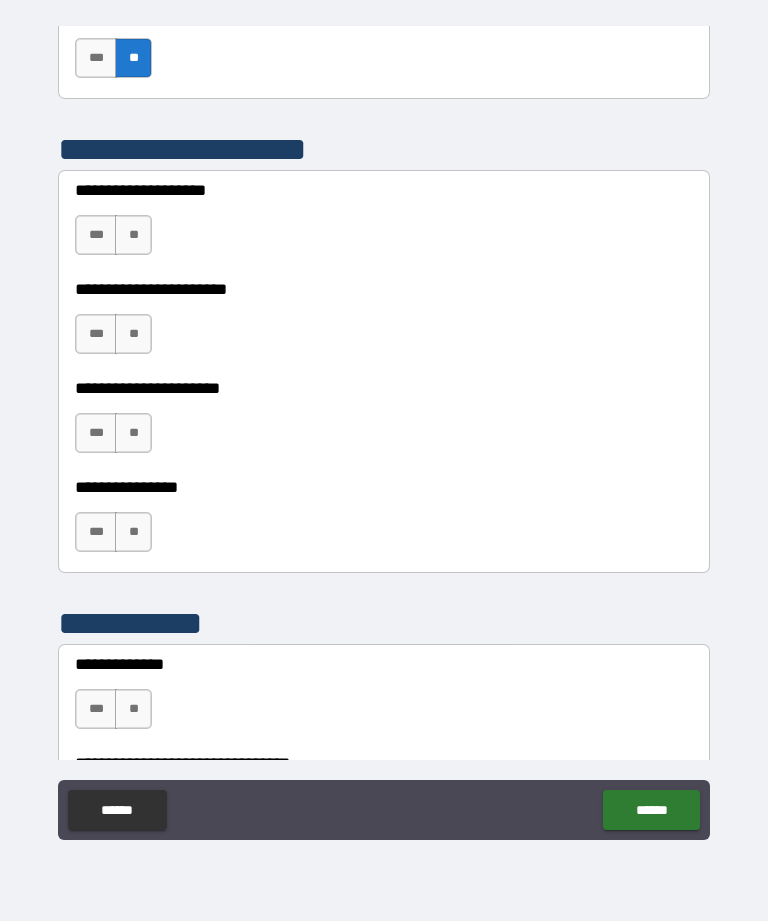 click on "**" at bounding box center (133, 532) 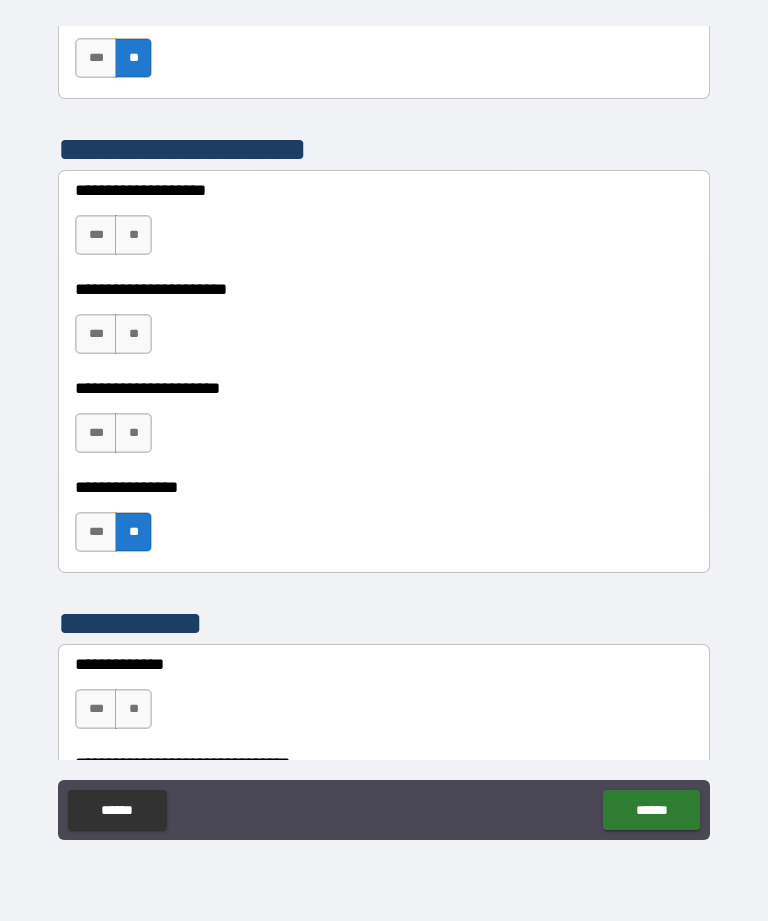 click on "**" at bounding box center (133, 433) 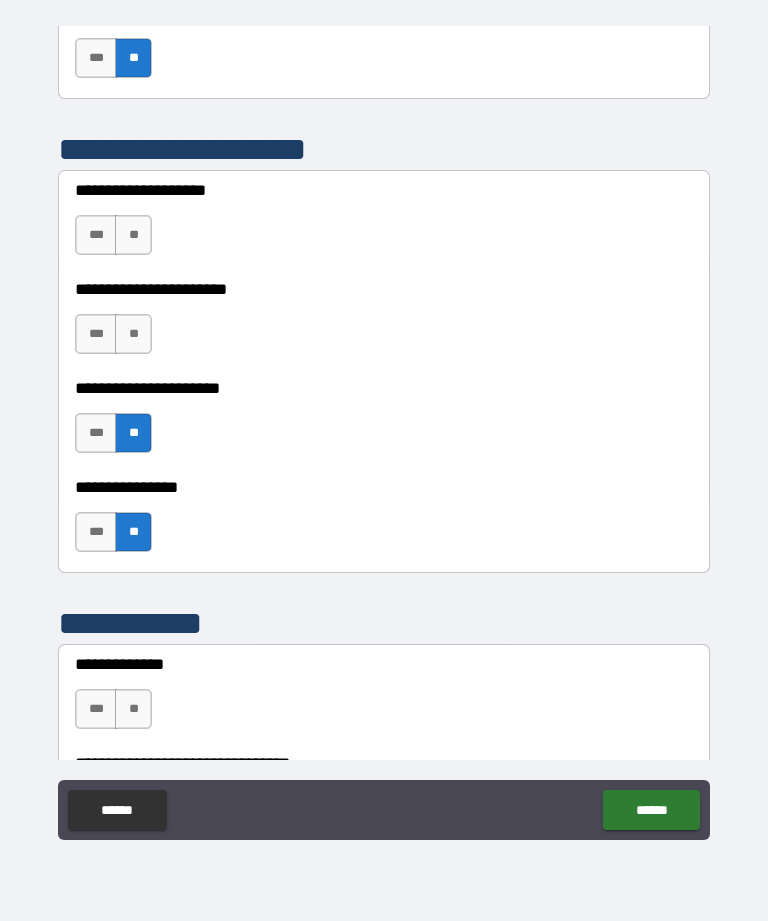 click on "**" at bounding box center (133, 334) 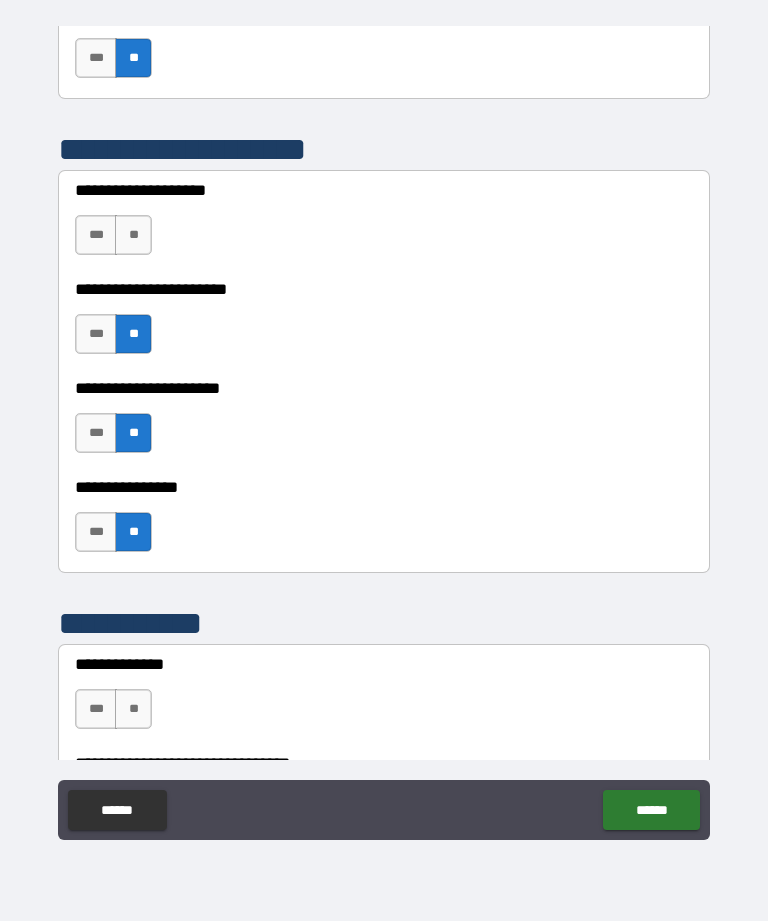 click on "**" at bounding box center (133, 235) 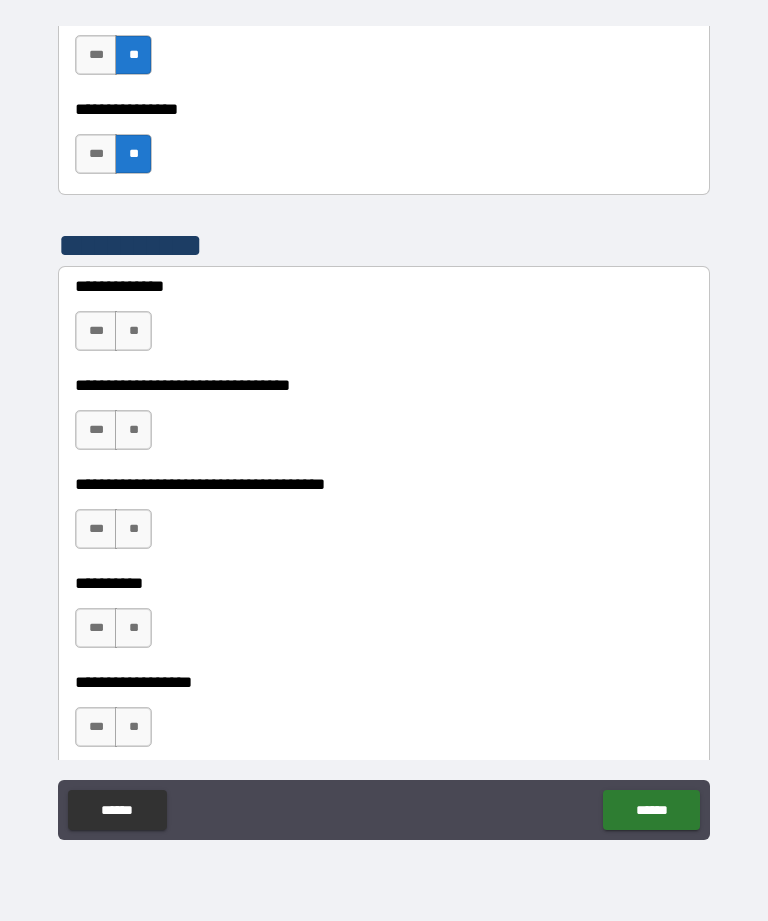 scroll, scrollTop: 5329, scrollLeft: 0, axis: vertical 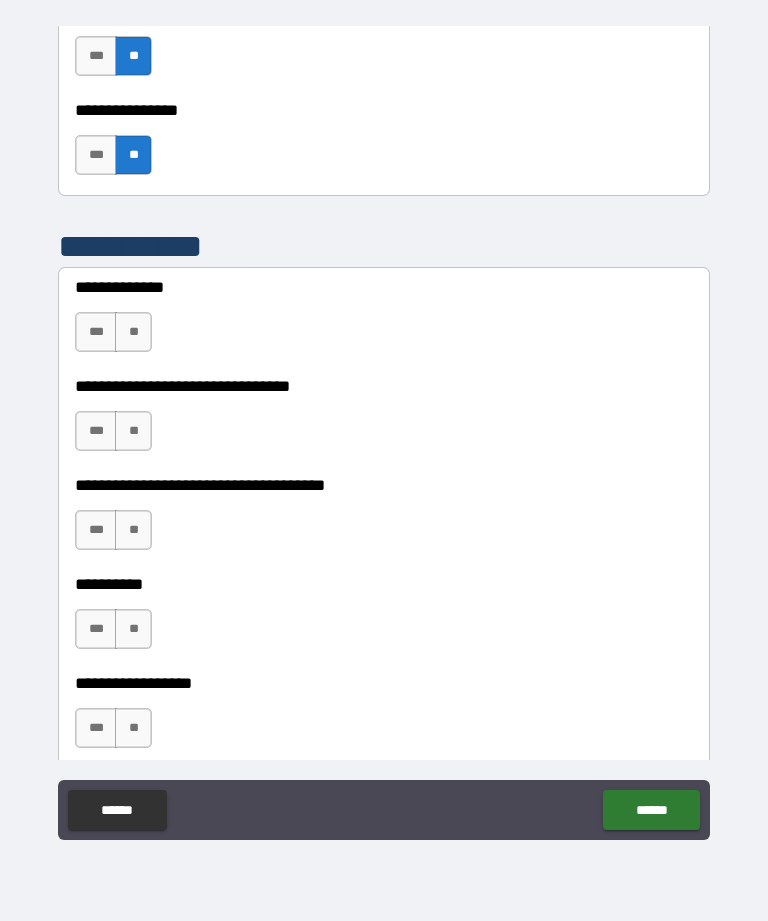 click on "**" at bounding box center [133, 332] 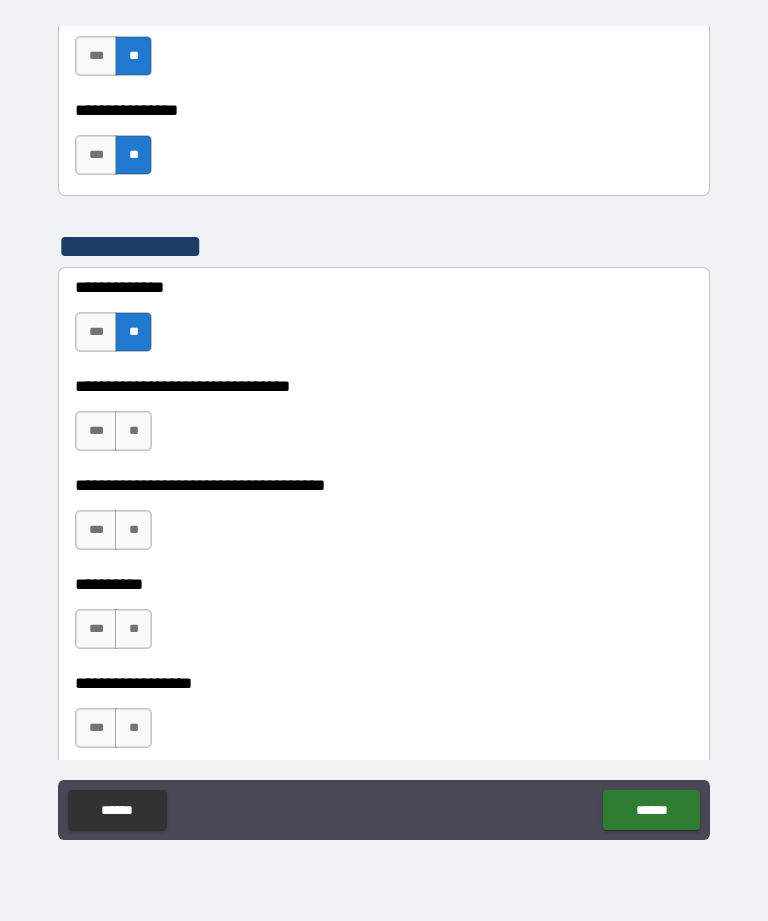 click on "**" at bounding box center (133, 431) 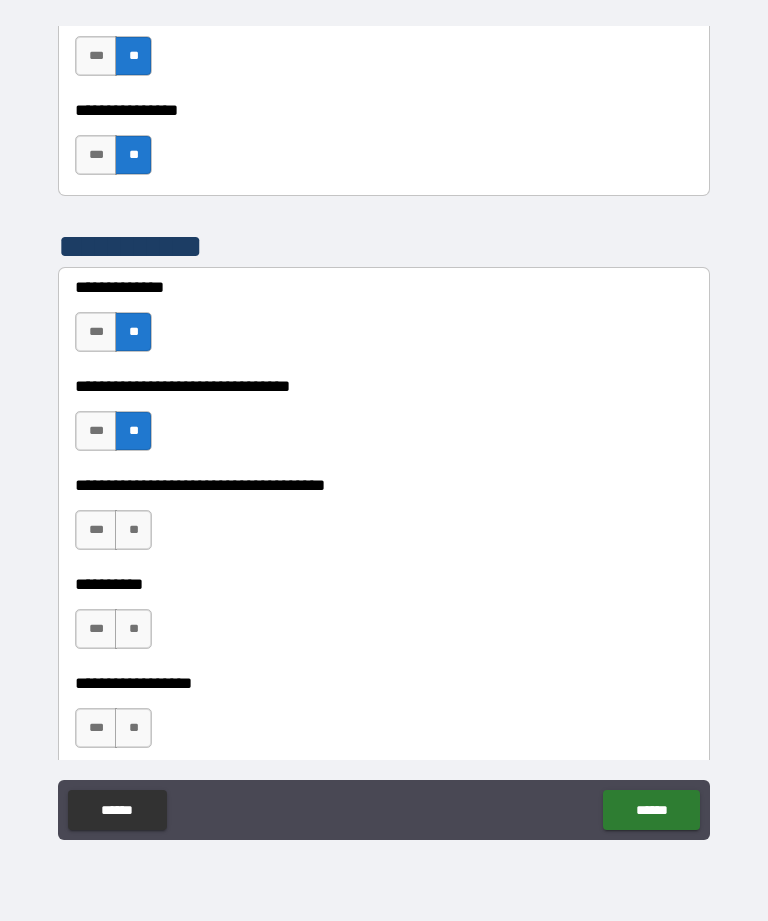click on "**********" at bounding box center [384, 520] 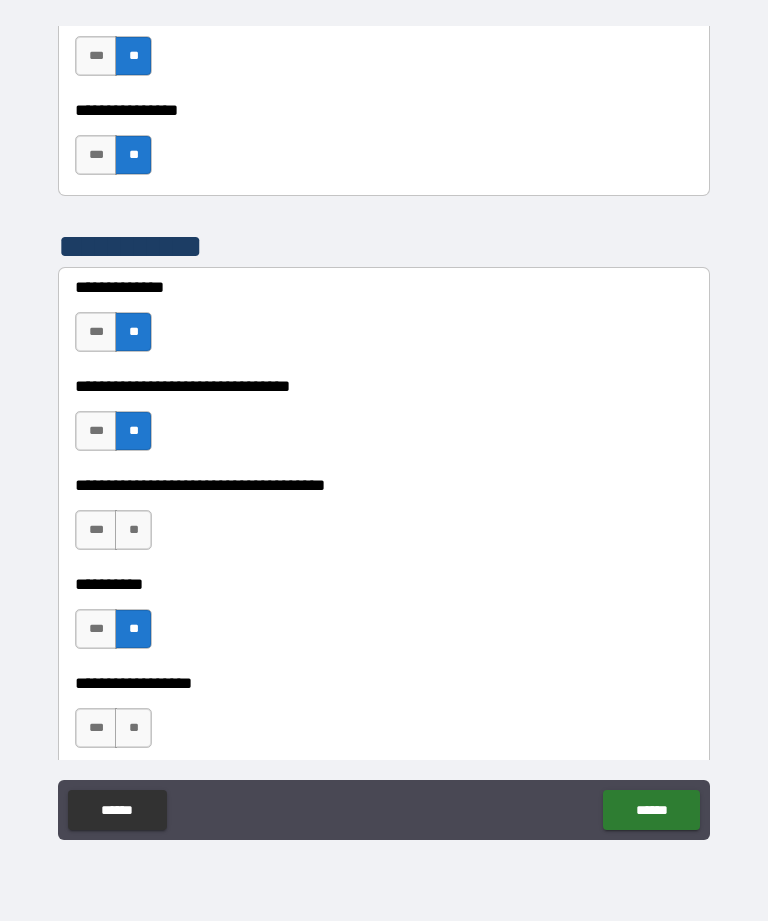 click on "**" at bounding box center (133, 728) 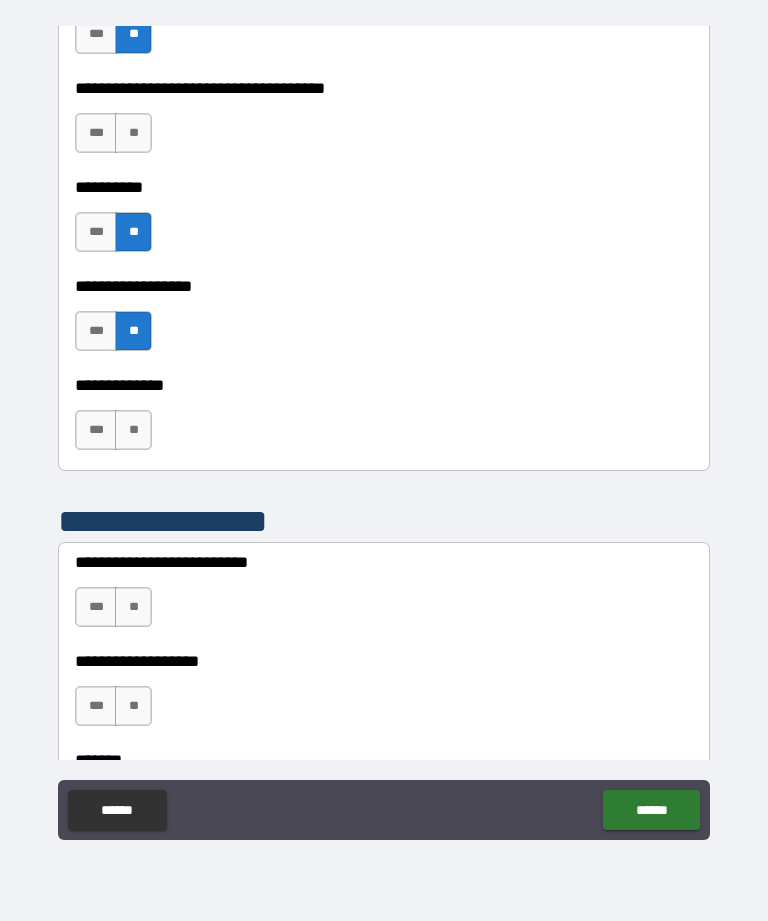 scroll, scrollTop: 5753, scrollLeft: 0, axis: vertical 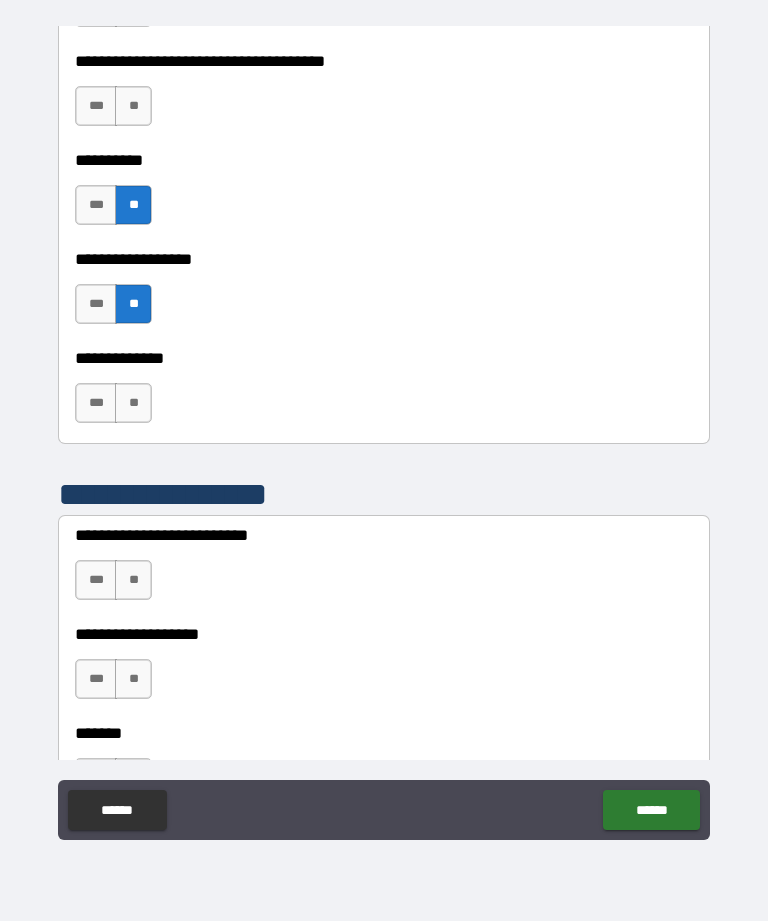 click on "**" at bounding box center (133, 403) 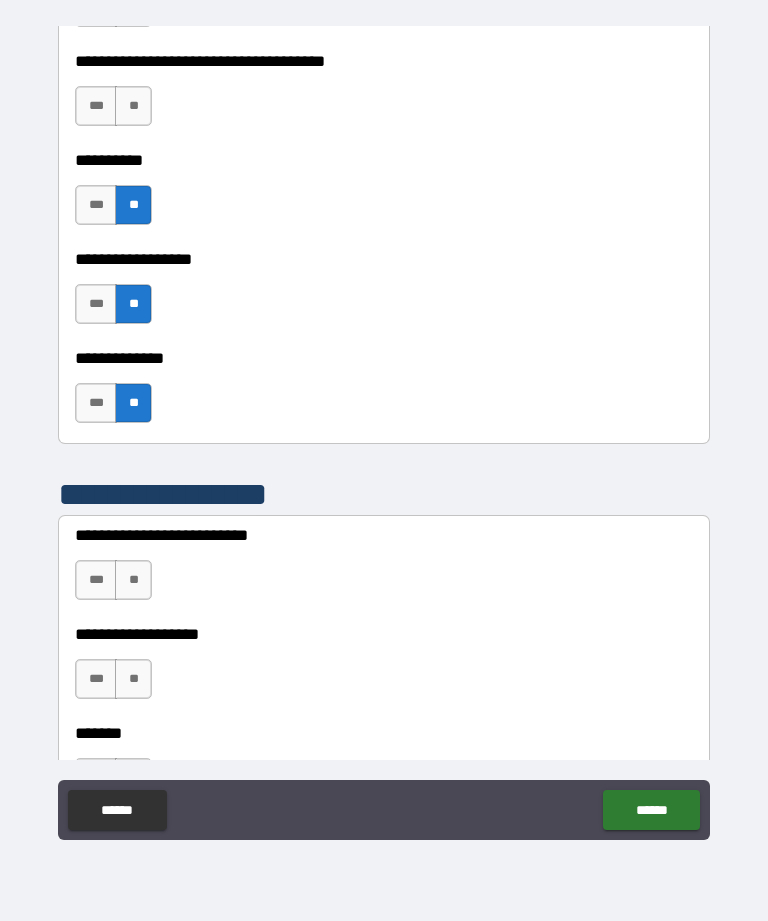 click on "**" at bounding box center (133, 580) 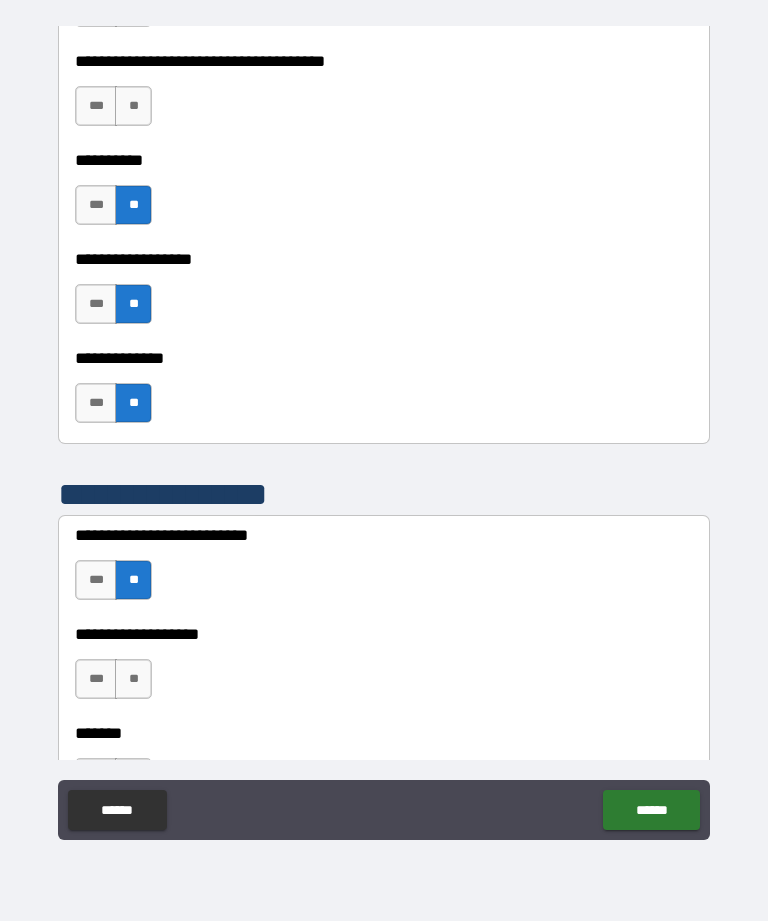 click on "**" at bounding box center (133, 679) 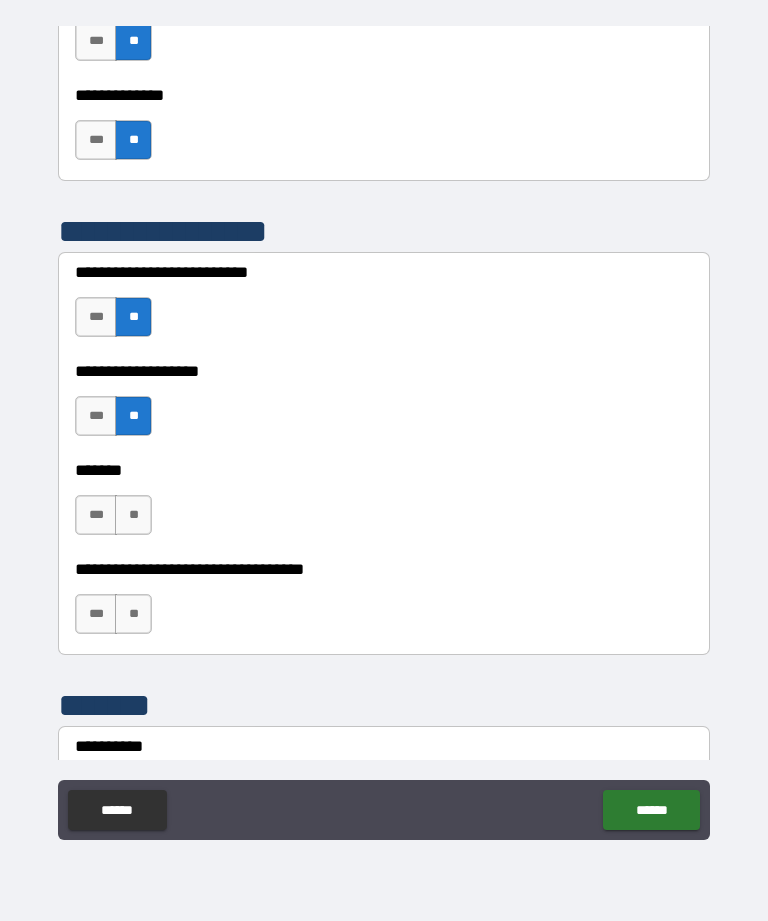 scroll, scrollTop: 6084, scrollLeft: 0, axis: vertical 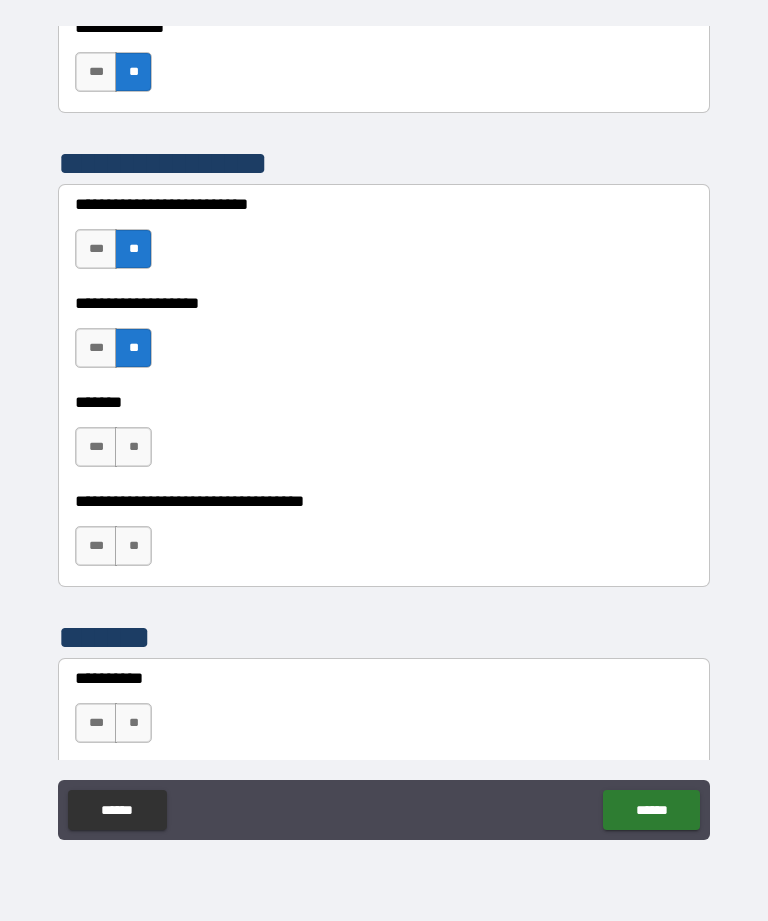 click on "***" at bounding box center [96, 348] 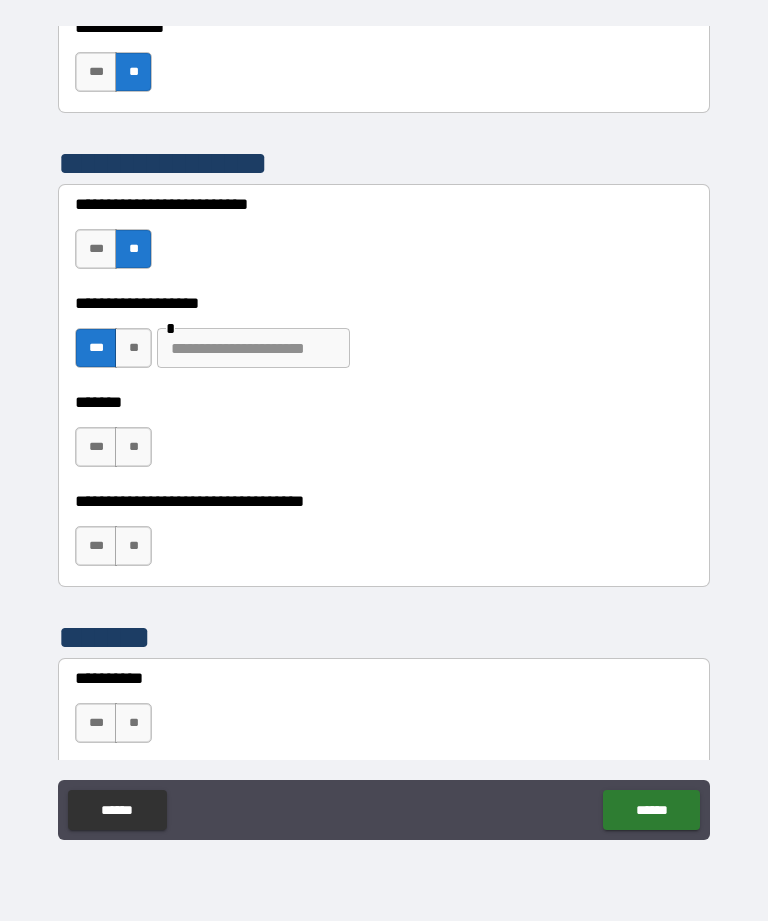 click on "**********" at bounding box center [384, 536] 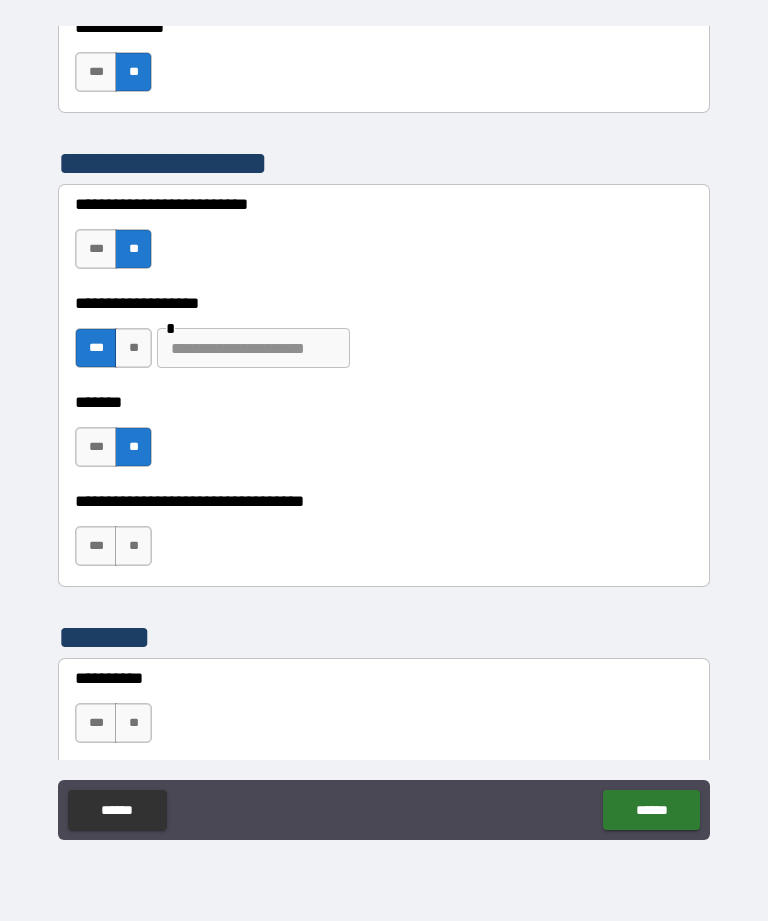 click on "**" at bounding box center [133, 546] 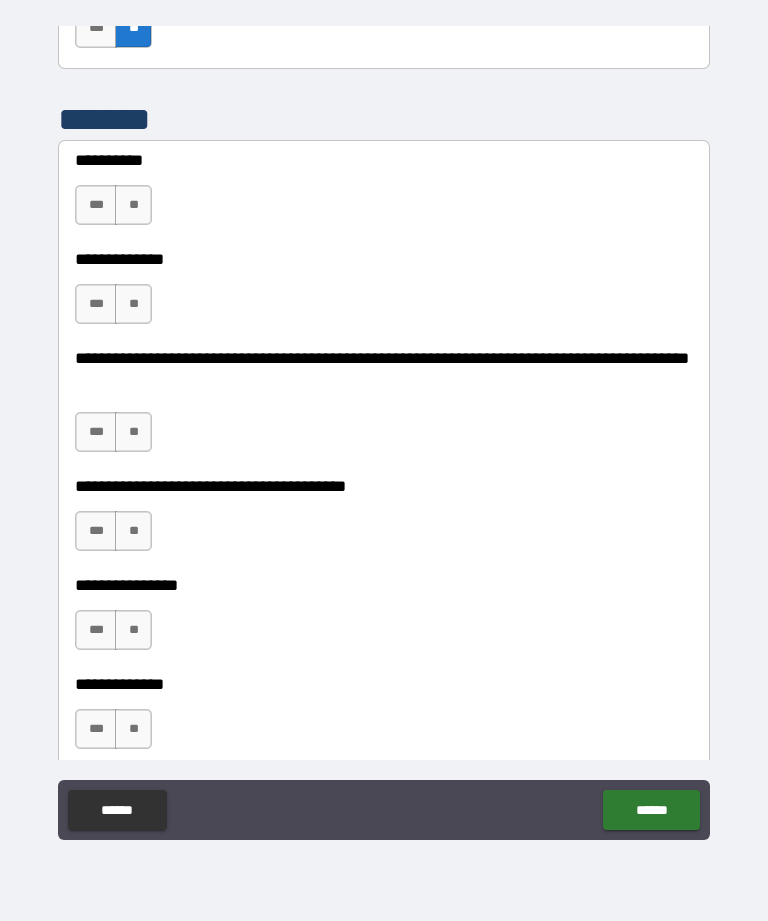 scroll, scrollTop: 6627, scrollLeft: 0, axis: vertical 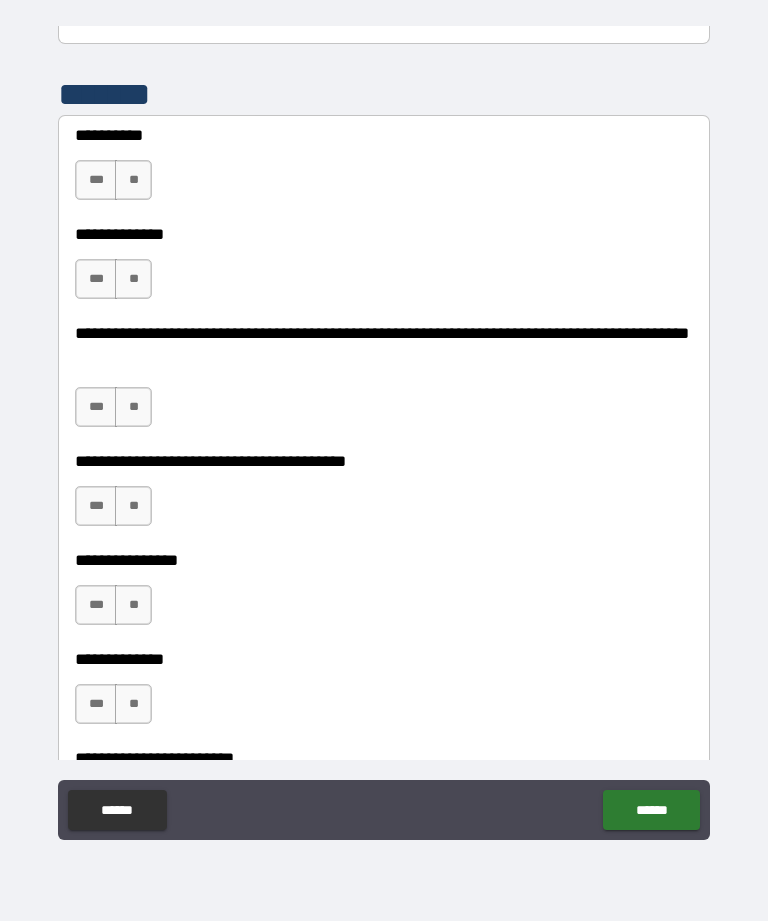 click on "**" at bounding box center (133, 180) 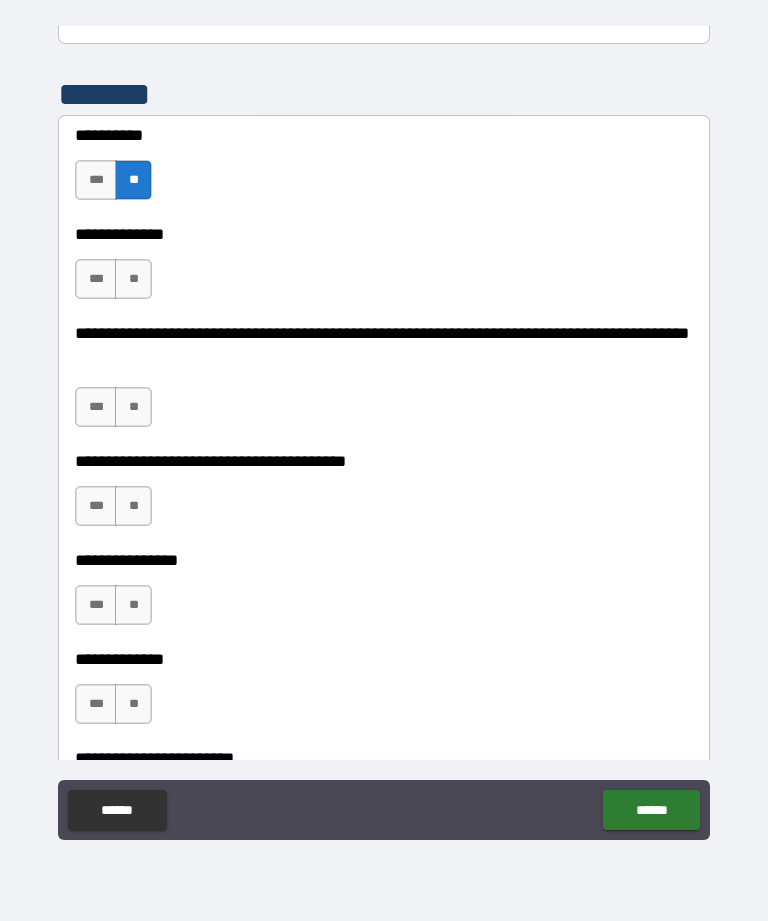 click on "**" at bounding box center [133, 279] 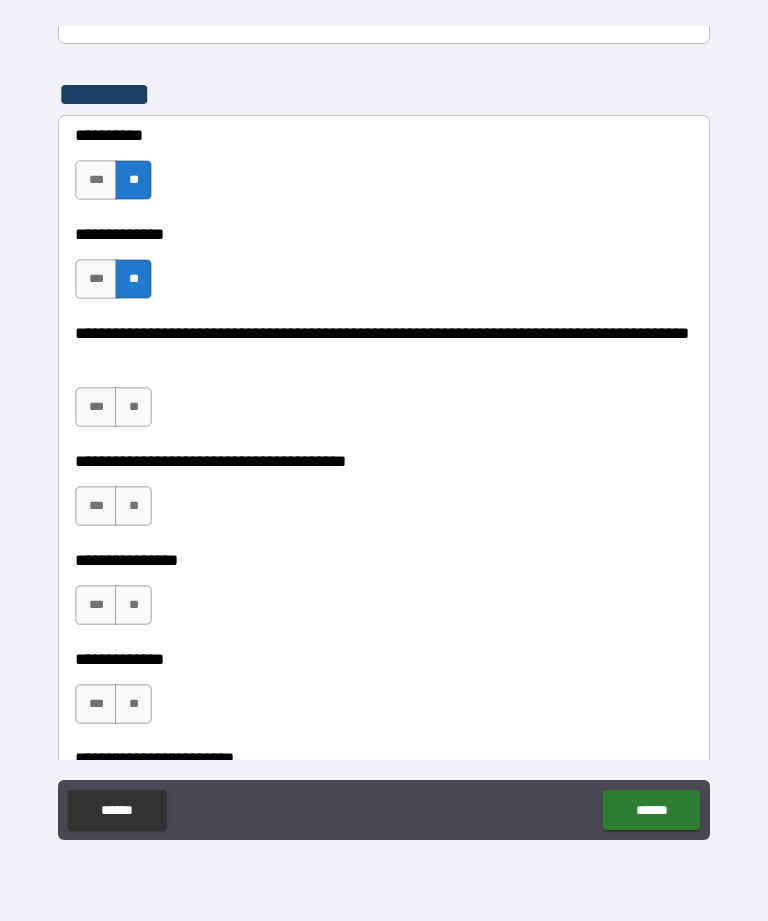 click on "**" at bounding box center [133, 407] 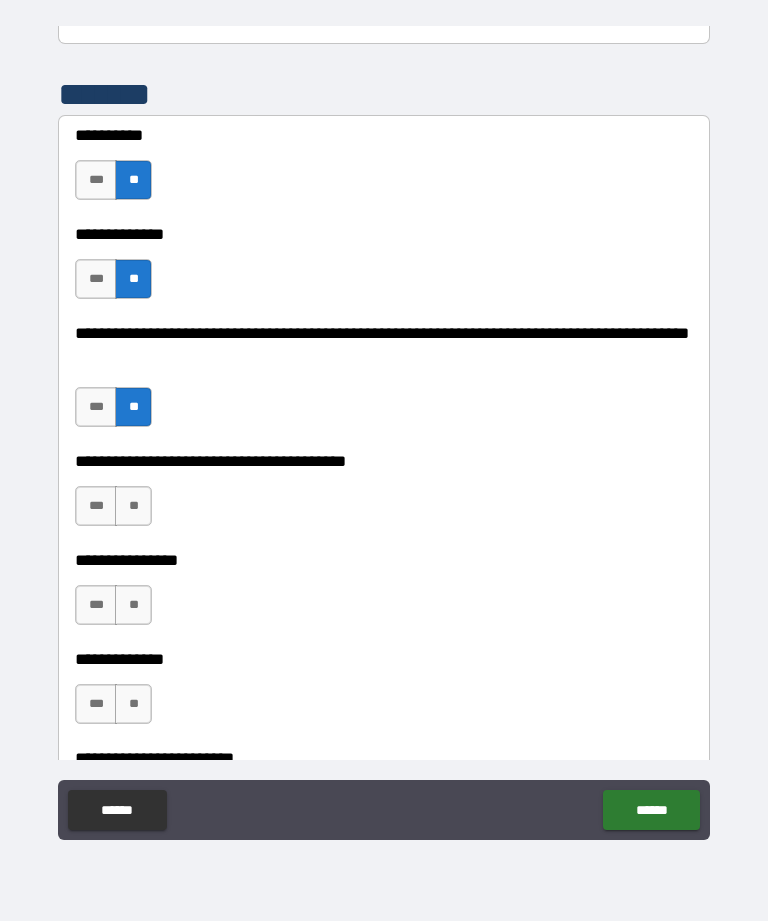 click on "**" at bounding box center [133, 506] 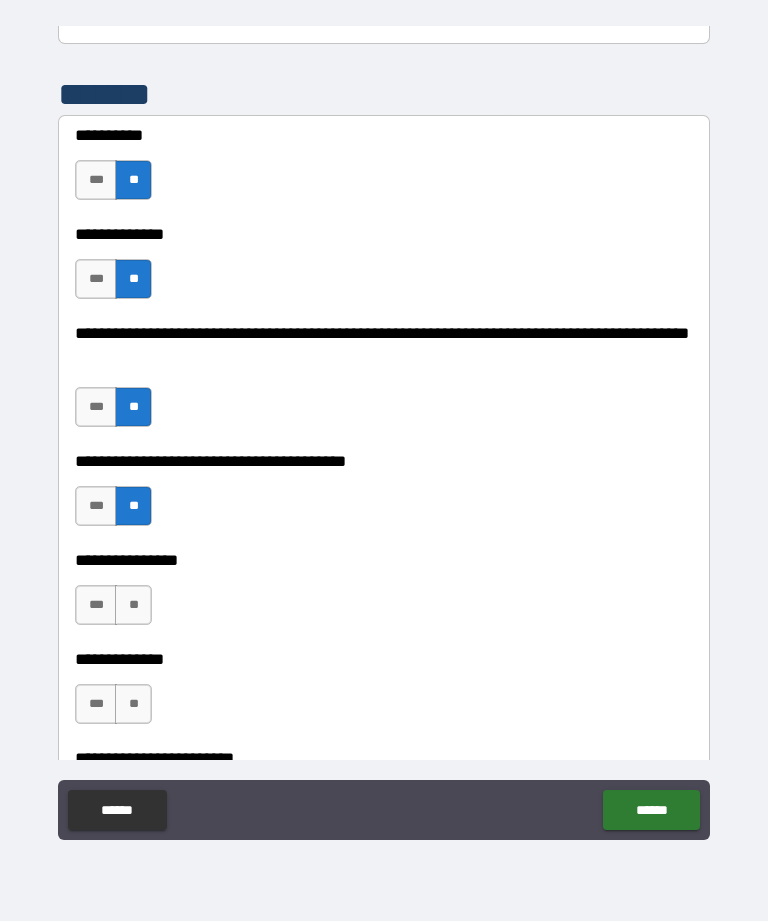 click on "**" at bounding box center [133, 605] 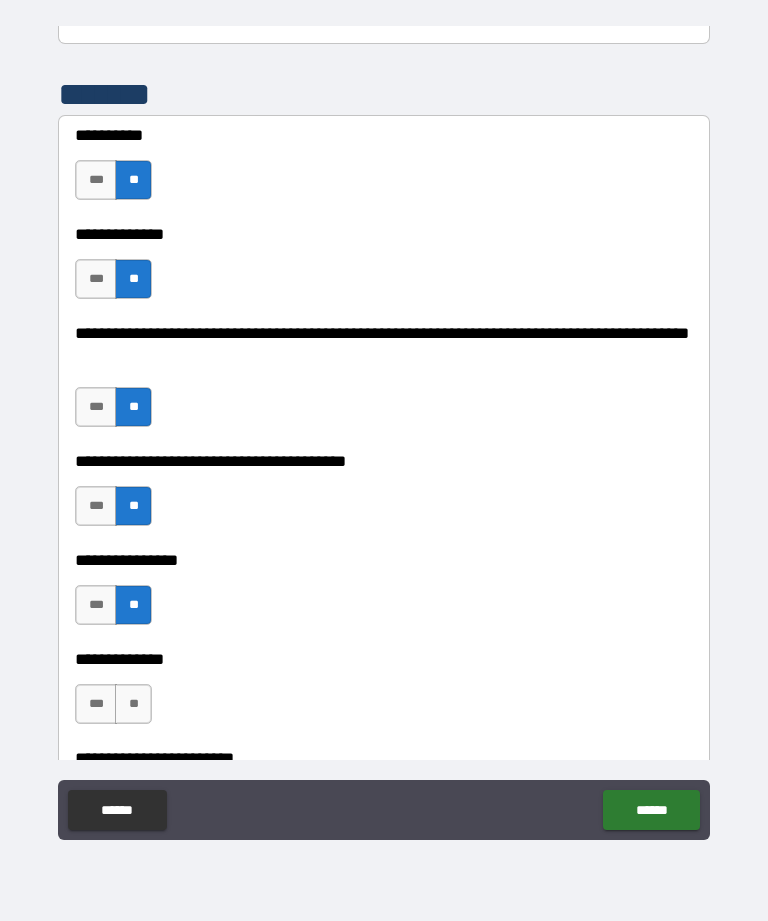 click on "**" at bounding box center [133, 704] 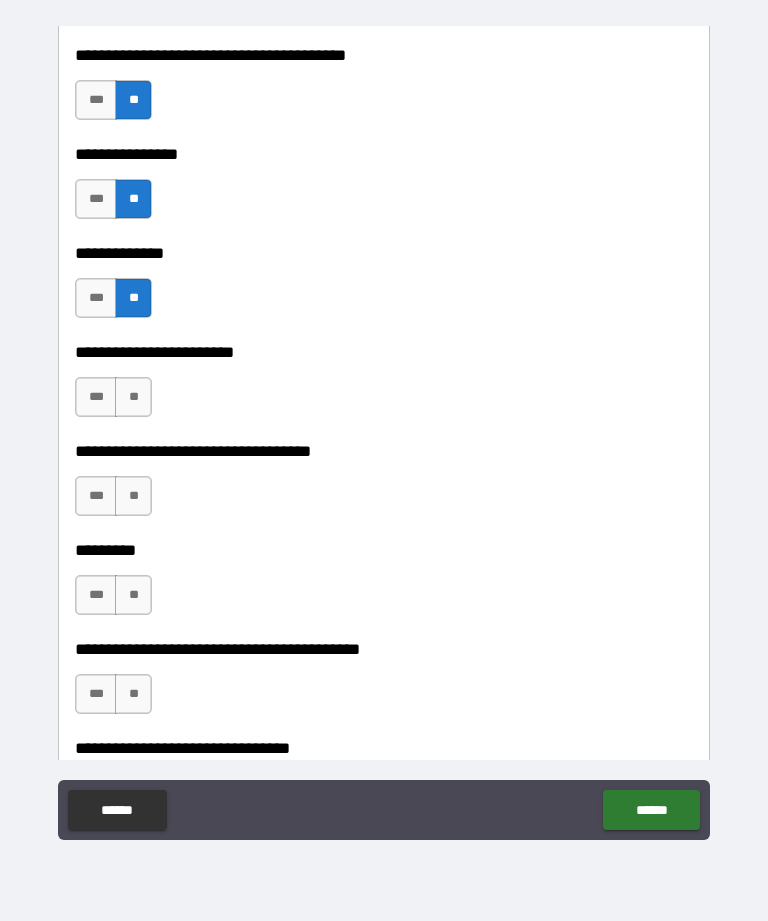 scroll, scrollTop: 7034, scrollLeft: 0, axis: vertical 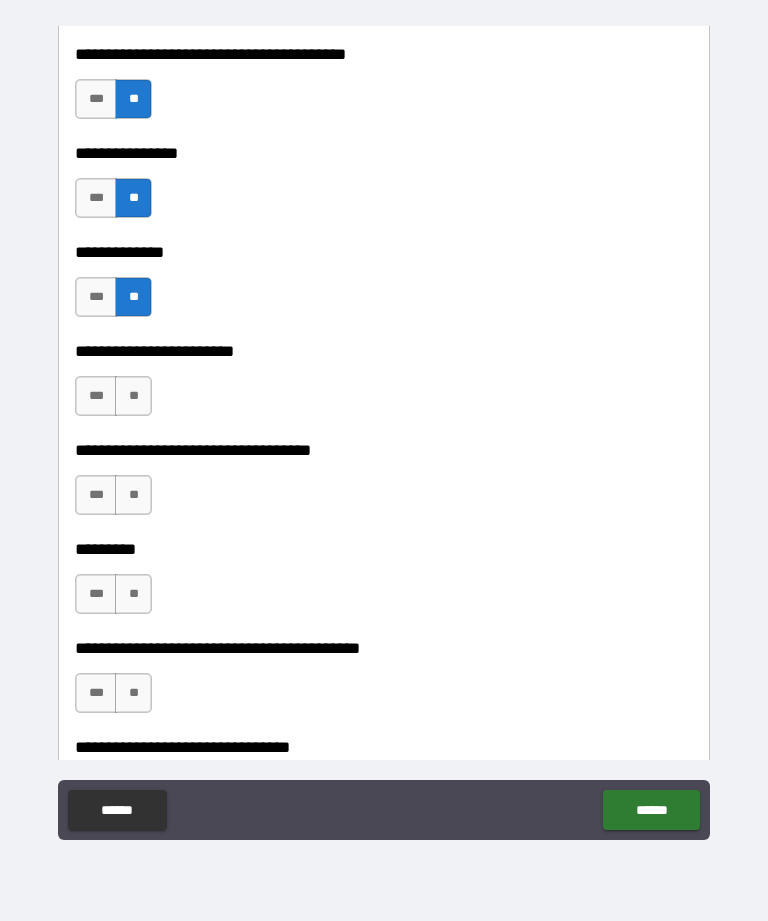 click on "**" at bounding box center (133, 396) 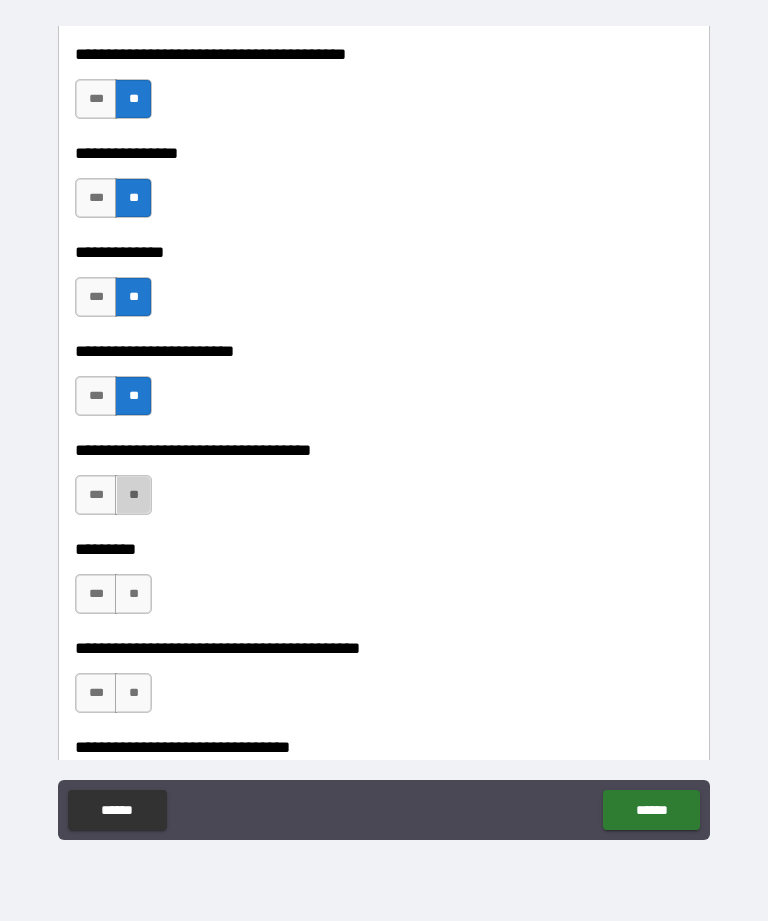 click on "**" at bounding box center (133, 495) 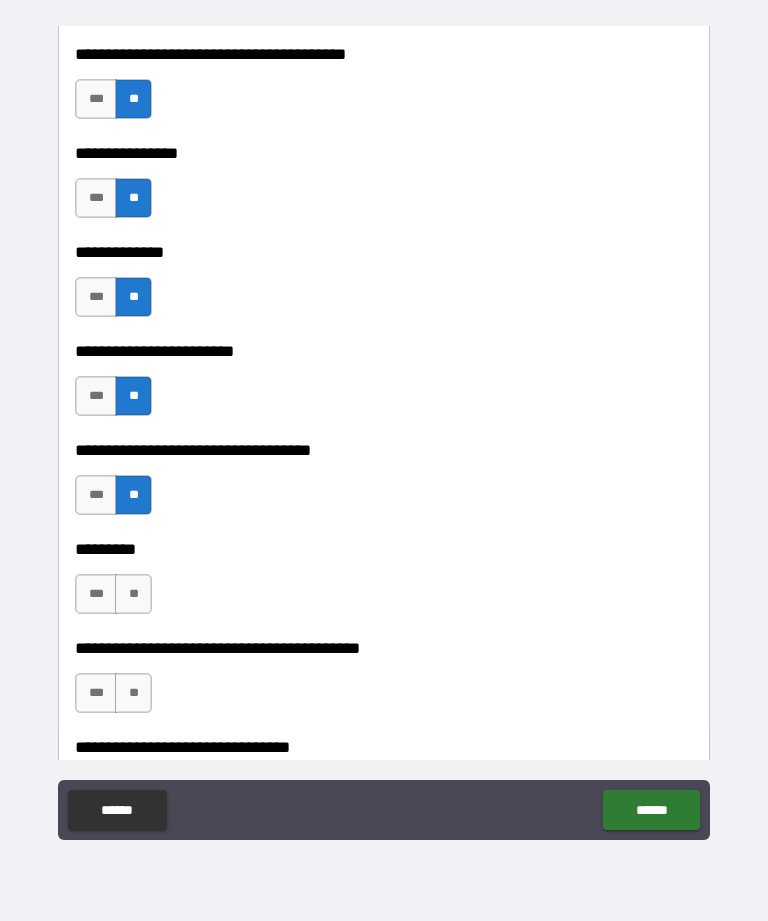 click on "**" at bounding box center (133, 594) 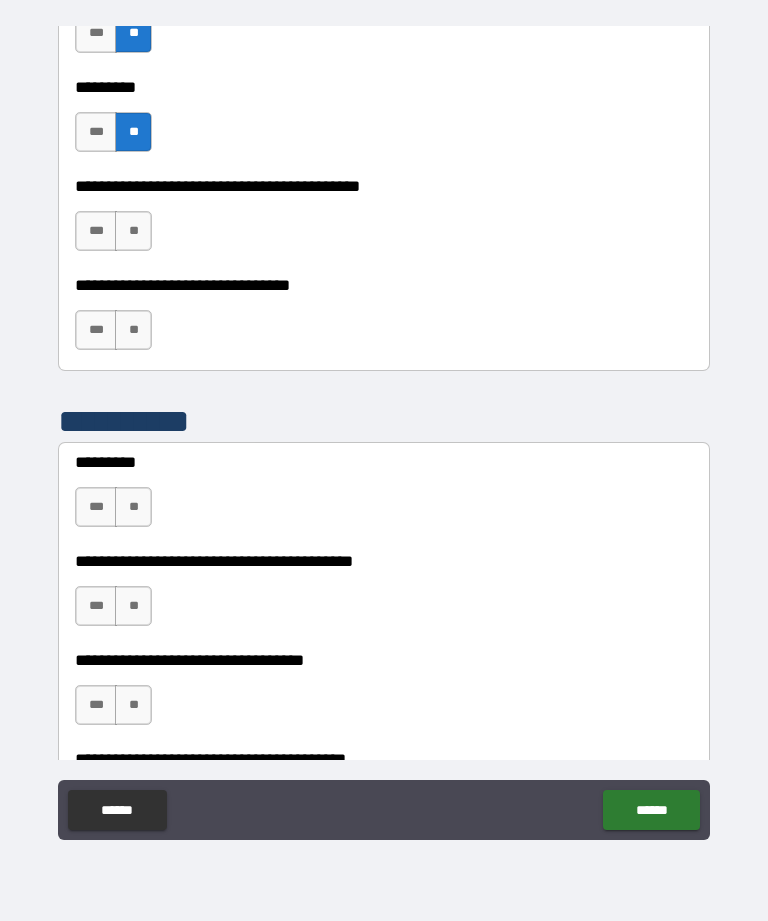 scroll, scrollTop: 7492, scrollLeft: 0, axis: vertical 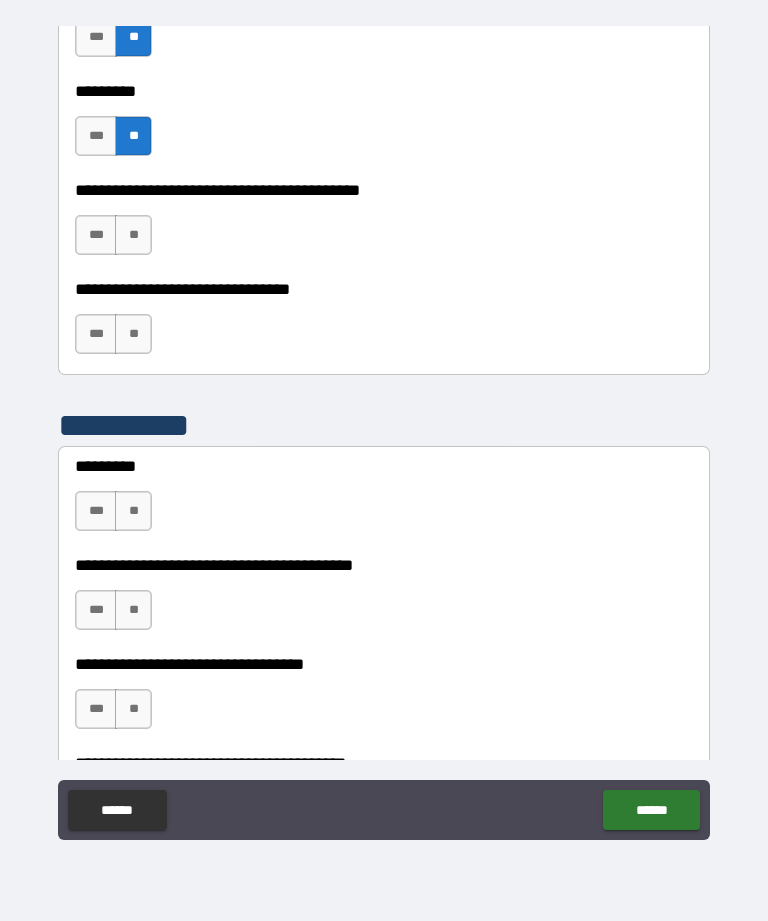 click on "**" at bounding box center [133, 235] 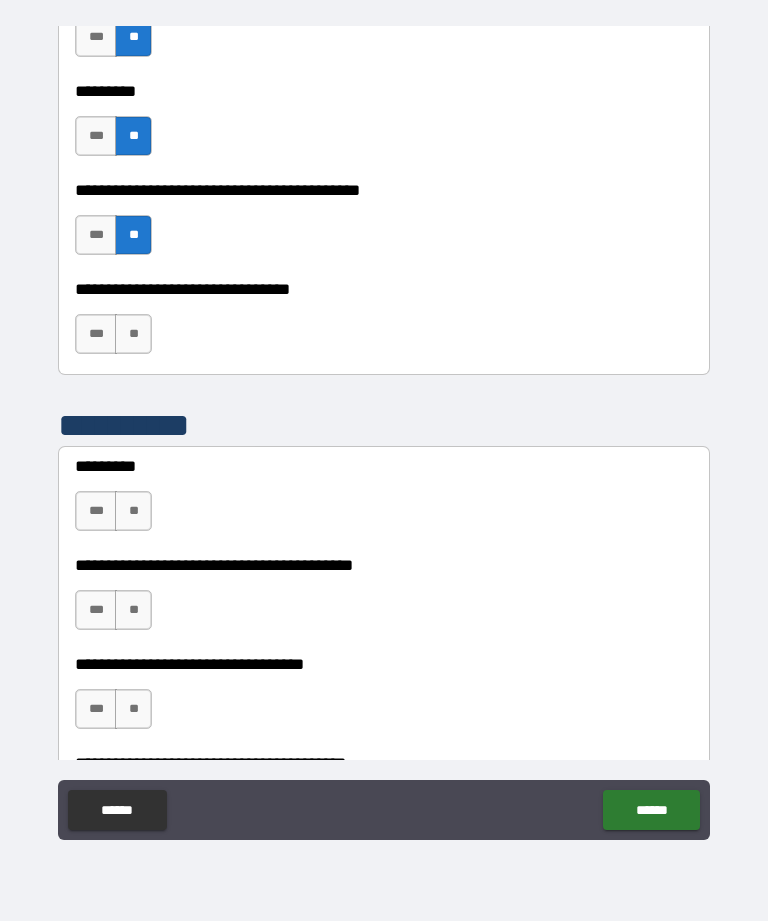 click on "**" at bounding box center [133, 334] 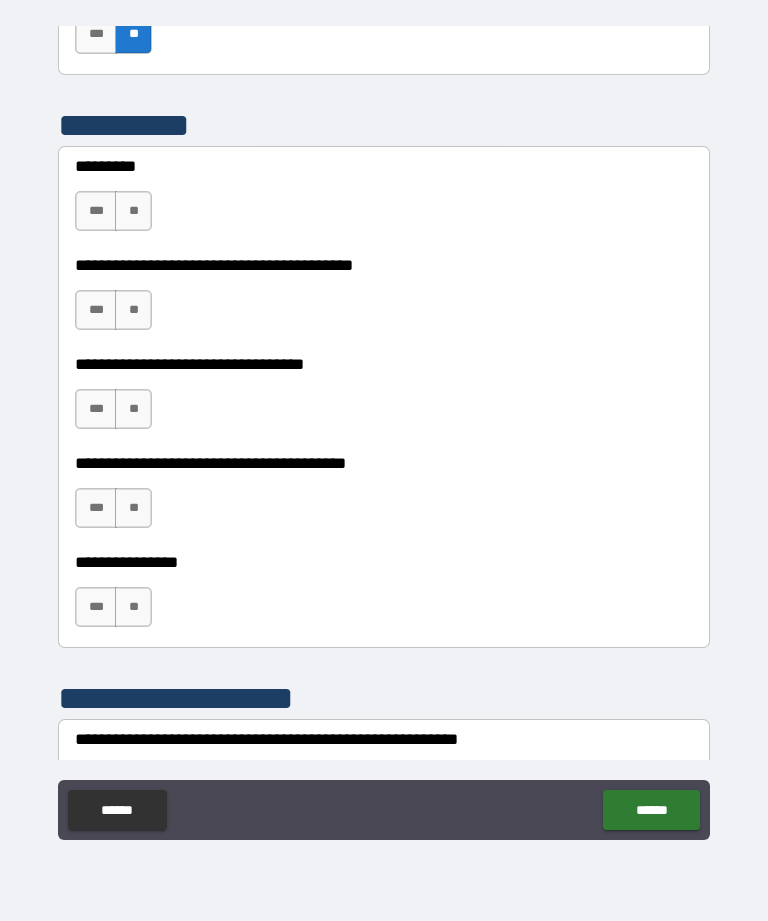 scroll, scrollTop: 7801, scrollLeft: 0, axis: vertical 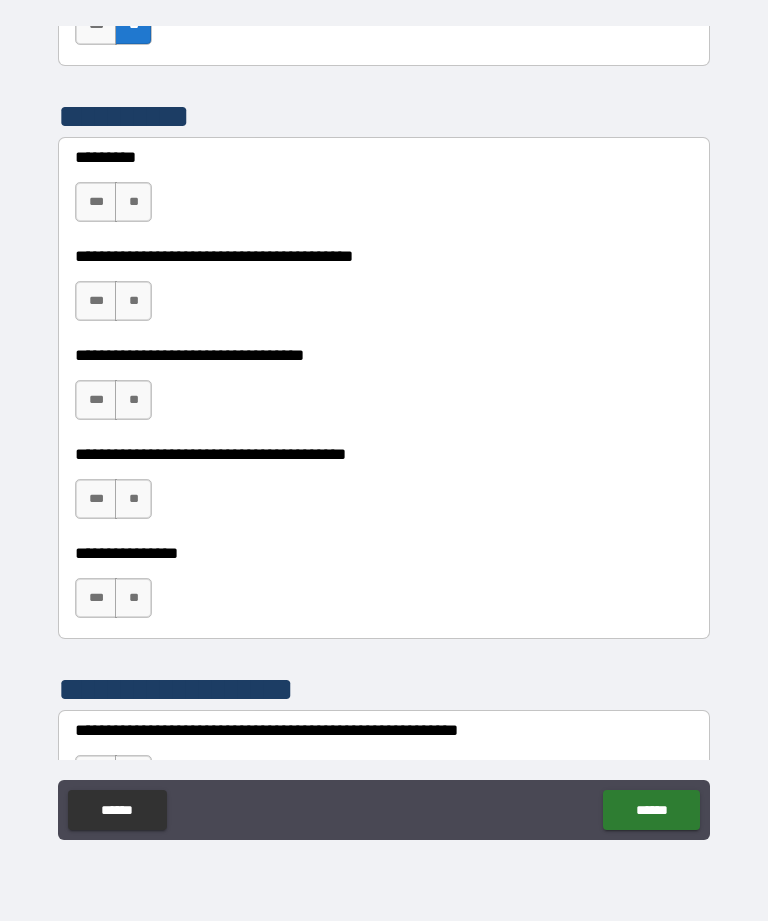 click on "**" at bounding box center [133, 598] 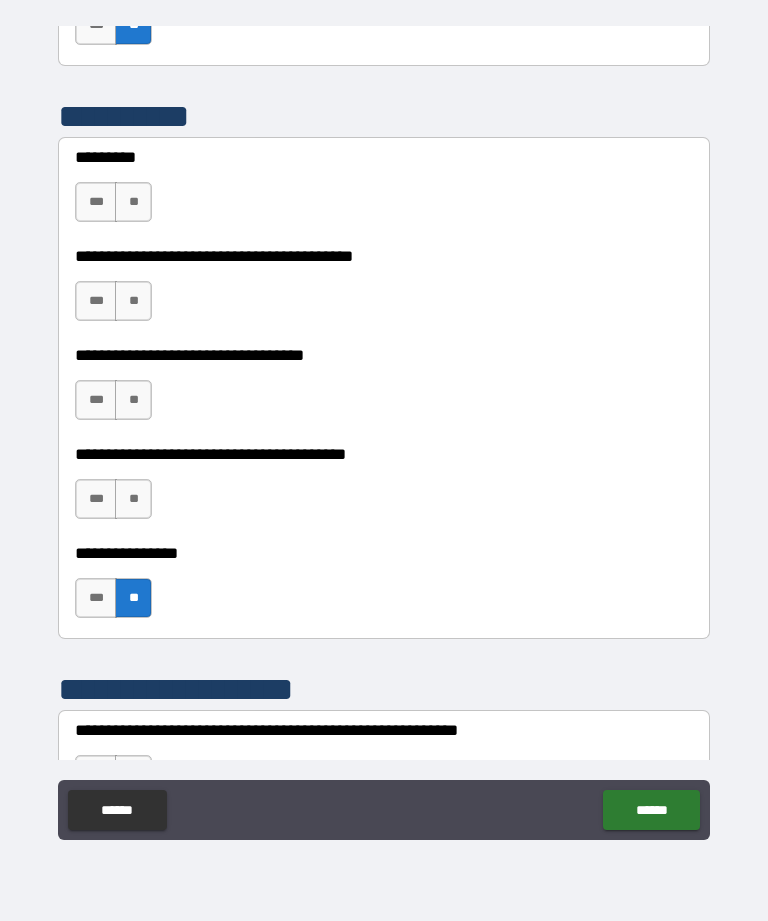 click on "**" at bounding box center [133, 499] 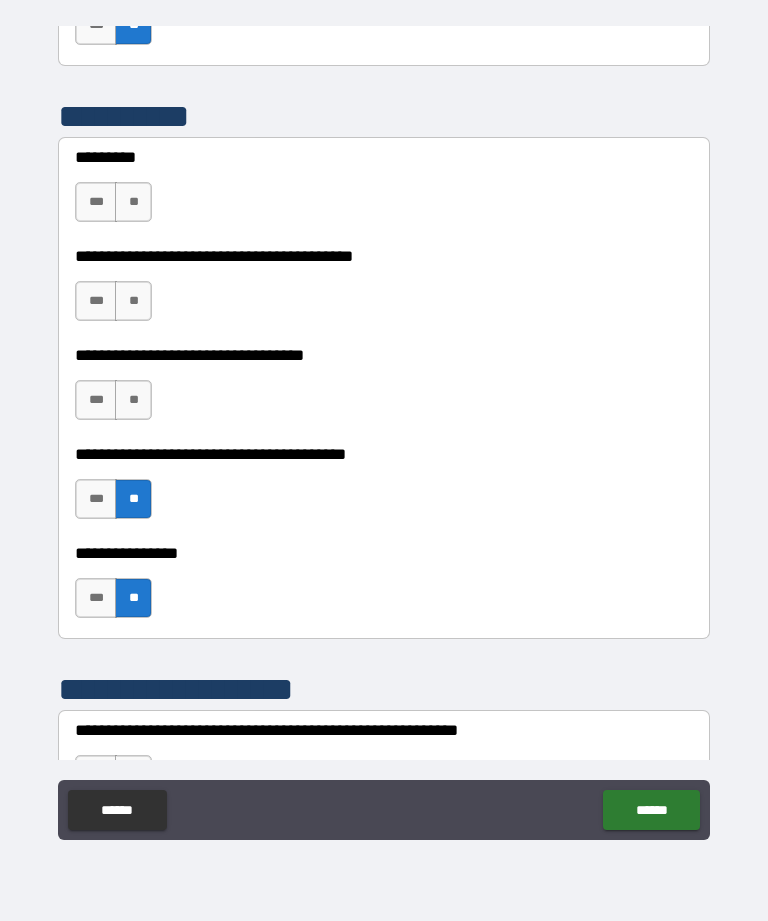 click on "**" at bounding box center (133, 400) 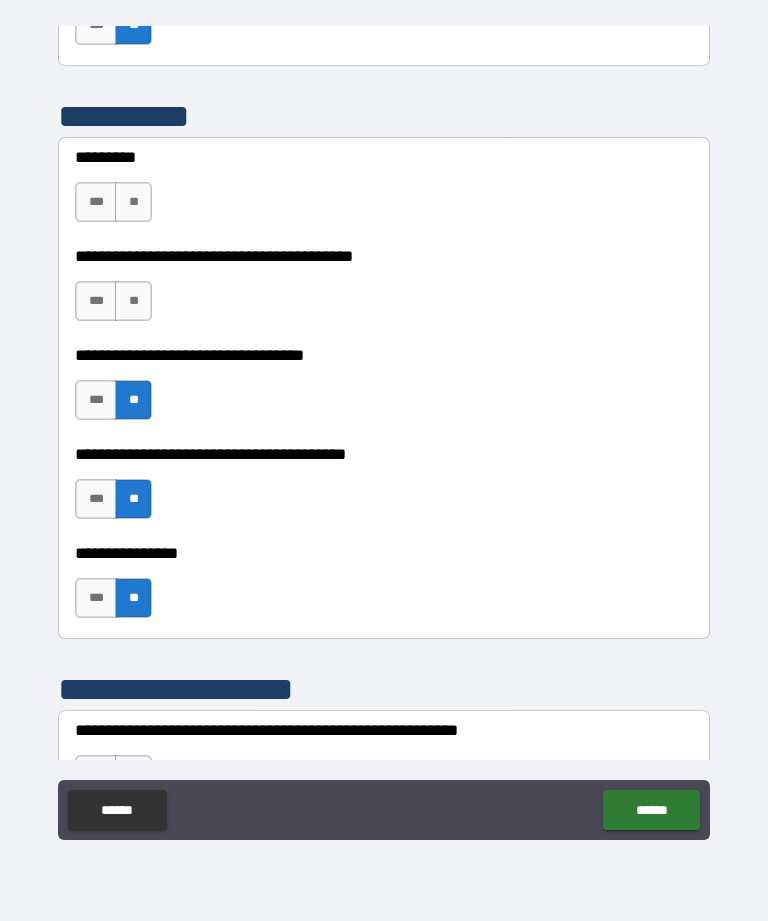 click on "**" at bounding box center (133, 301) 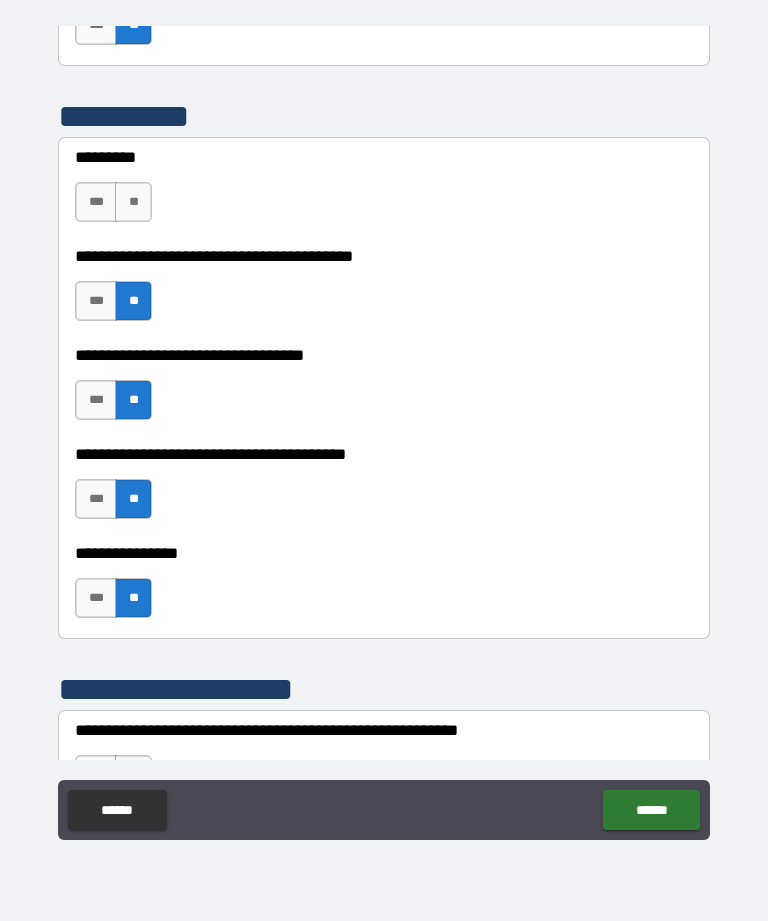 click on "***" at bounding box center [96, 202] 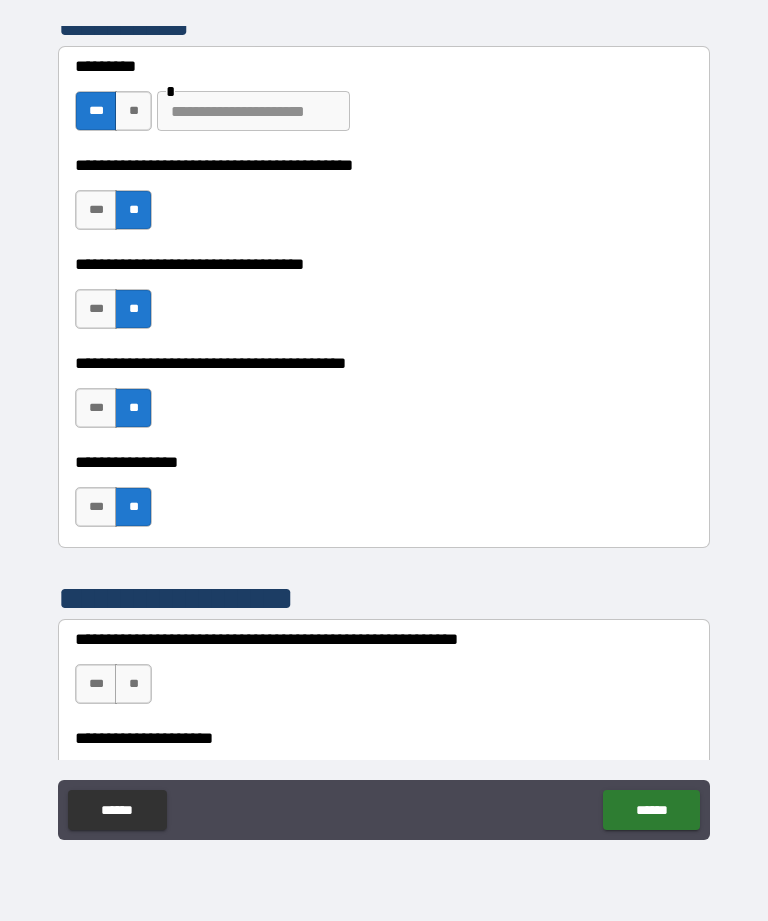 scroll, scrollTop: 7898, scrollLeft: 0, axis: vertical 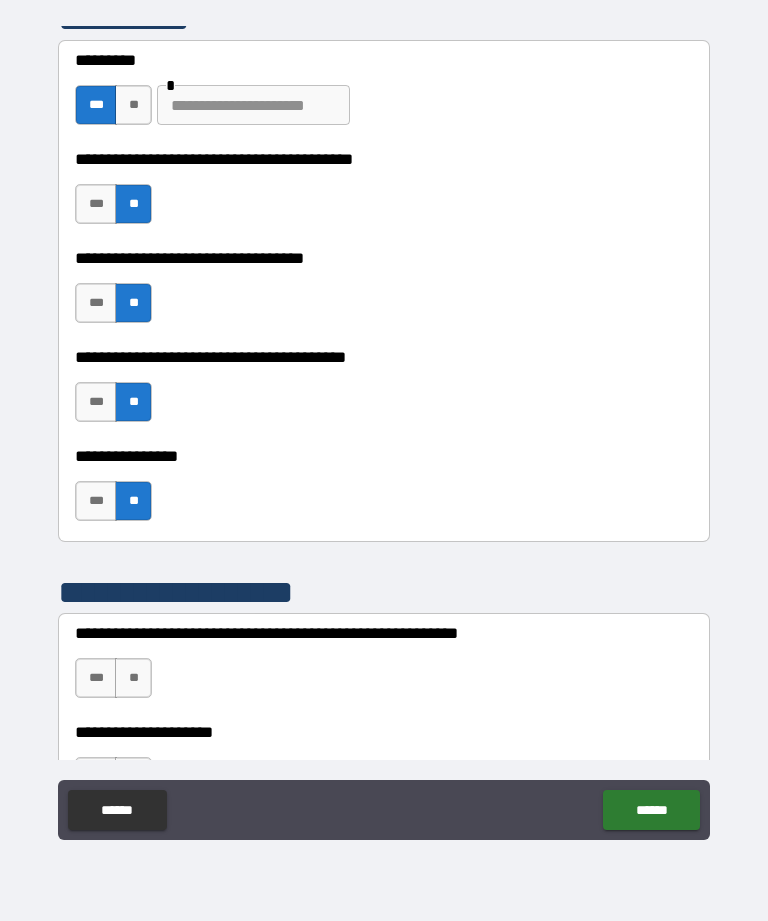 click on "**" at bounding box center (133, 105) 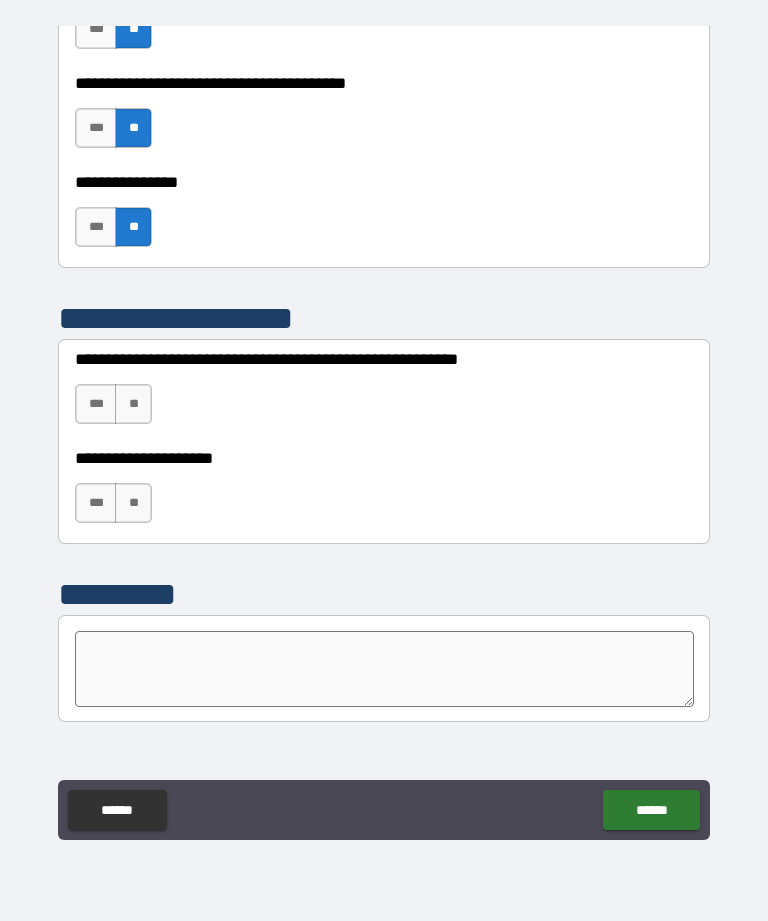 scroll, scrollTop: 8177, scrollLeft: 0, axis: vertical 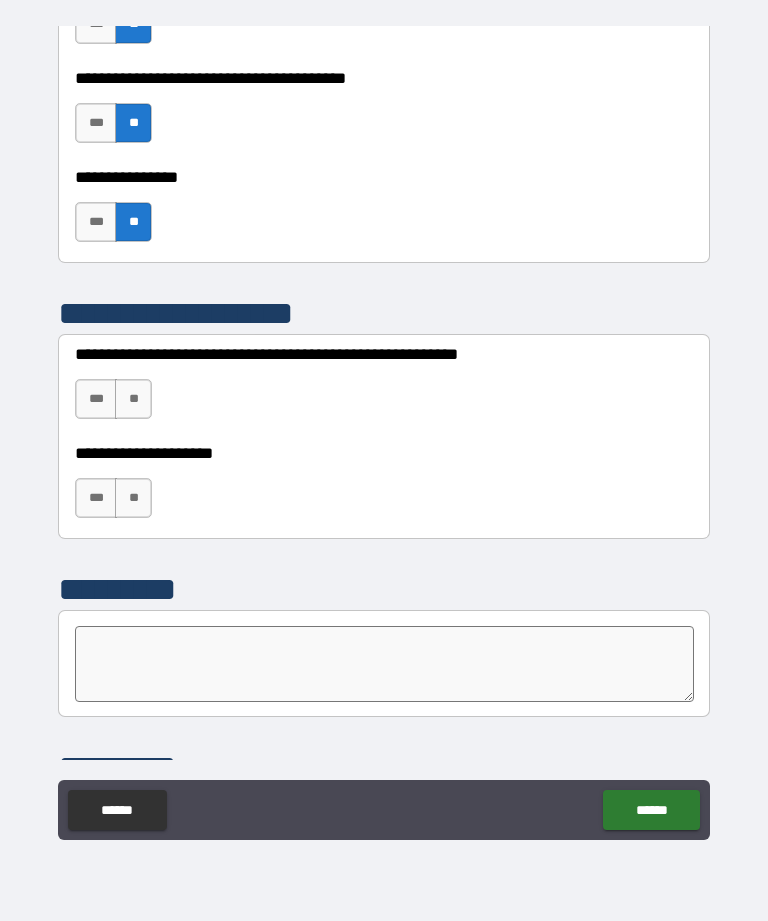 click on "**" at bounding box center [133, 399] 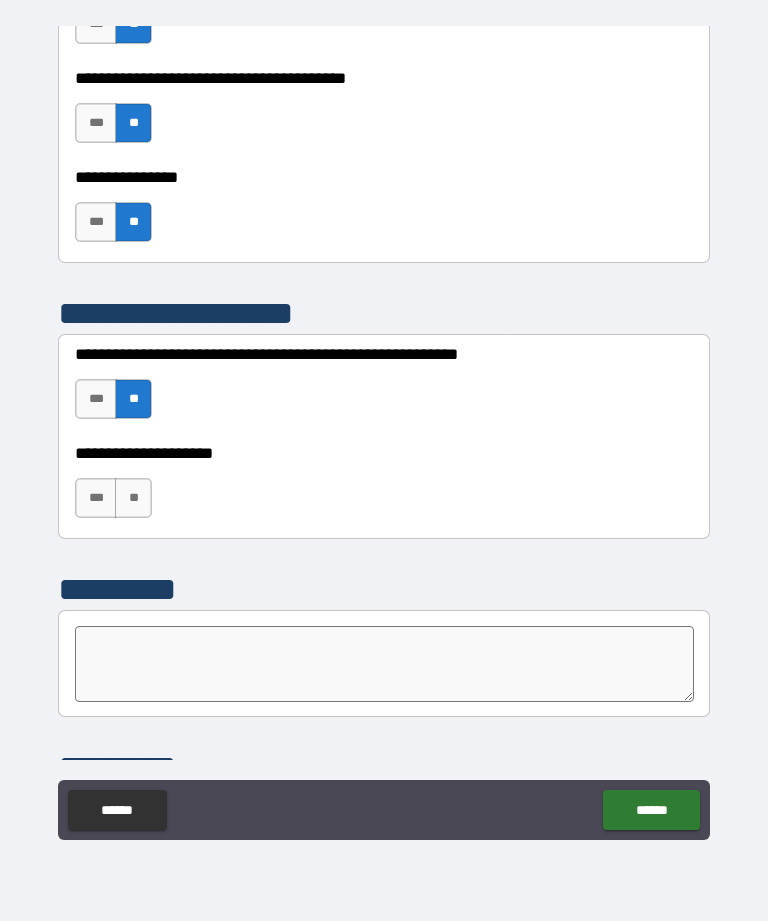 click on "**" at bounding box center [133, 498] 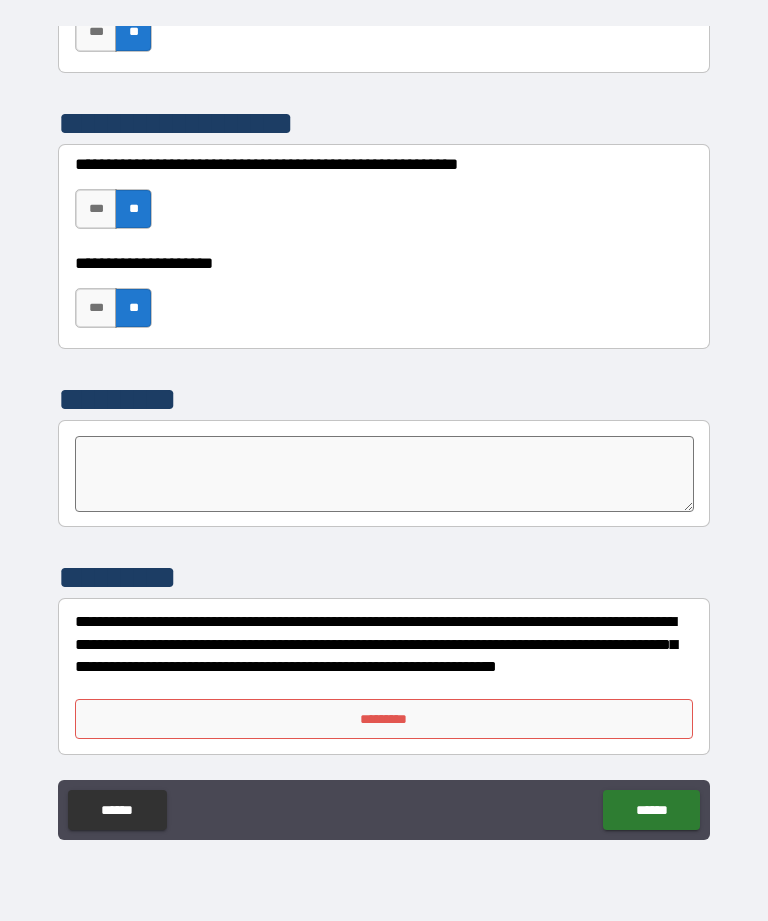 scroll, scrollTop: 8367, scrollLeft: 0, axis: vertical 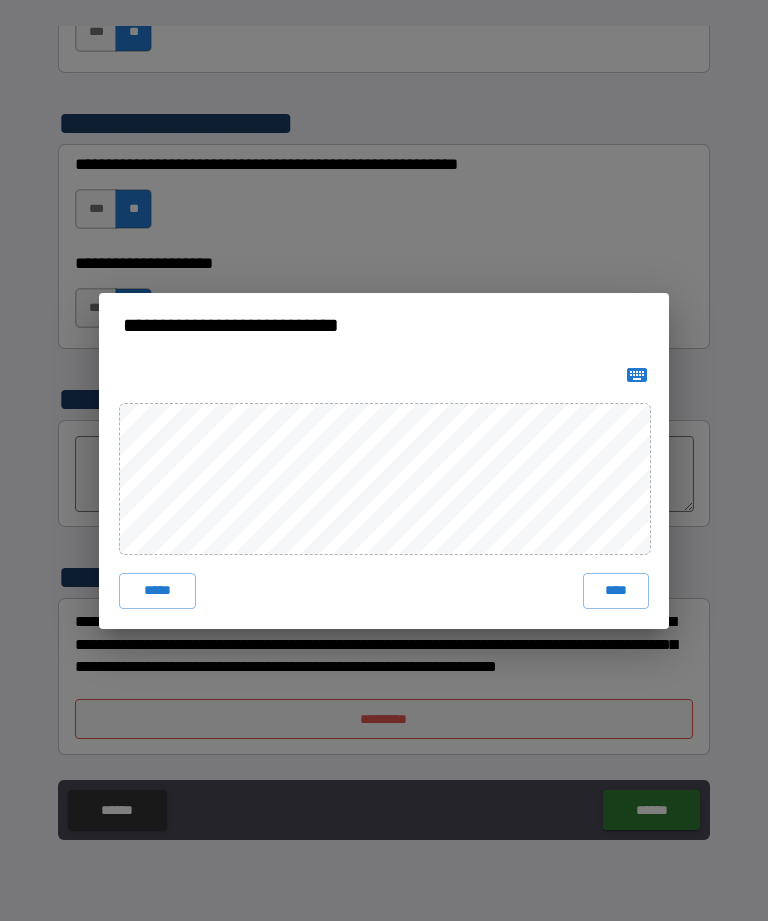 click on "****" at bounding box center (616, 591) 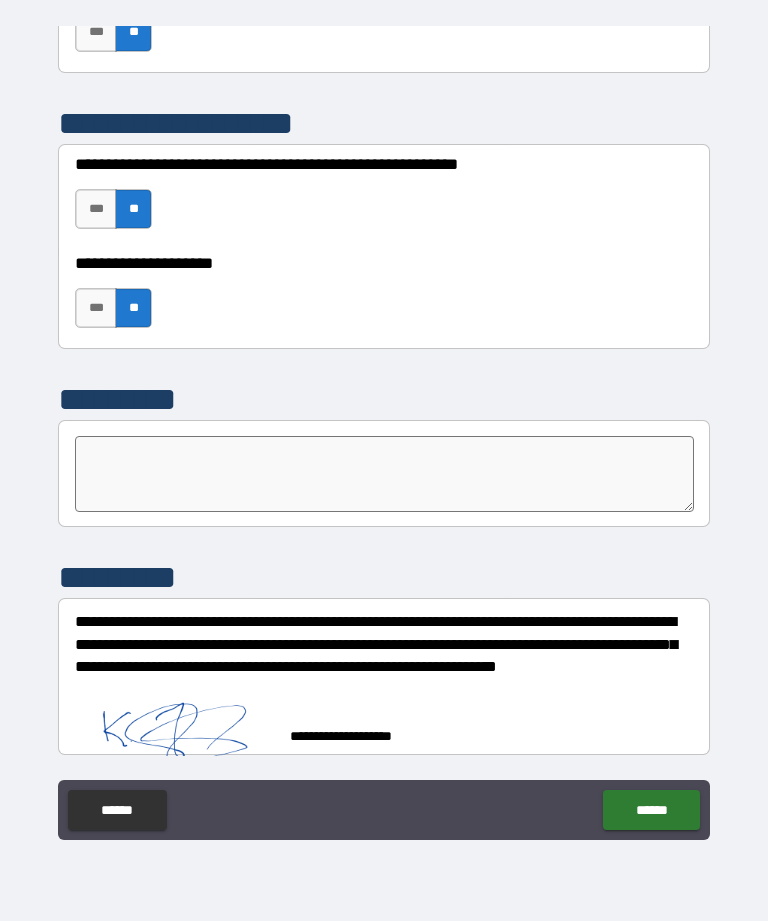 scroll, scrollTop: 8357, scrollLeft: 0, axis: vertical 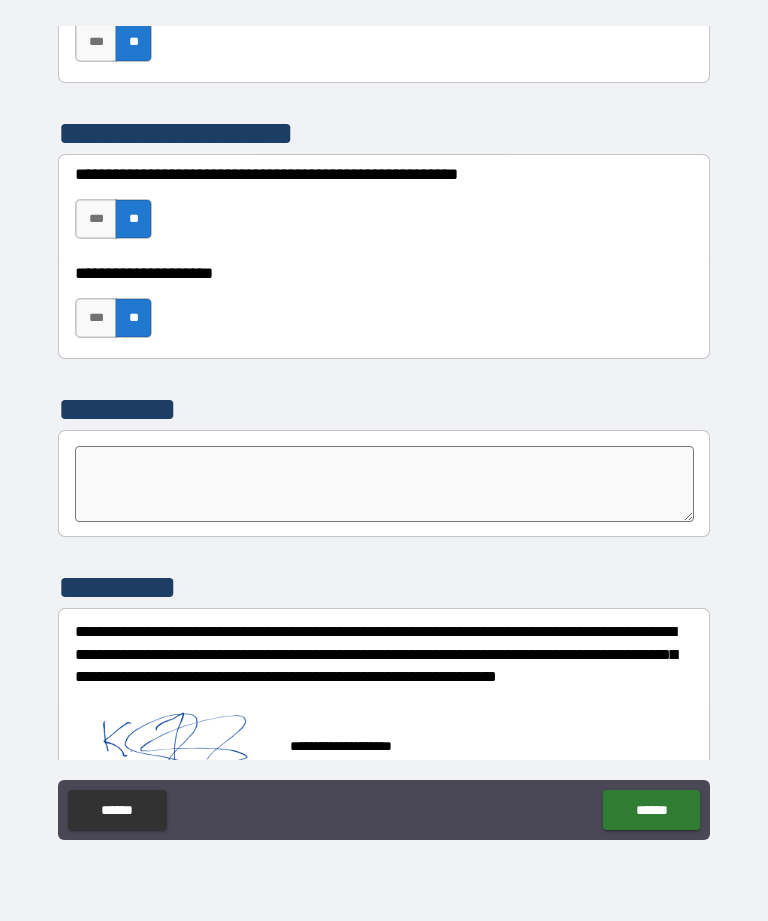click on "******" at bounding box center [651, 810] 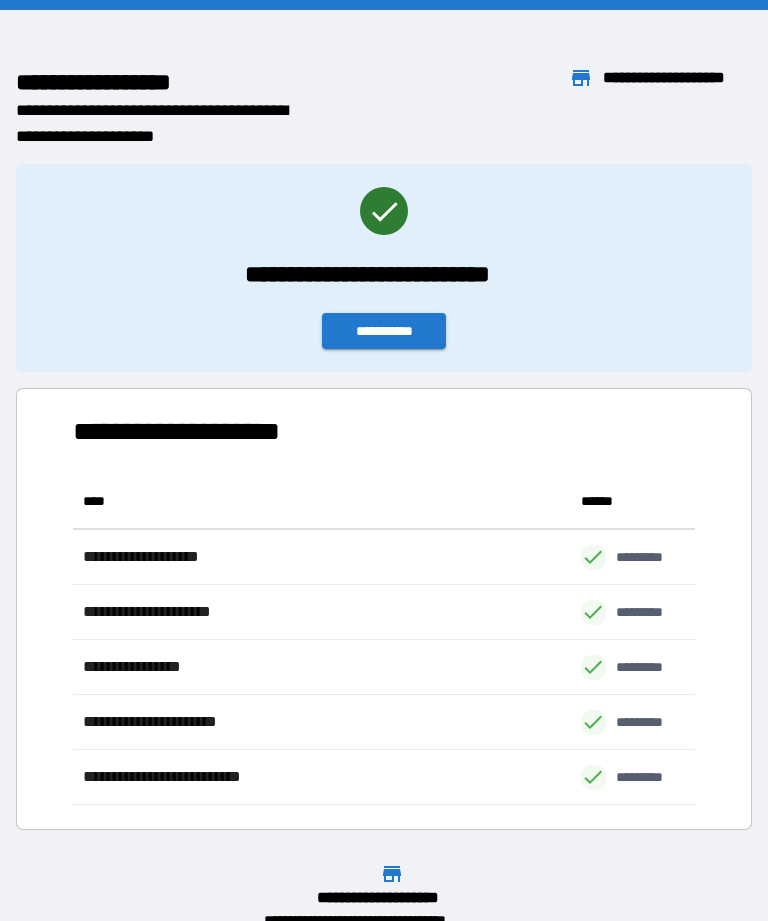 scroll, scrollTop: 331, scrollLeft: 622, axis: both 